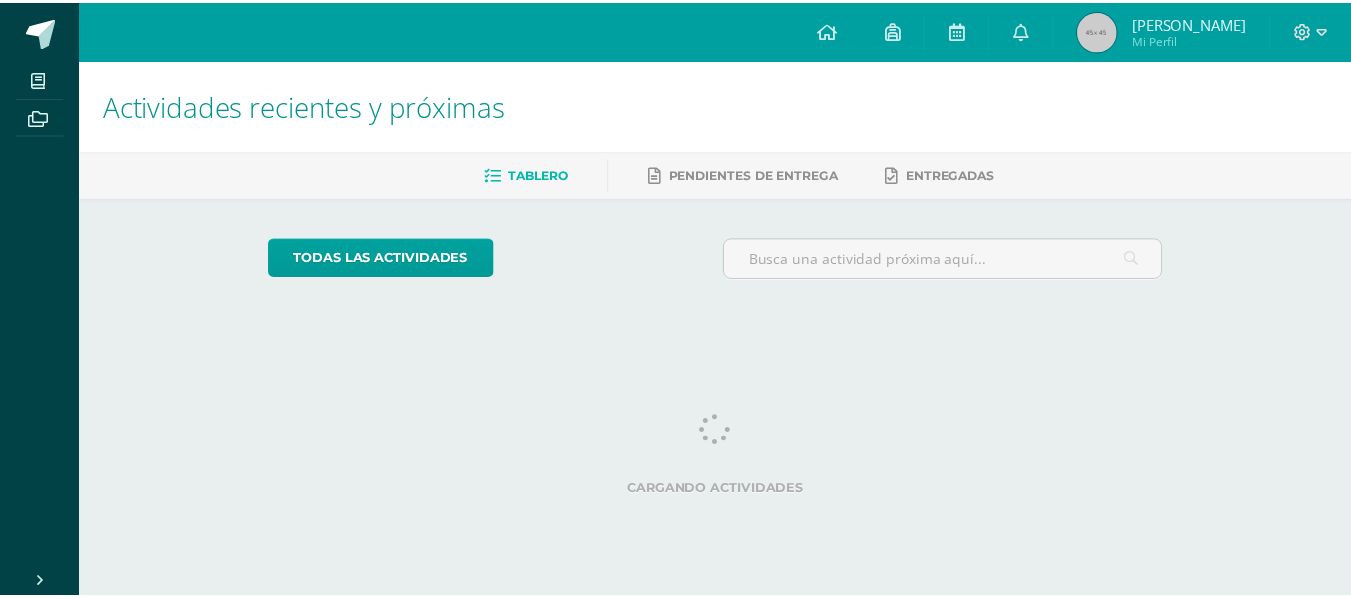 scroll, scrollTop: 0, scrollLeft: 0, axis: both 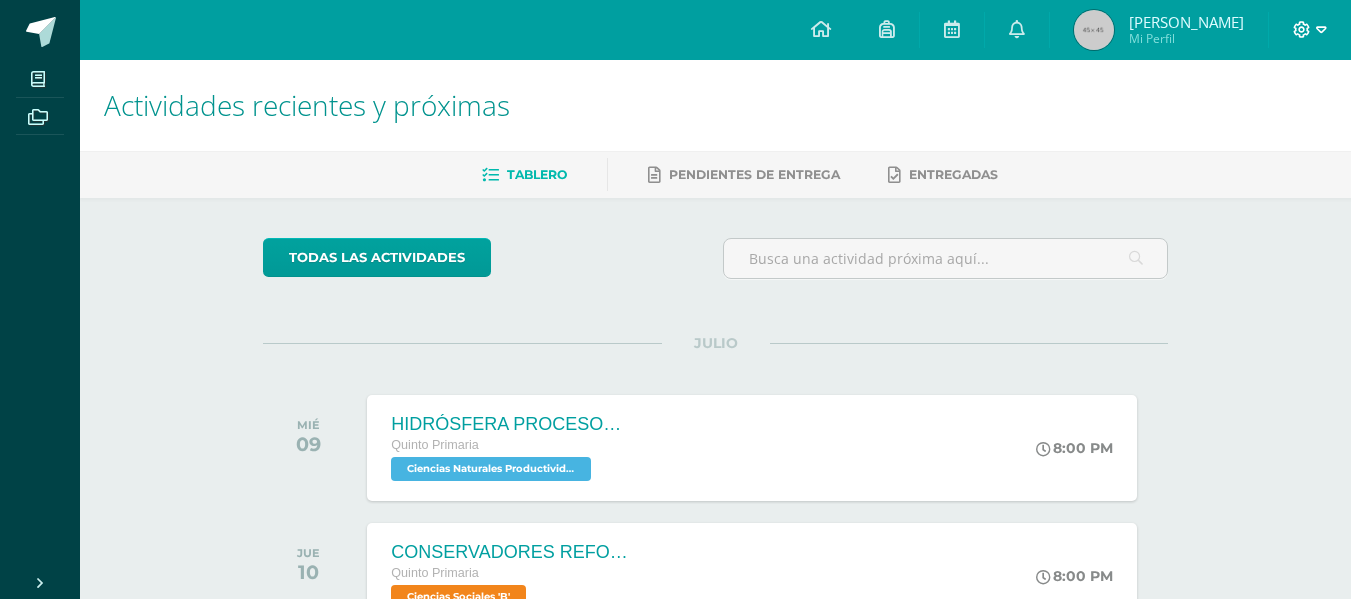 click 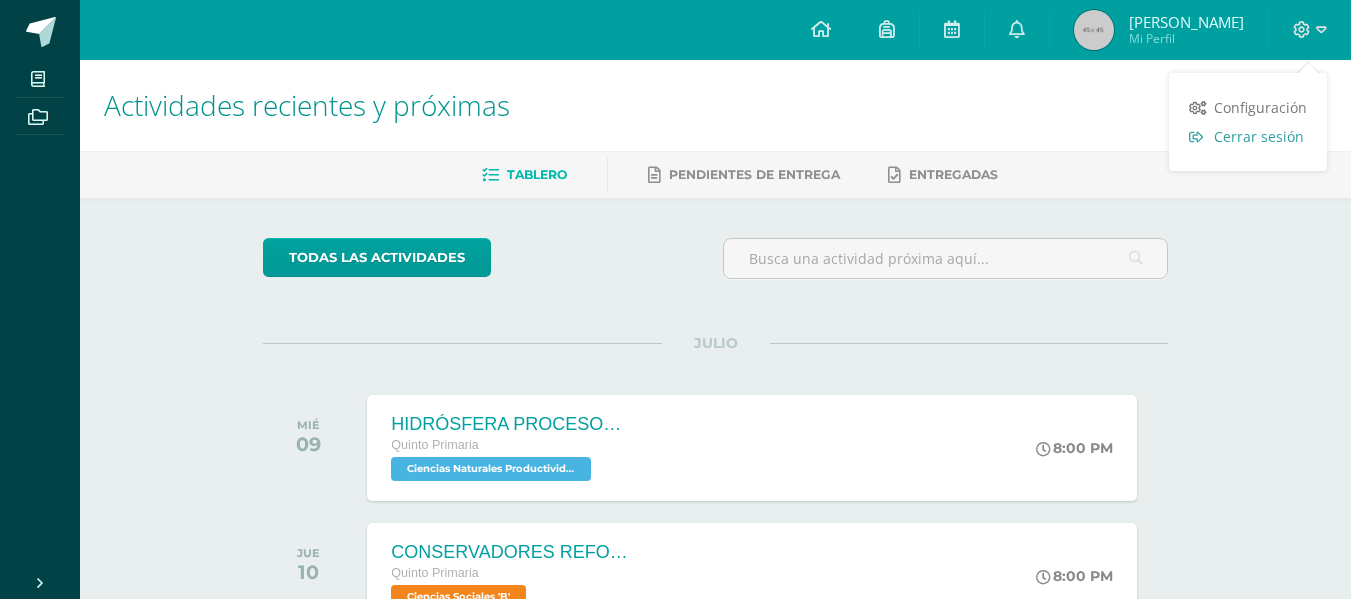 click on "Cerrar sesión" at bounding box center [1259, 136] 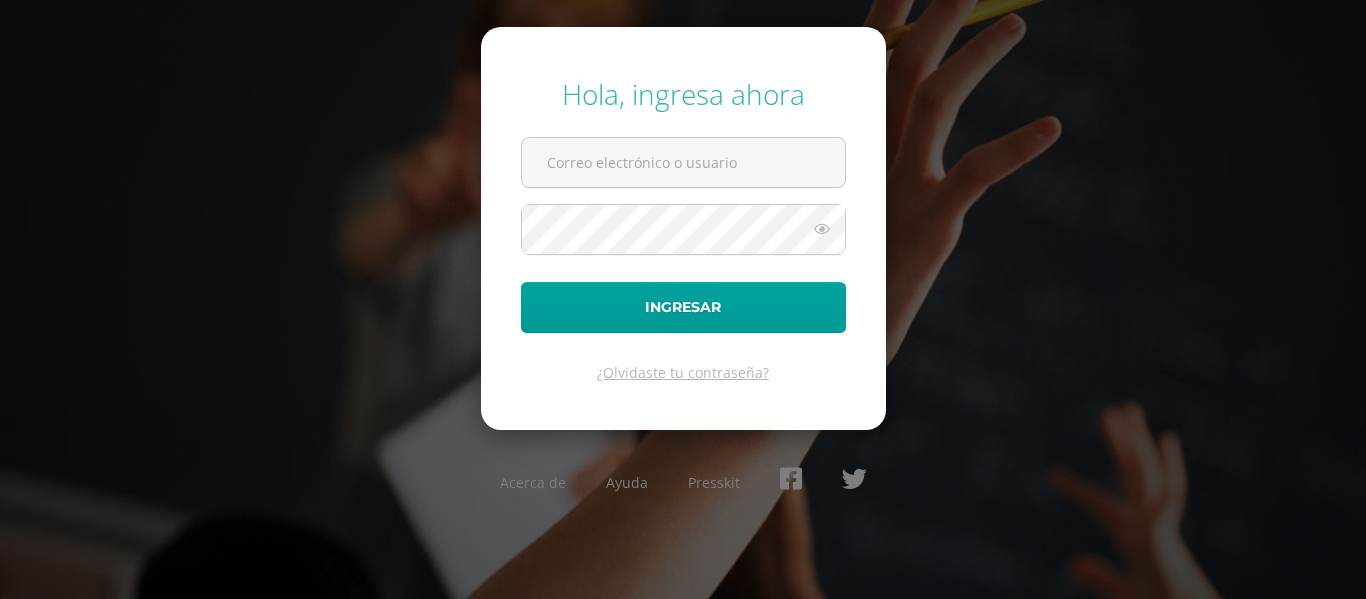 scroll, scrollTop: 0, scrollLeft: 0, axis: both 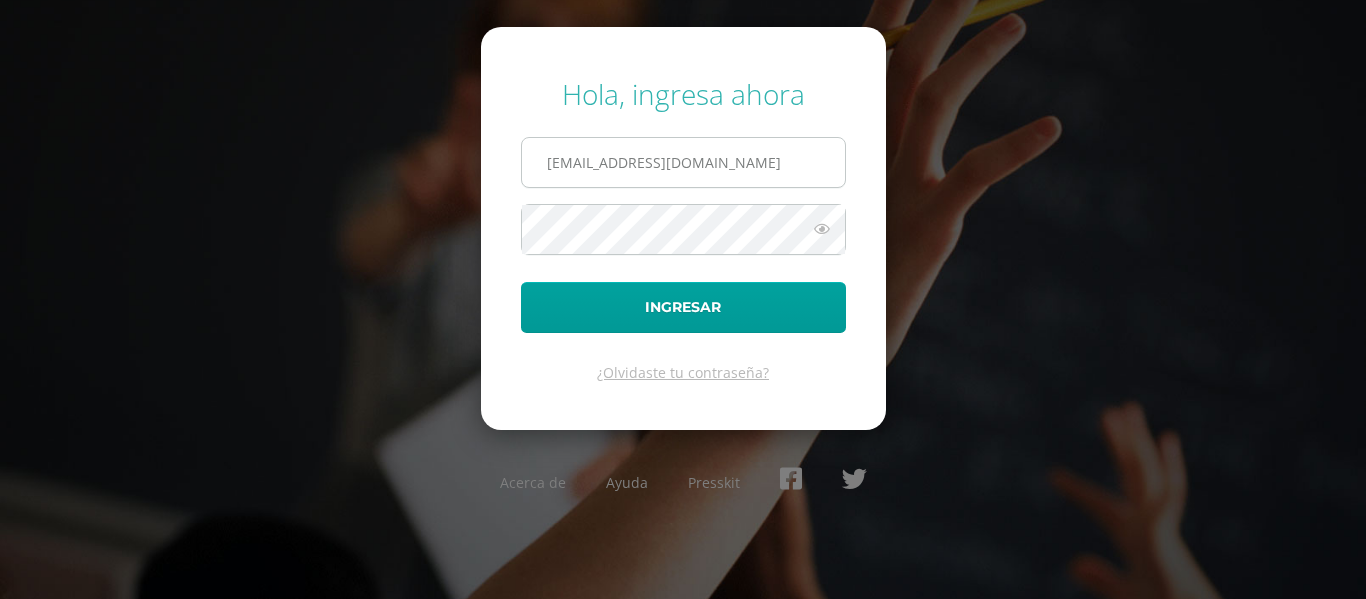 click on "[EMAIL_ADDRESS][DOMAIN_NAME]" at bounding box center (683, 162) 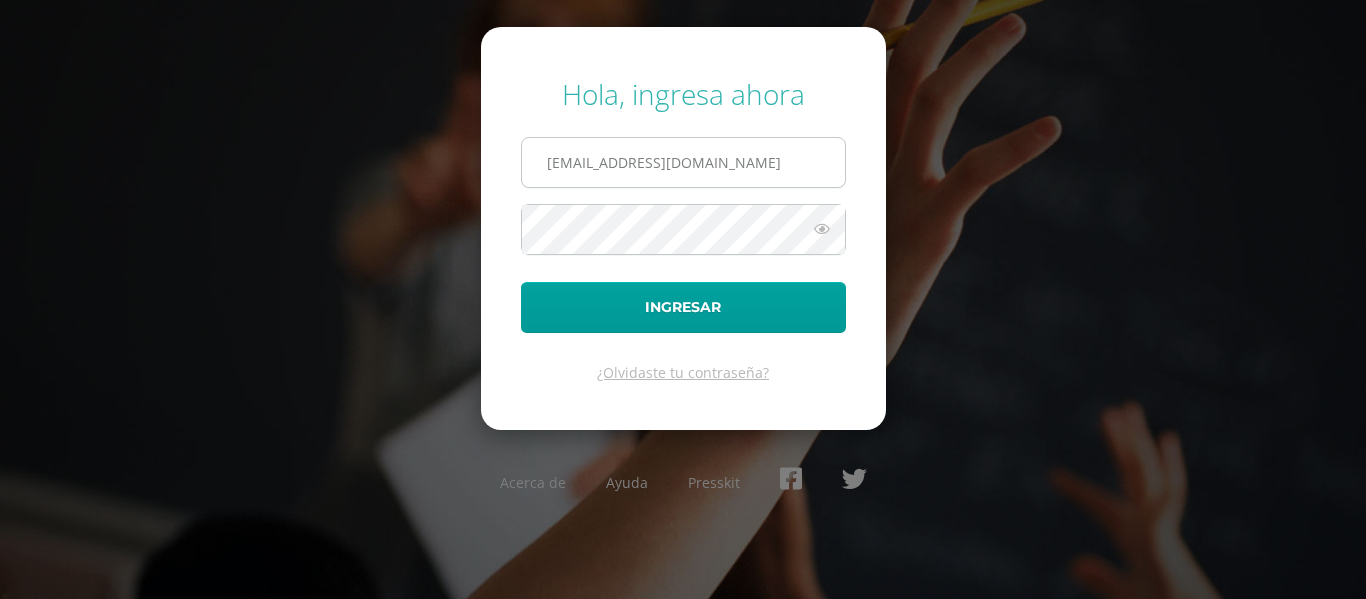 drag, startPoint x: 580, startPoint y: 164, endPoint x: 603, endPoint y: 164, distance: 23 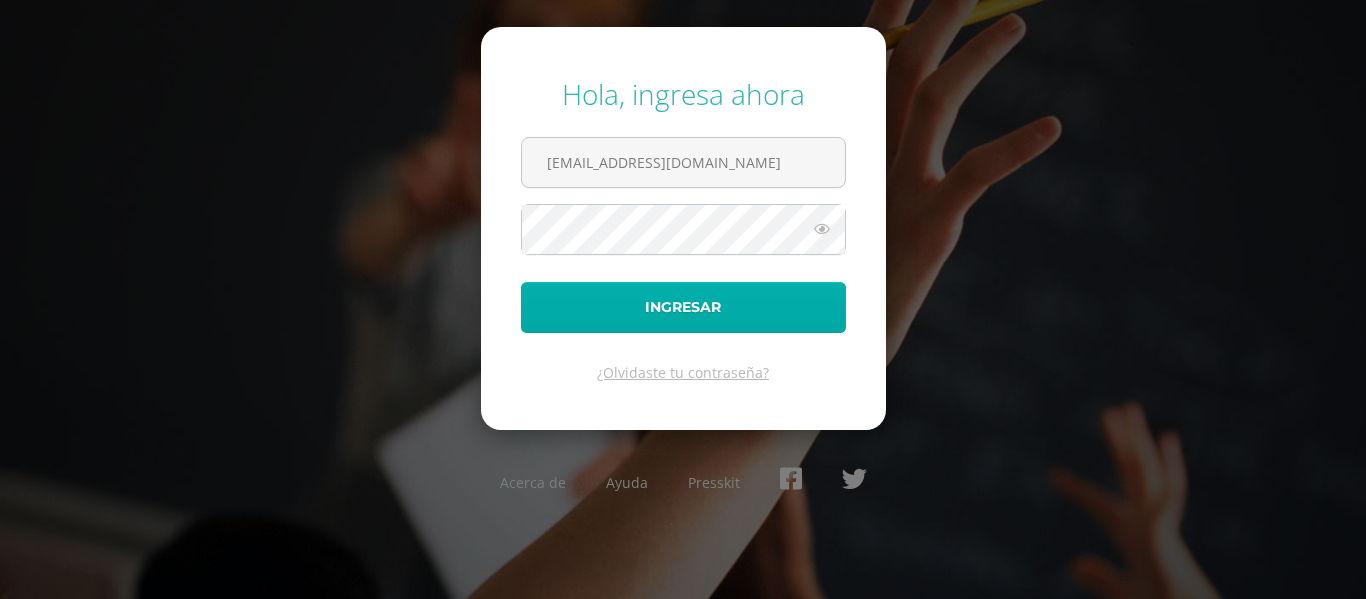 type on "[EMAIL_ADDRESS][DOMAIN_NAME]" 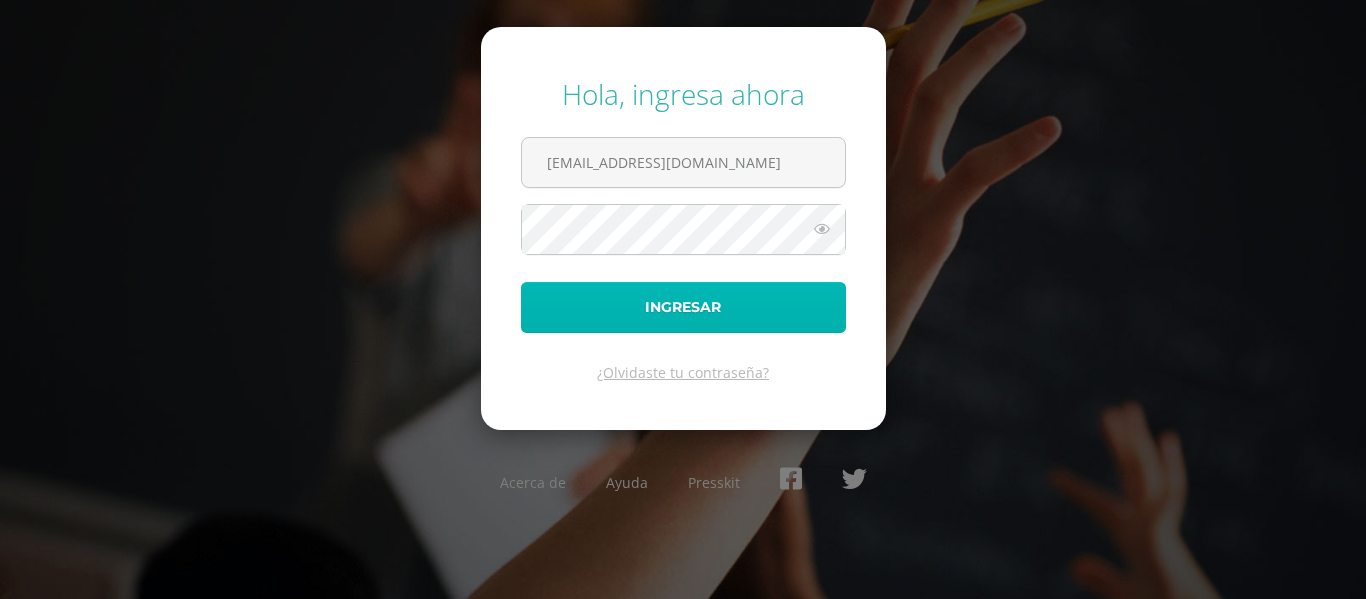 click on "Ingresar" at bounding box center (683, 307) 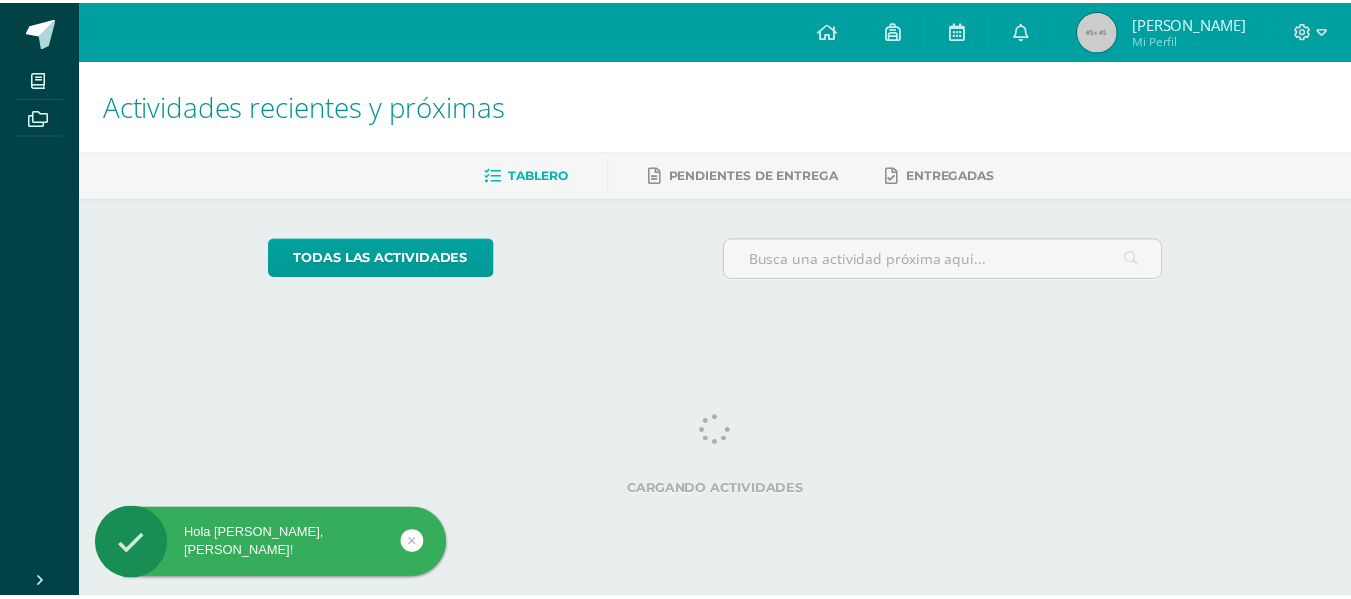 scroll, scrollTop: 0, scrollLeft: 0, axis: both 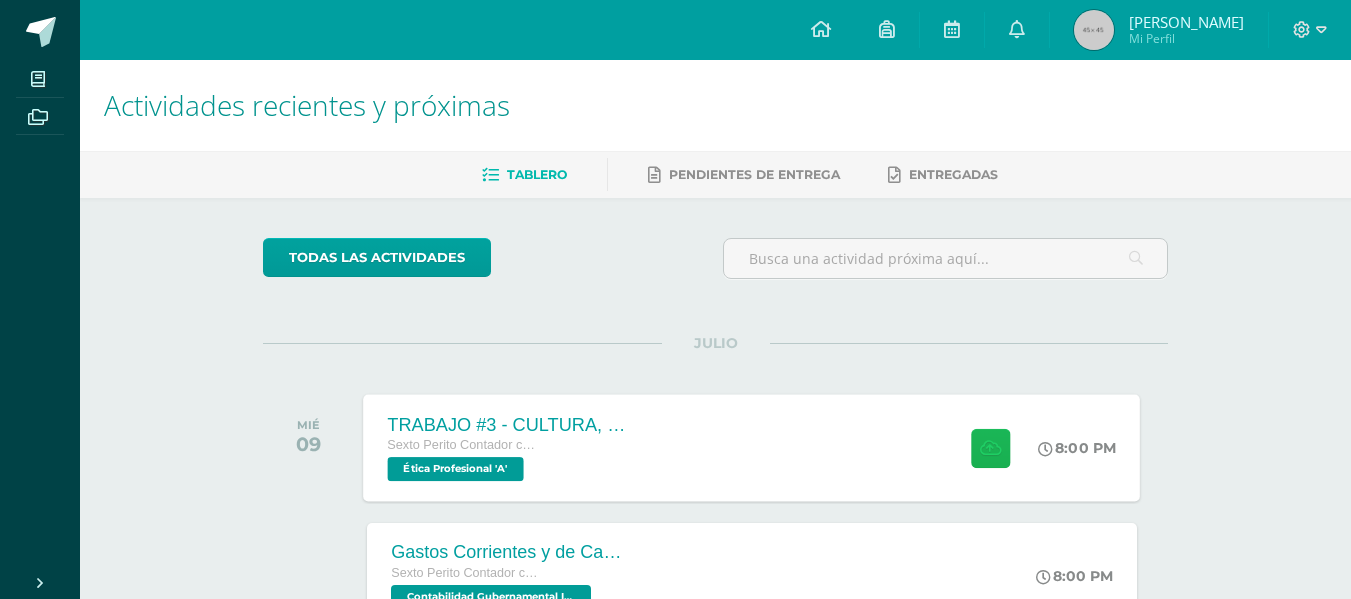 click at bounding box center (990, 447) 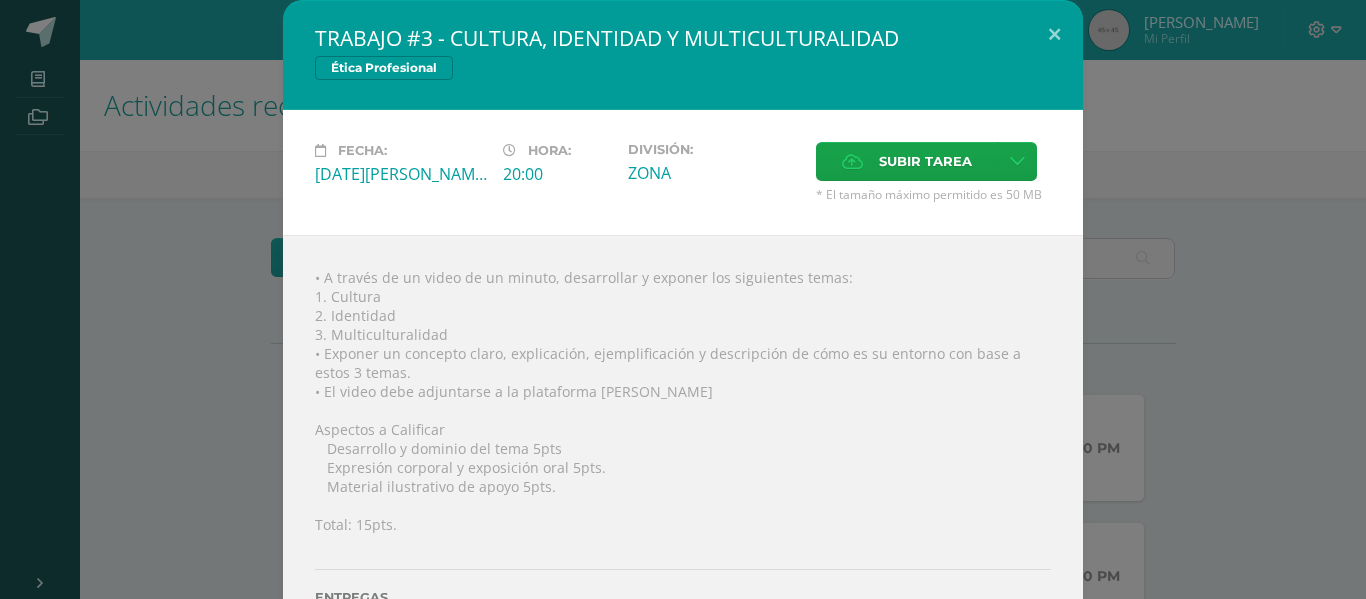click on "•	A través de un video de un minuto, desarrollar y exponer los siguientes temas: 1.	Cultura 2.	Identidad  3.	Multiculturalidad  •	Exponer un concepto claro, explicación, ejemplificación y descripción de cómo es su entorno con base a estos 3 temas.   •	El video debe adjuntarse a la plataforma de EDOO 	Aspectos a Calificar 		Desarrollo y dominio del tema 5pts 		Expresión corporal y exposición oral 5pts.  		Material ilustrativo de apoyo 5pts.  	 	Total: 15pts.
Entregas
Aún no se han realizado entregas
¿Deseas retirar la entrega  ?" at bounding box center (683, 459) 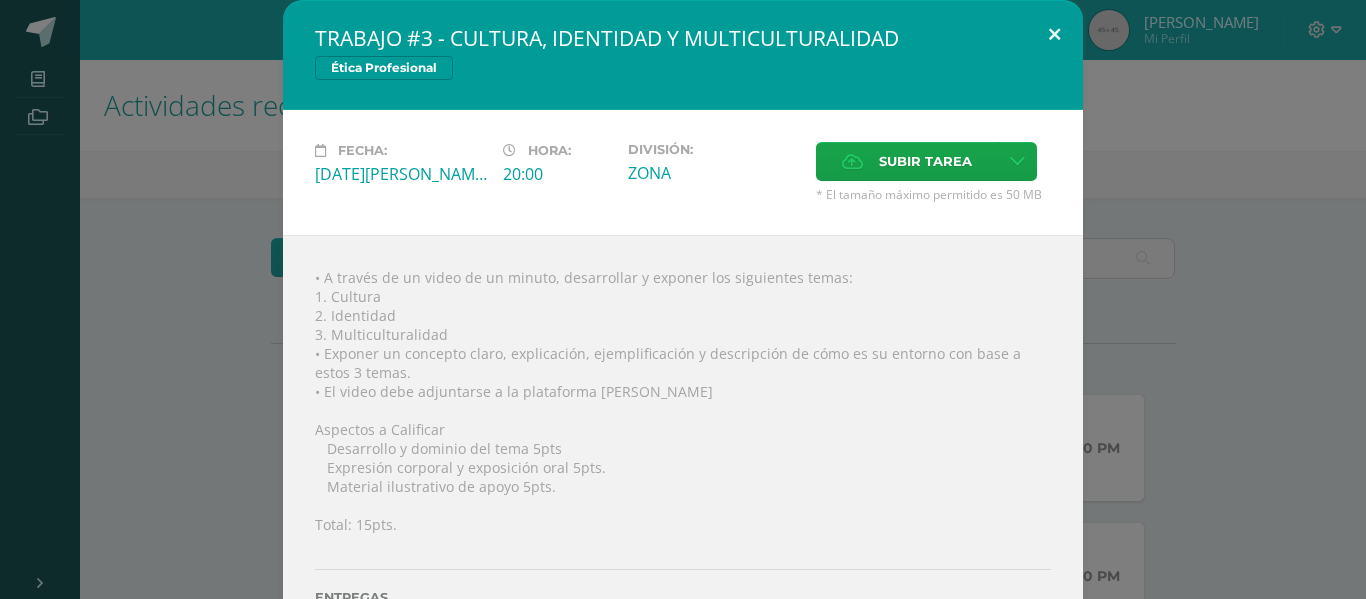 click at bounding box center (1054, 34) 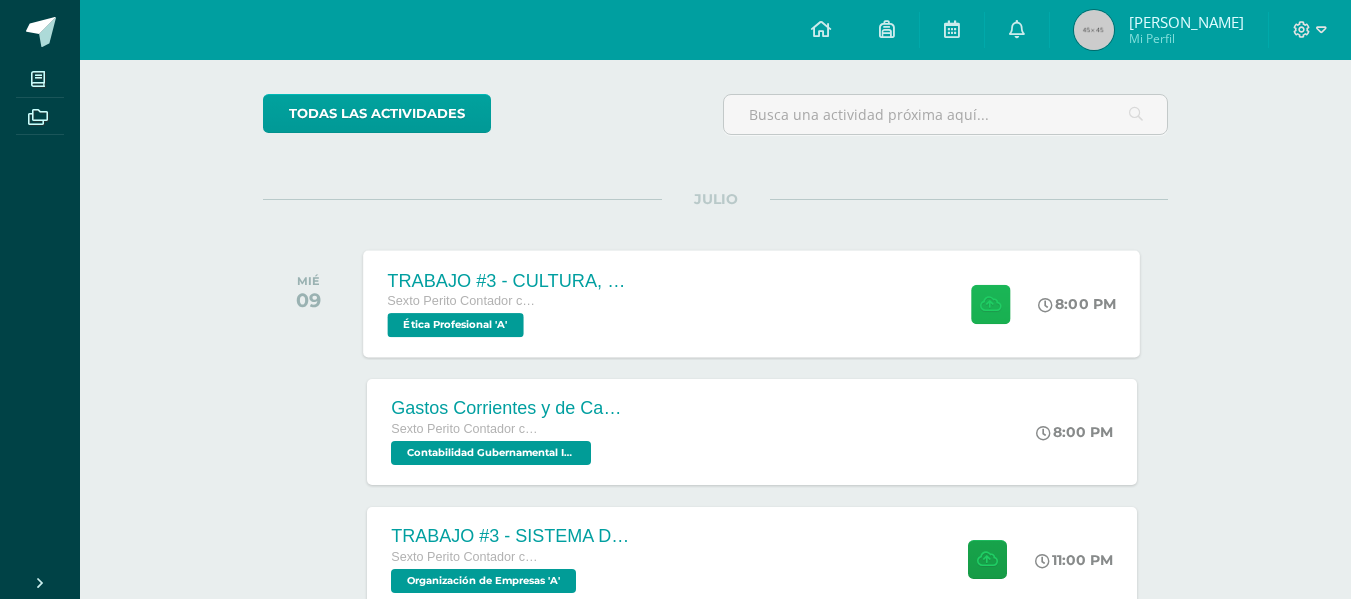scroll, scrollTop: 0, scrollLeft: 0, axis: both 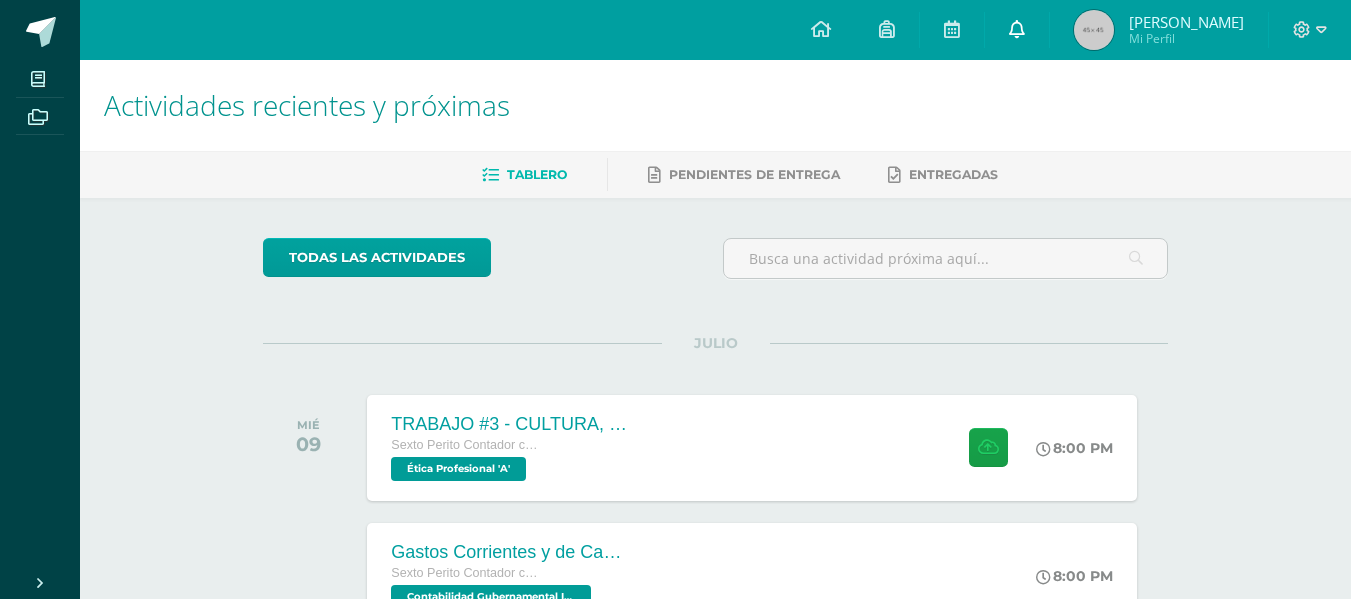 click at bounding box center [1017, 29] 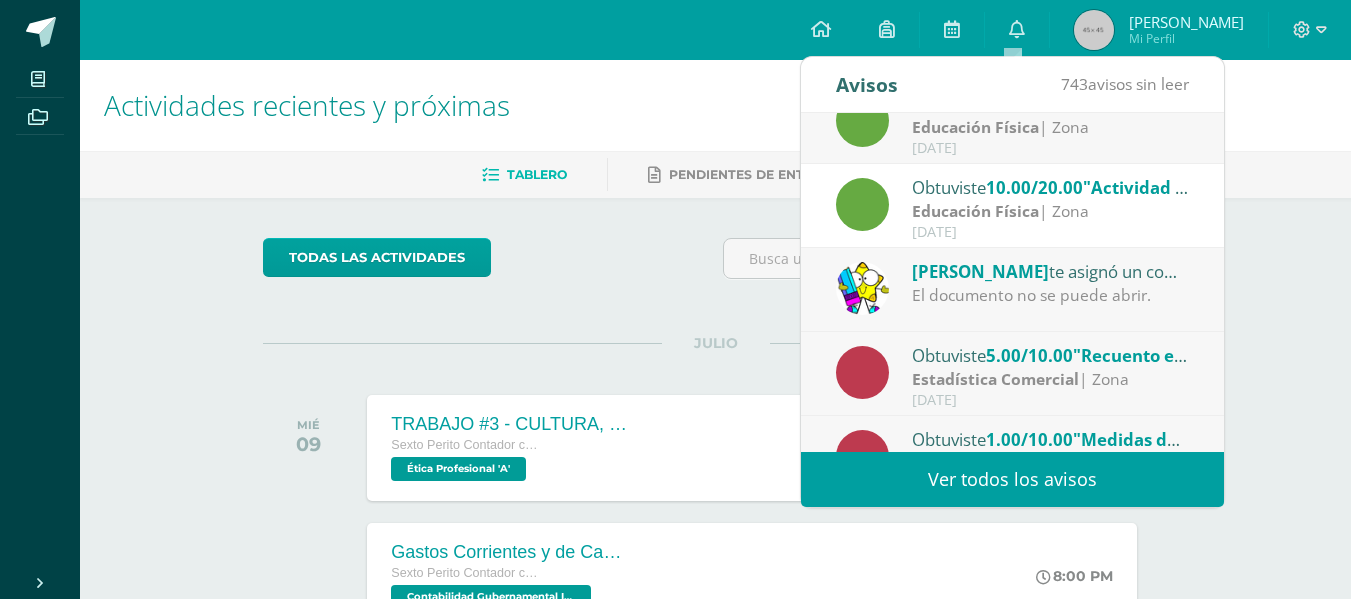 scroll, scrollTop: 160, scrollLeft: 0, axis: vertical 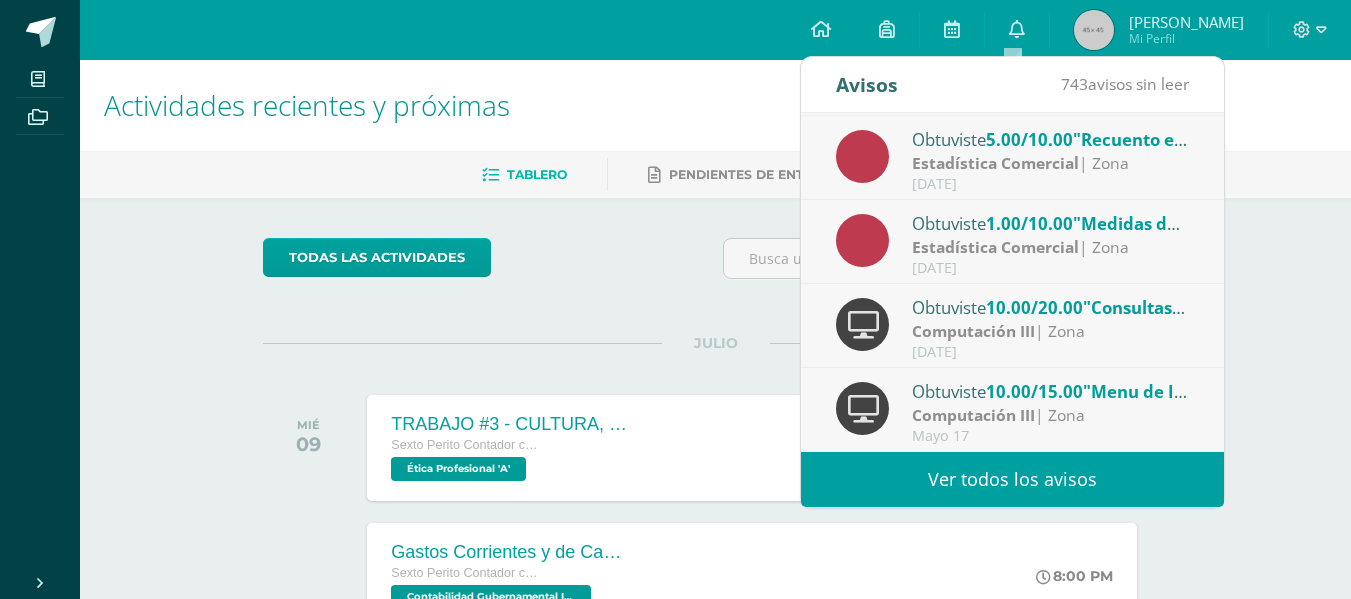 click on "Ver todos los avisos" at bounding box center [1012, 479] 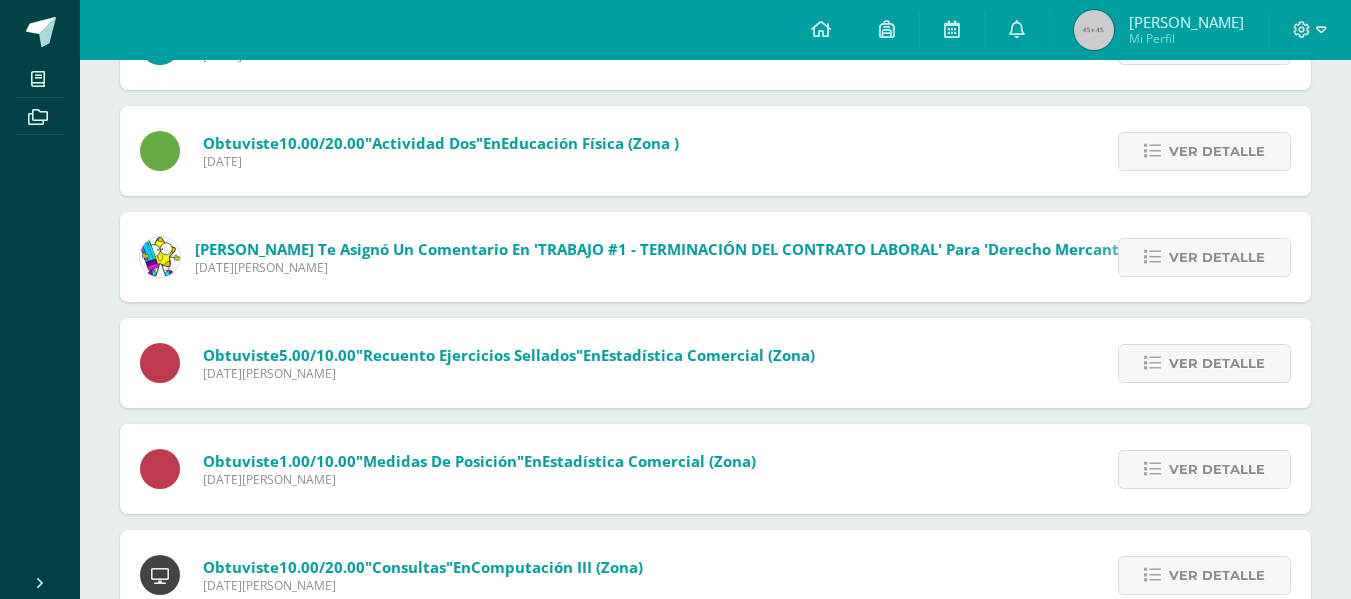 scroll, scrollTop: 300, scrollLeft: 0, axis: vertical 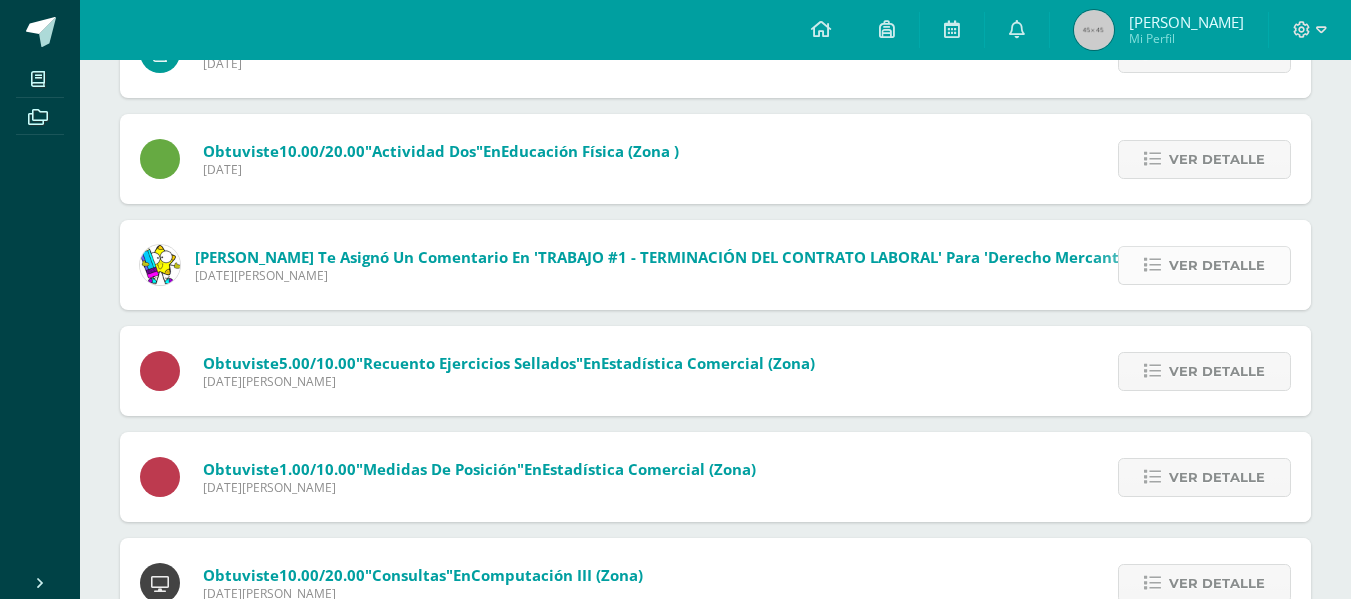 click on "Ver detalle" at bounding box center (1217, 265) 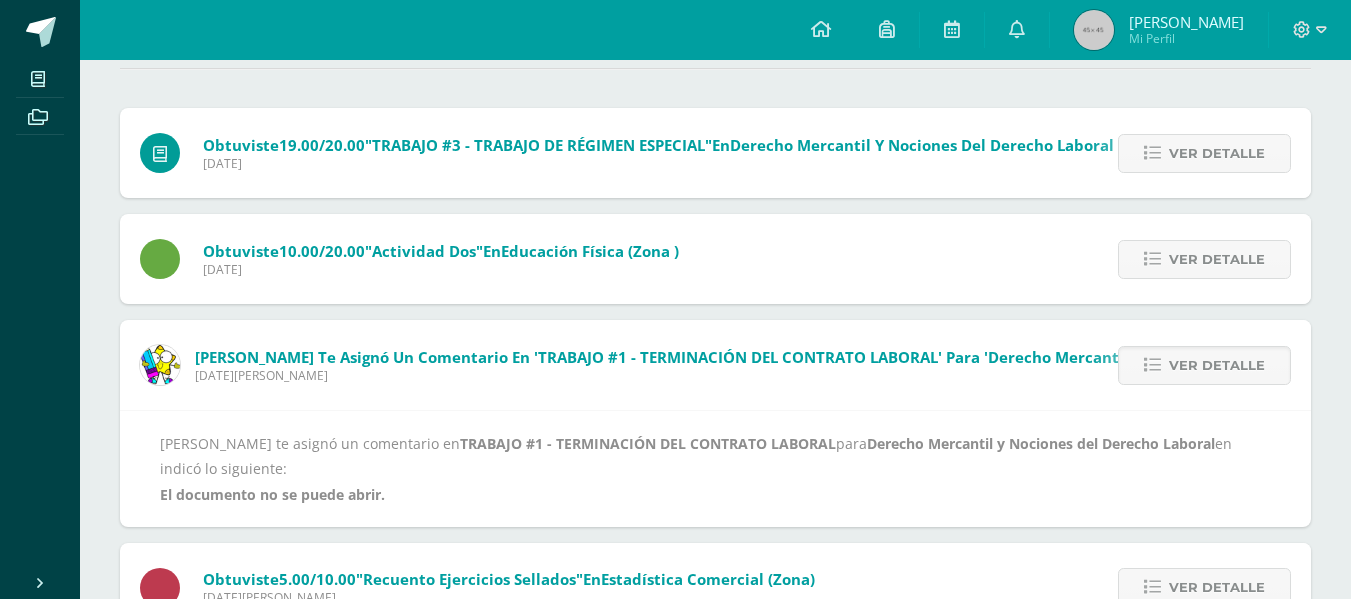 scroll, scrollTop: 0, scrollLeft: 0, axis: both 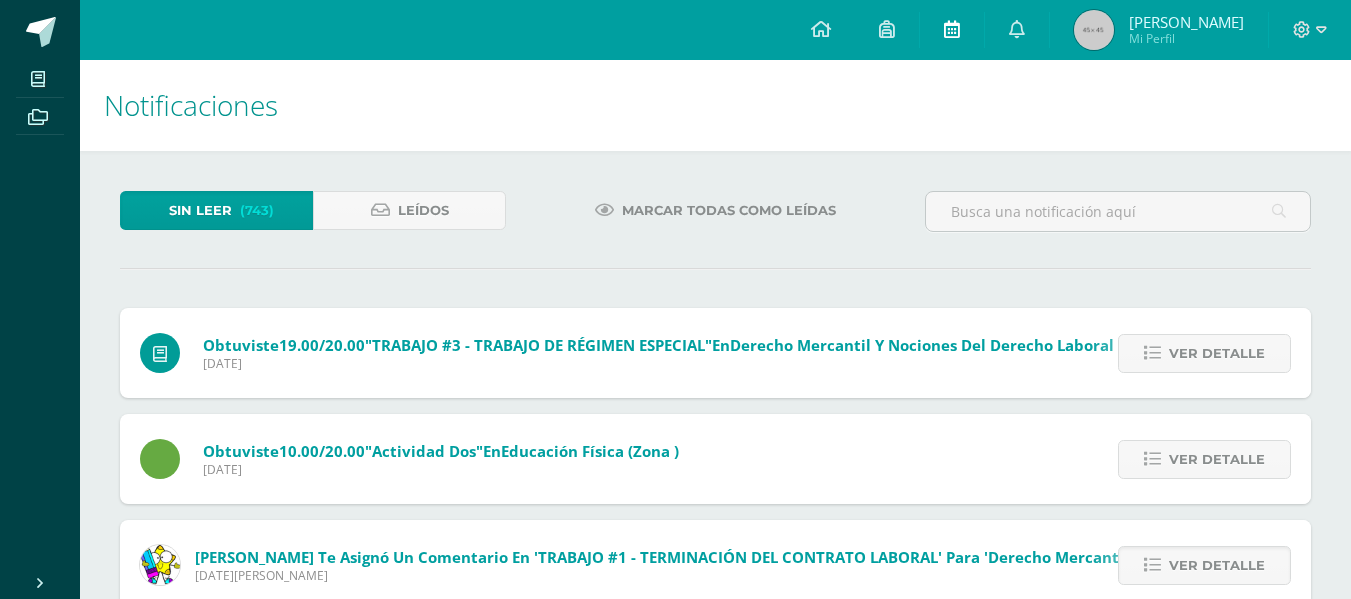 click at bounding box center [952, 29] 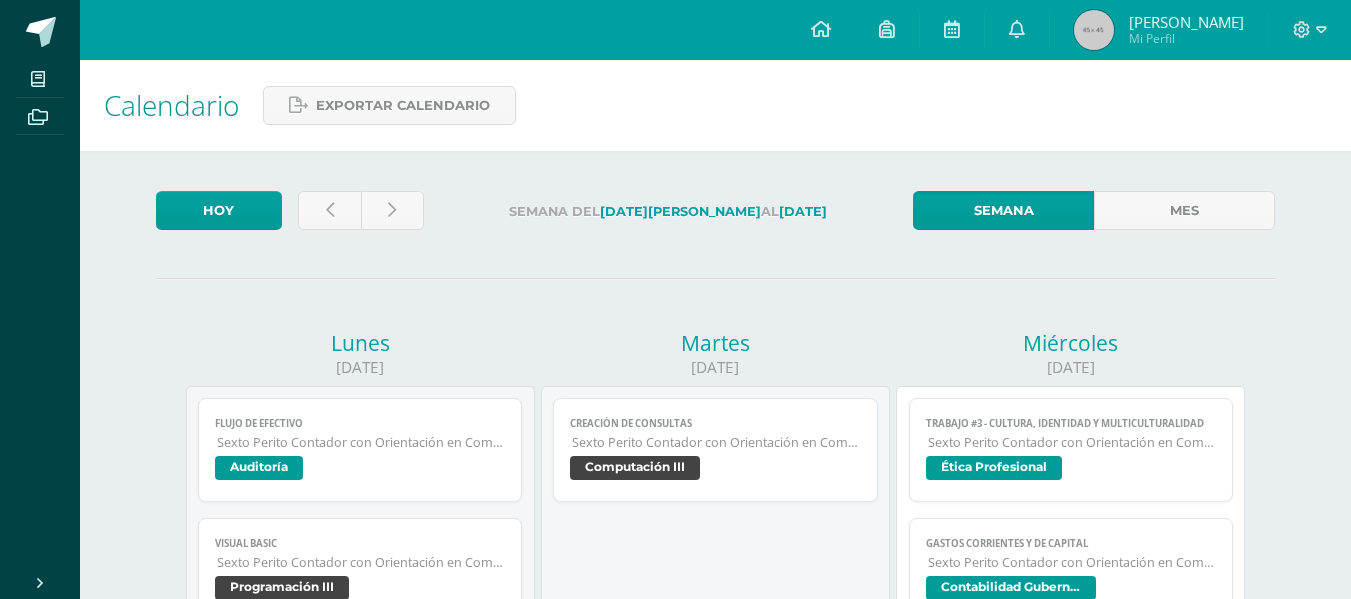 scroll, scrollTop: 0, scrollLeft: 0, axis: both 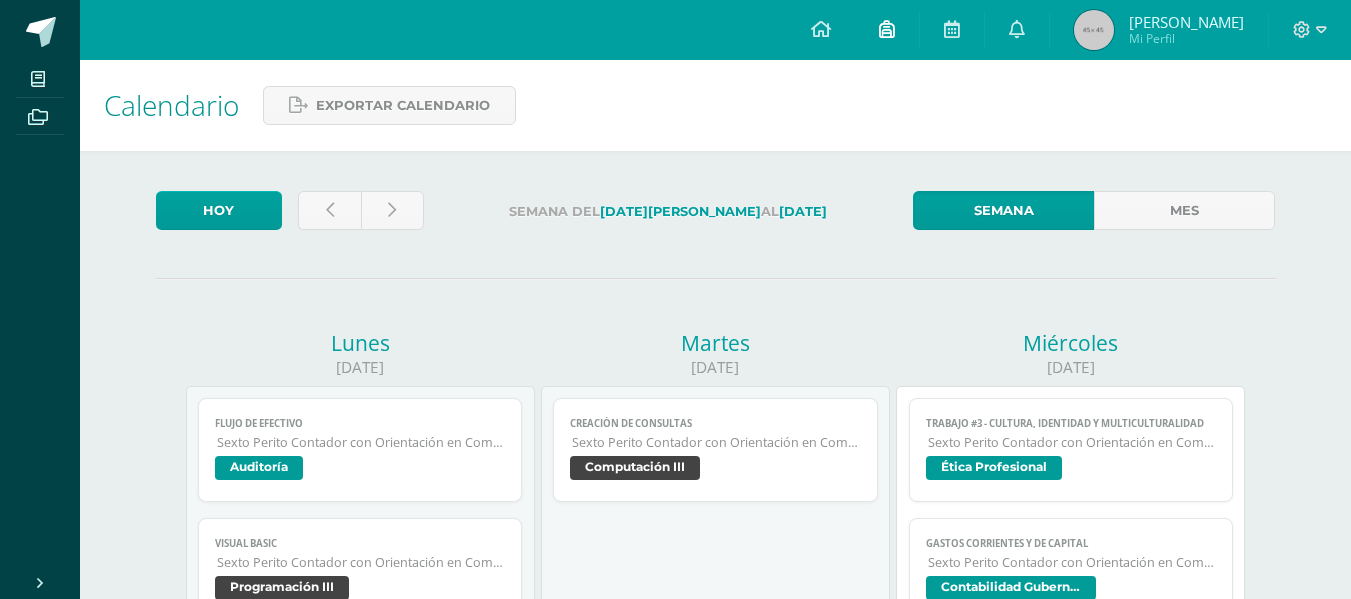 click at bounding box center (887, 29) 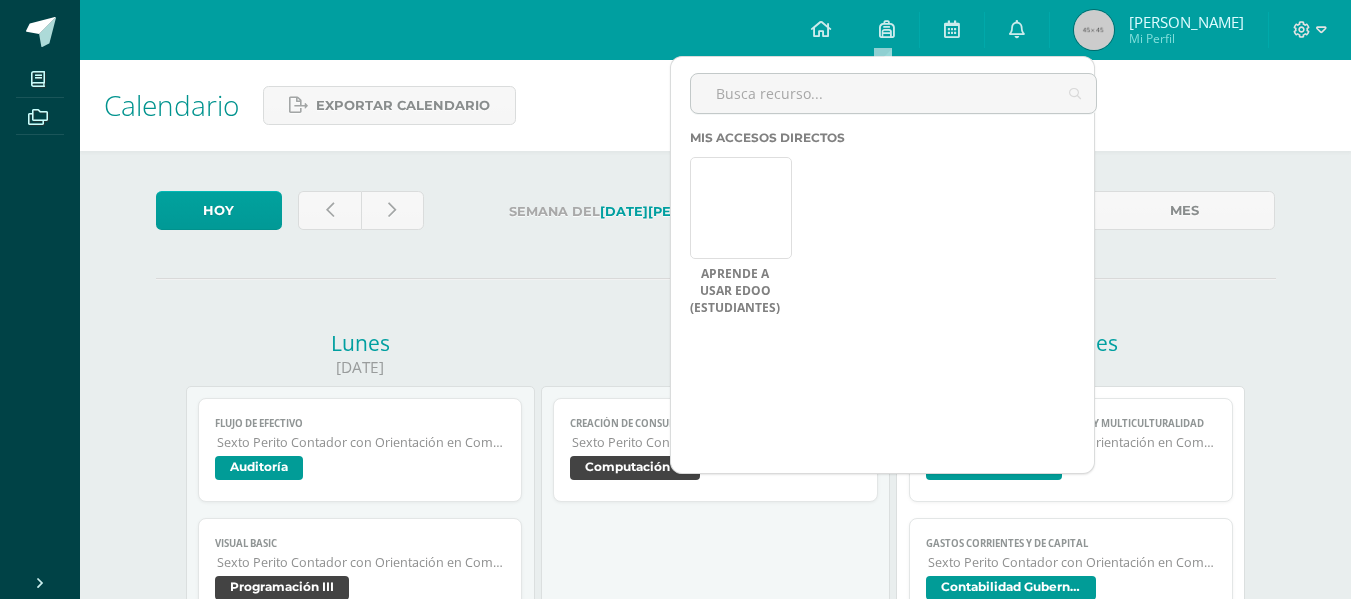 click on "Aprende a usar Edoo (Estudiantes)
Aún no hay accesos directos   a los que puedas acceder. Podrás ver todos los accesos directos   compartidos por el colegio desde acá." at bounding box center [901, 241] 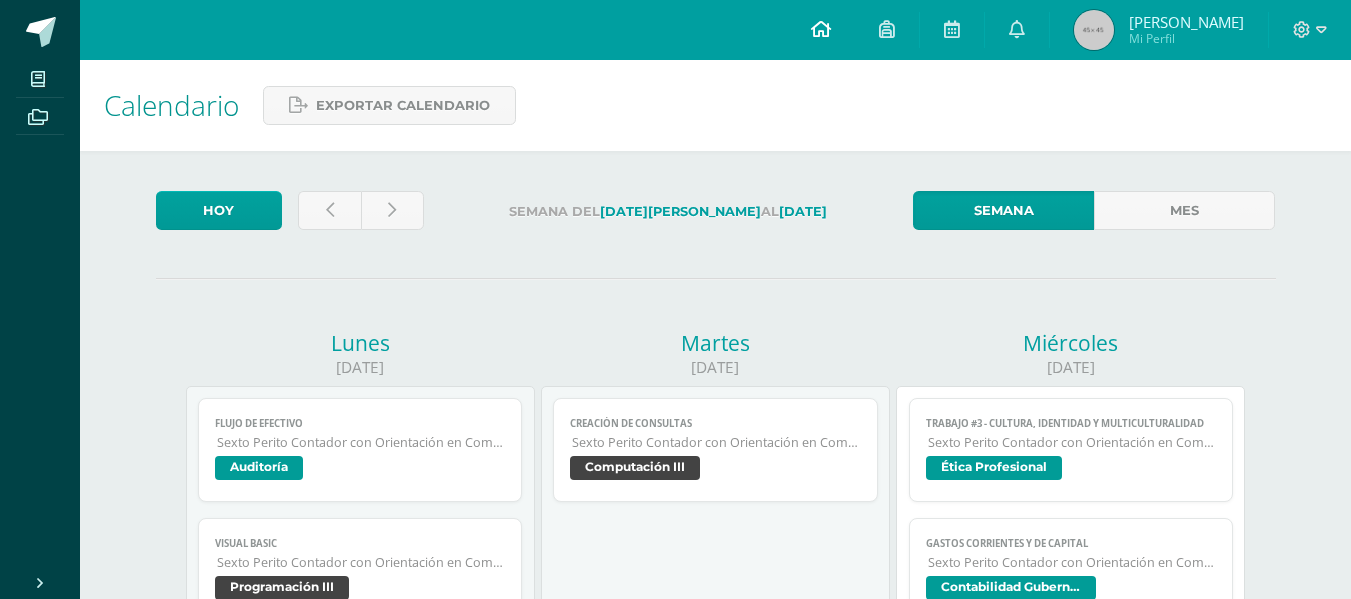 click at bounding box center (821, 29) 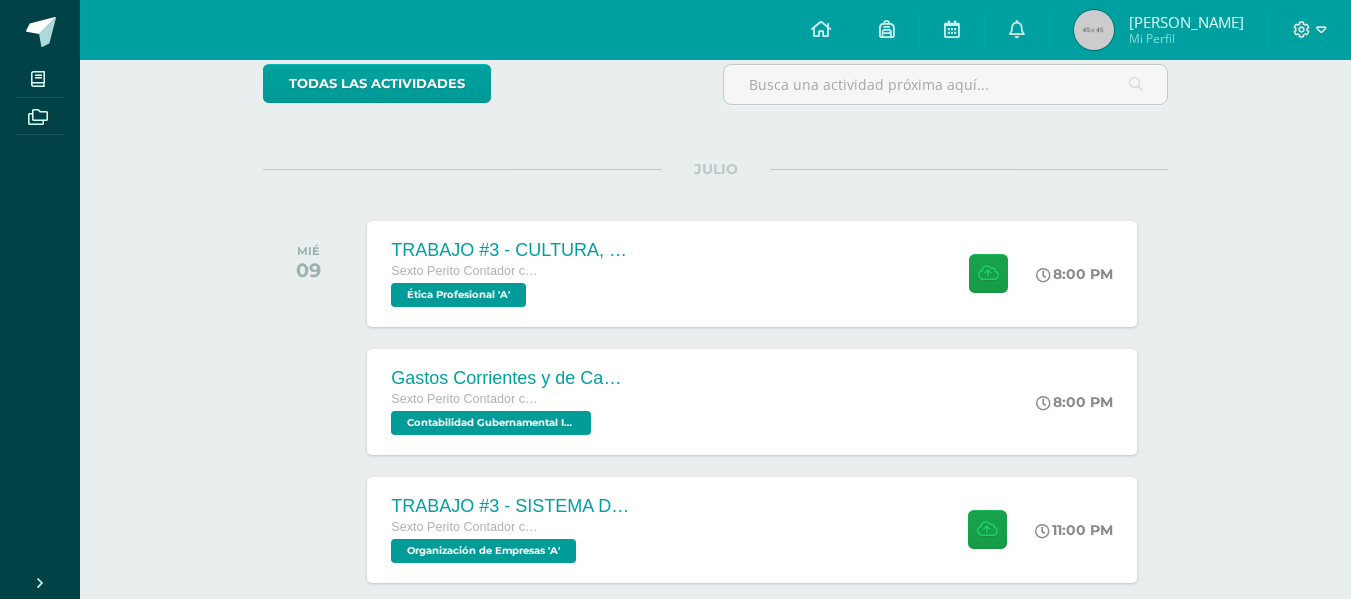 scroll, scrollTop: 0, scrollLeft: 0, axis: both 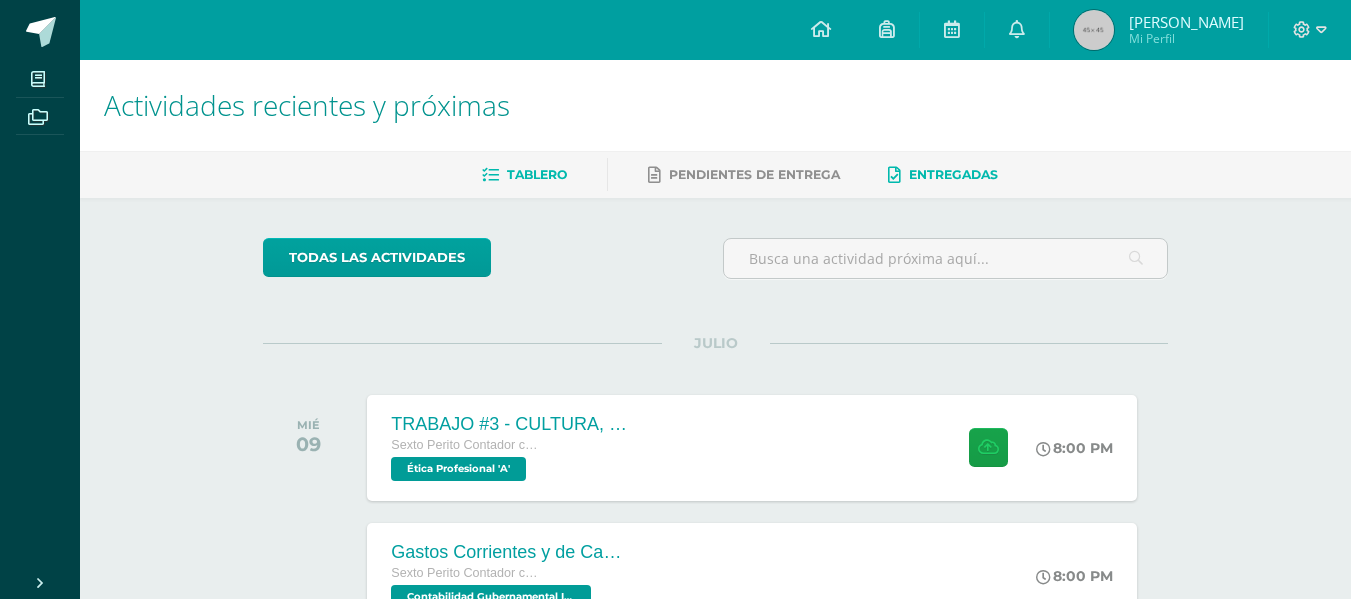 click on "Entregadas" at bounding box center [953, 174] 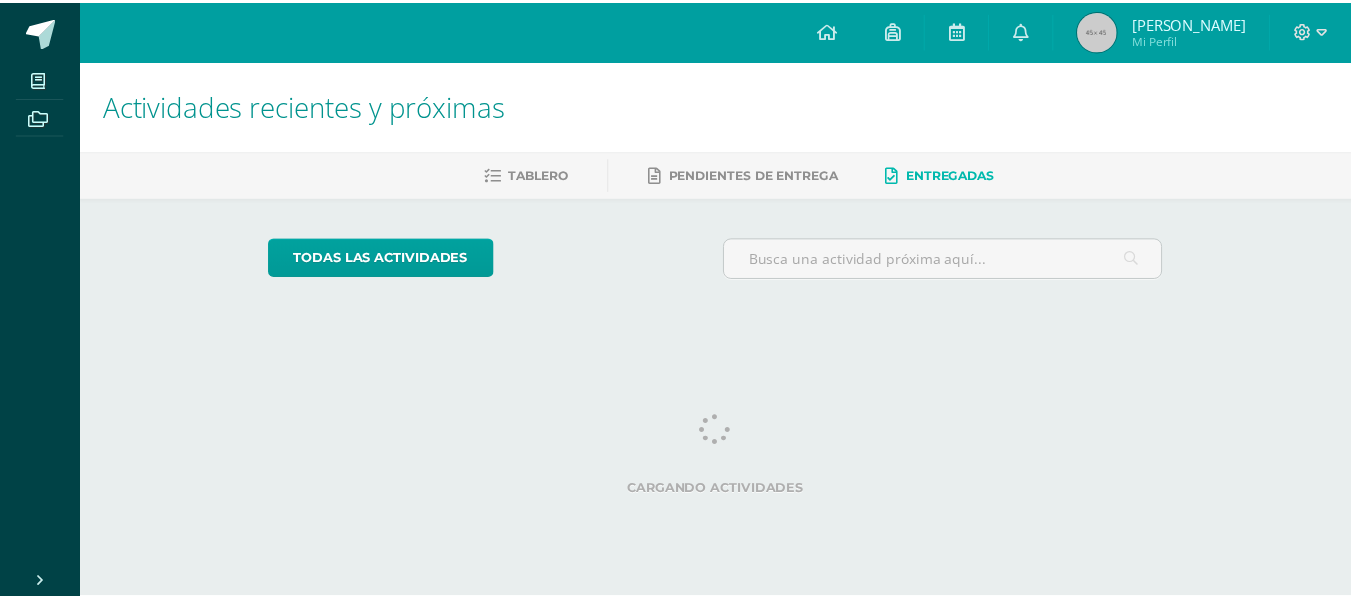 scroll, scrollTop: 0, scrollLeft: 0, axis: both 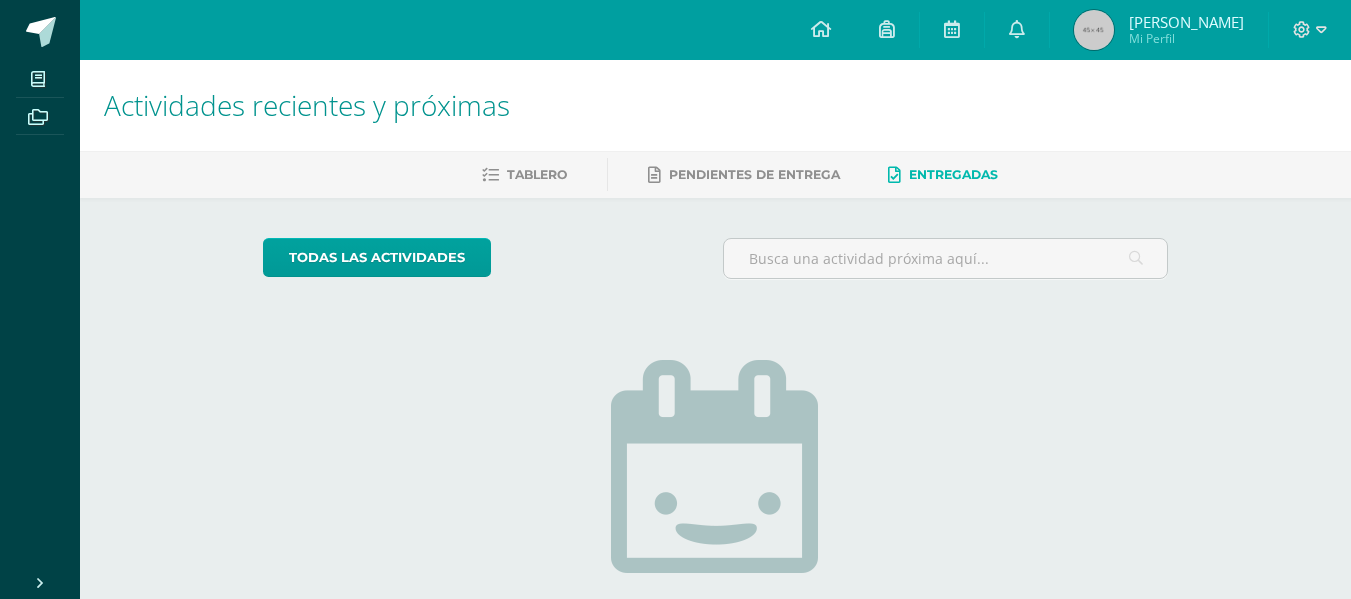 click at bounding box center (1094, 30) 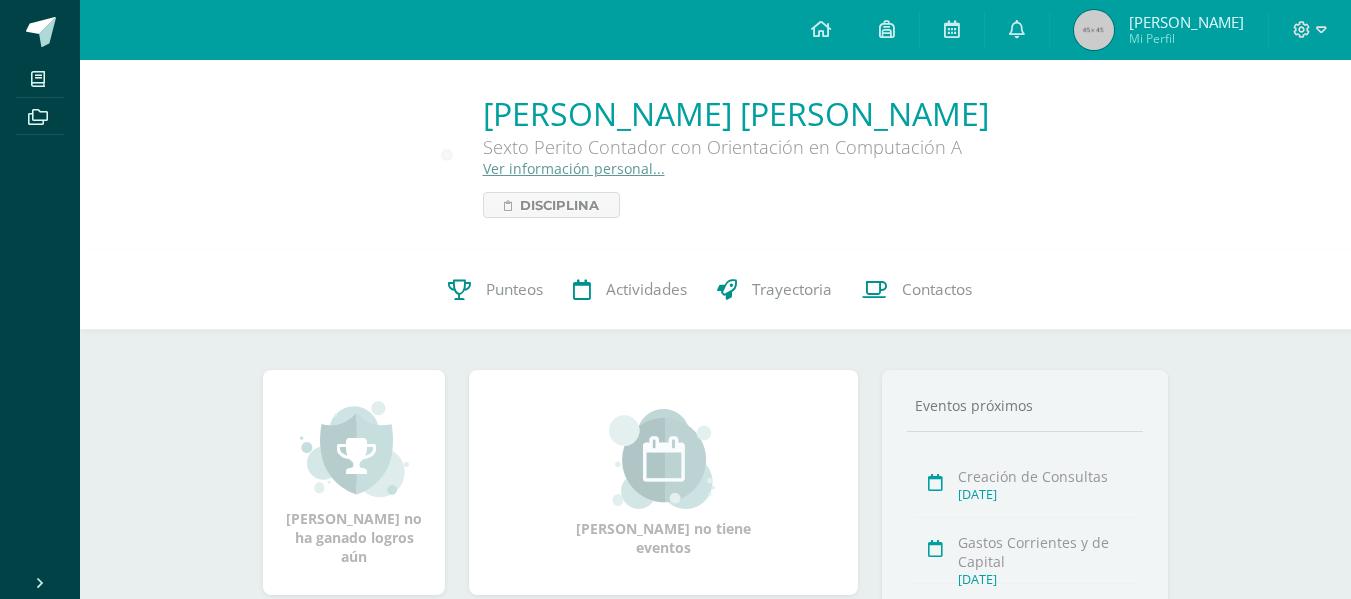 scroll, scrollTop: 0, scrollLeft: 0, axis: both 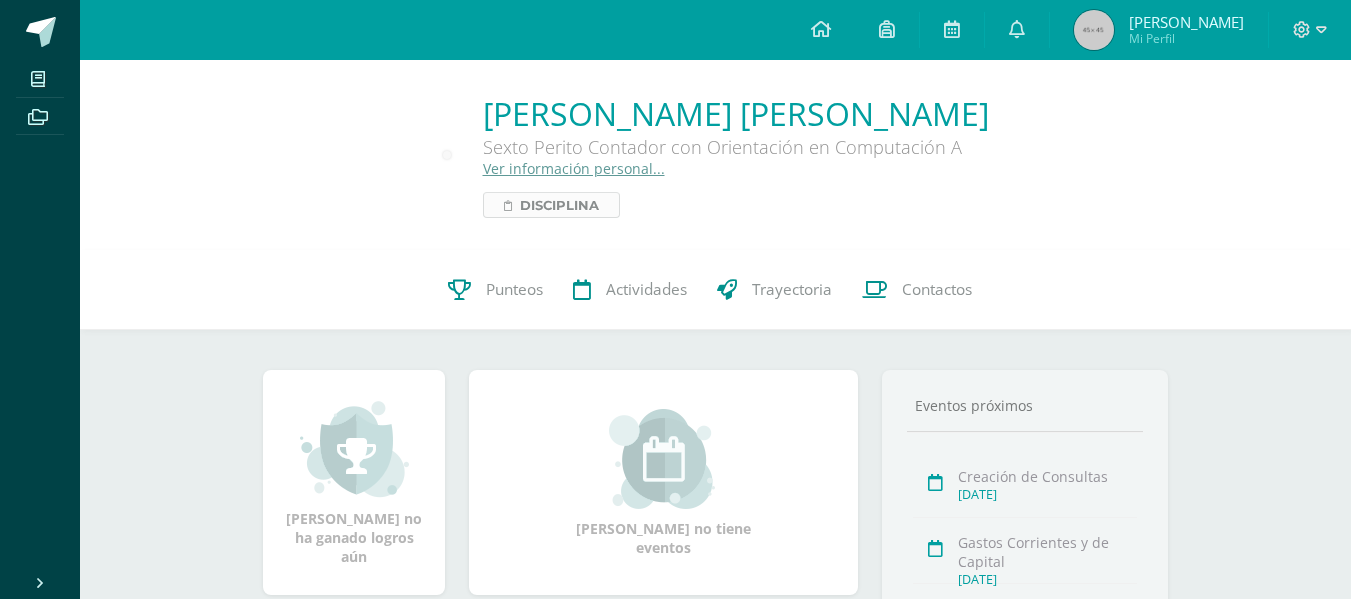 click on "Disciplina" at bounding box center [559, 205] 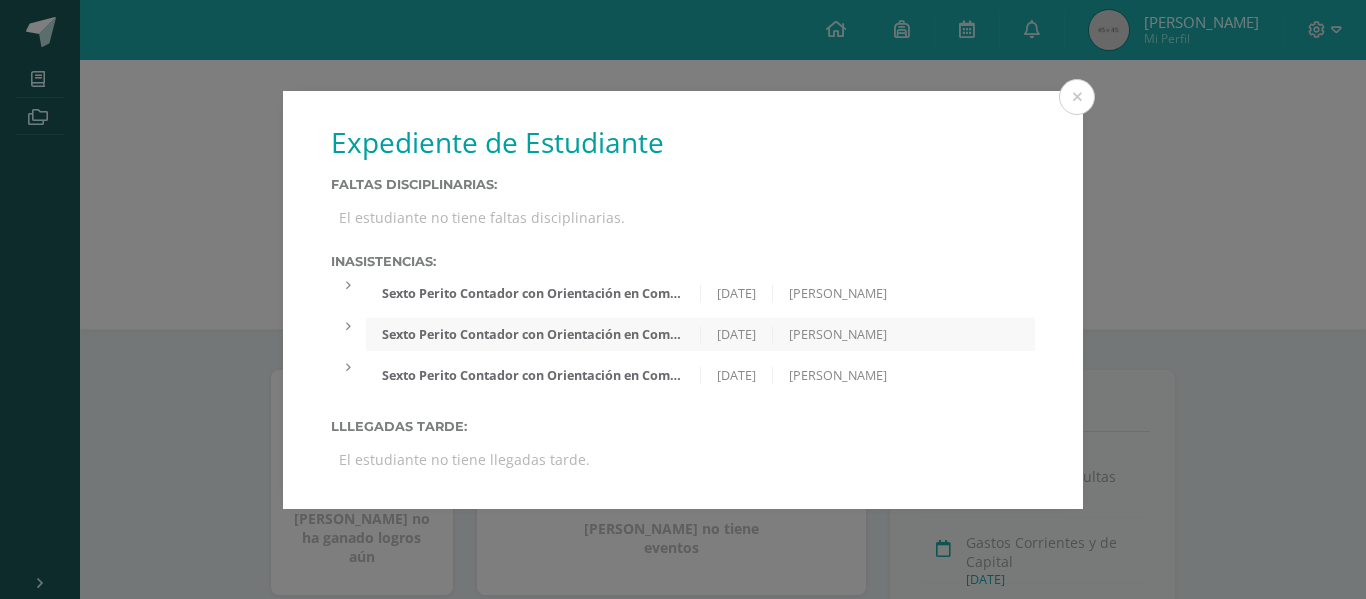 click at bounding box center [1077, 97] 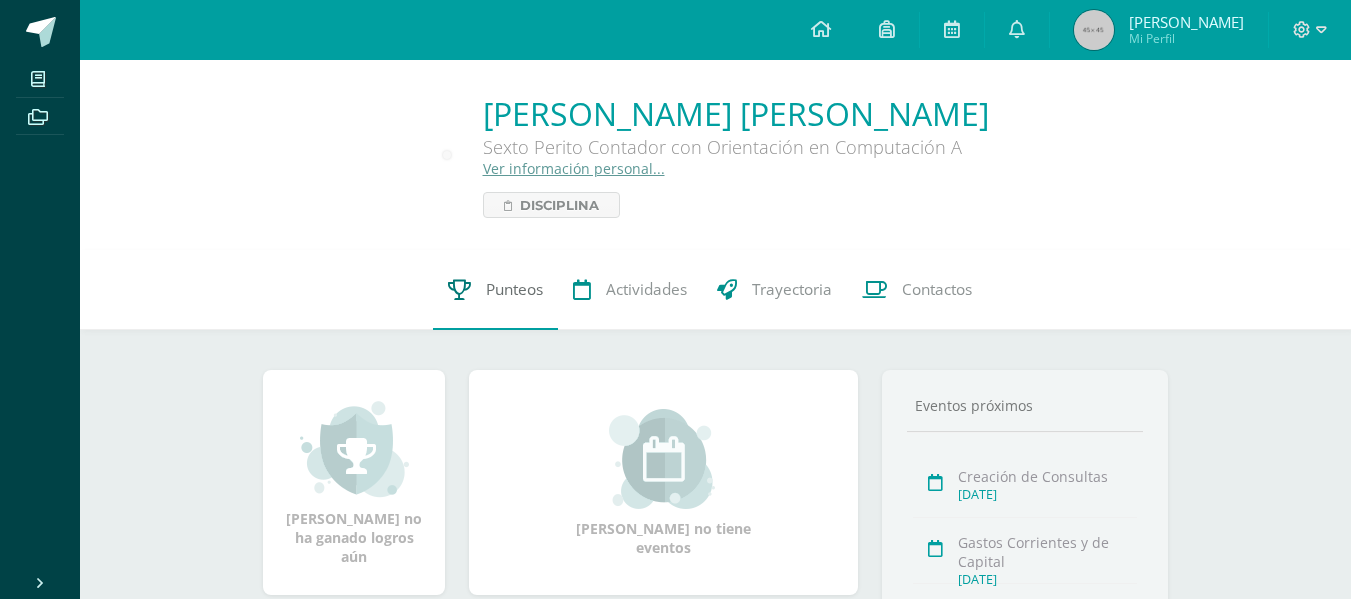 click on "Punteos" at bounding box center (514, 289) 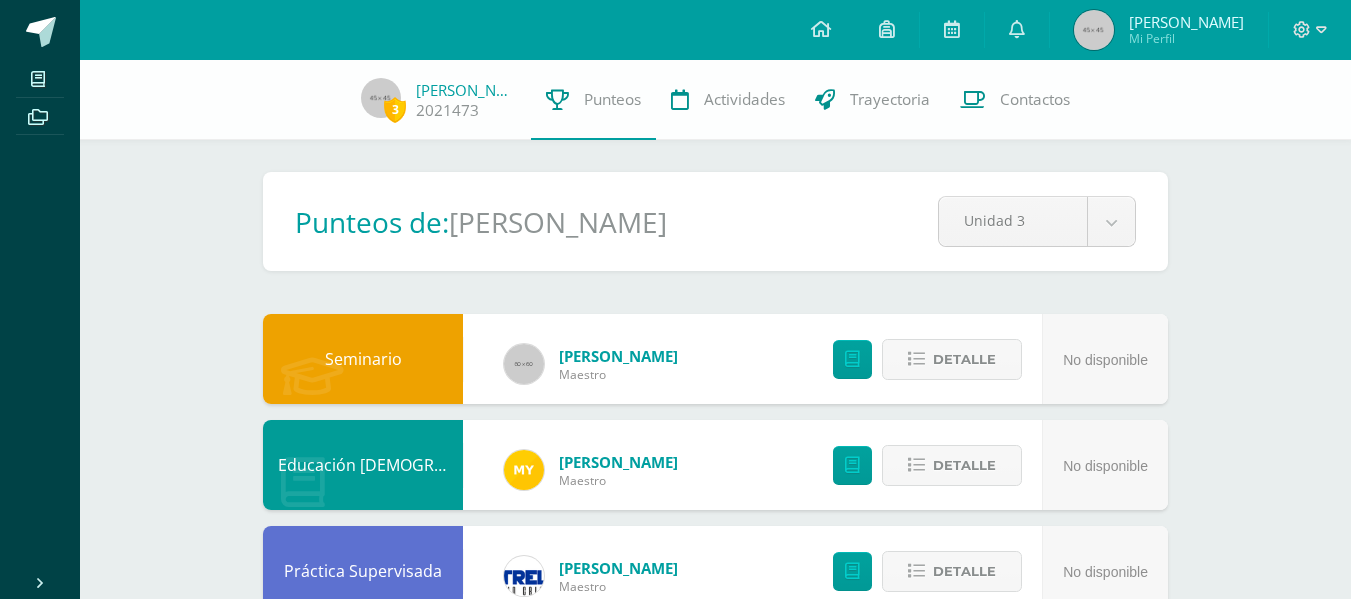 scroll, scrollTop: 0, scrollLeft: 0, axis: both 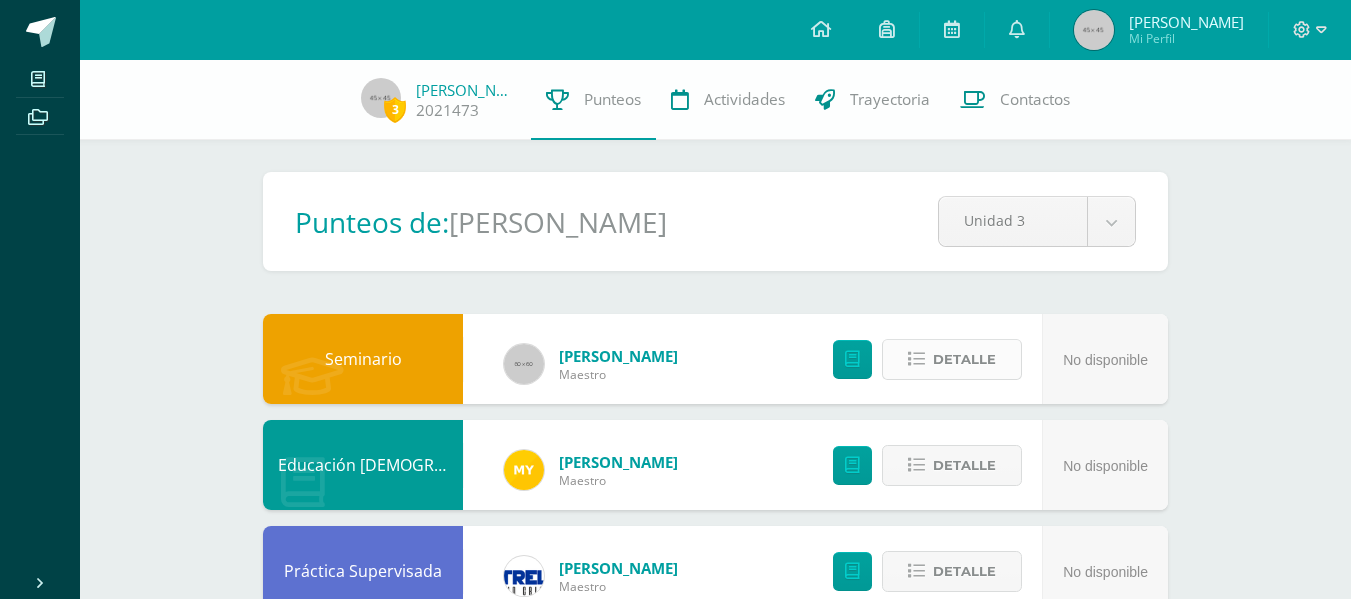 click on "Detalle" at bounding box center [964, 359] 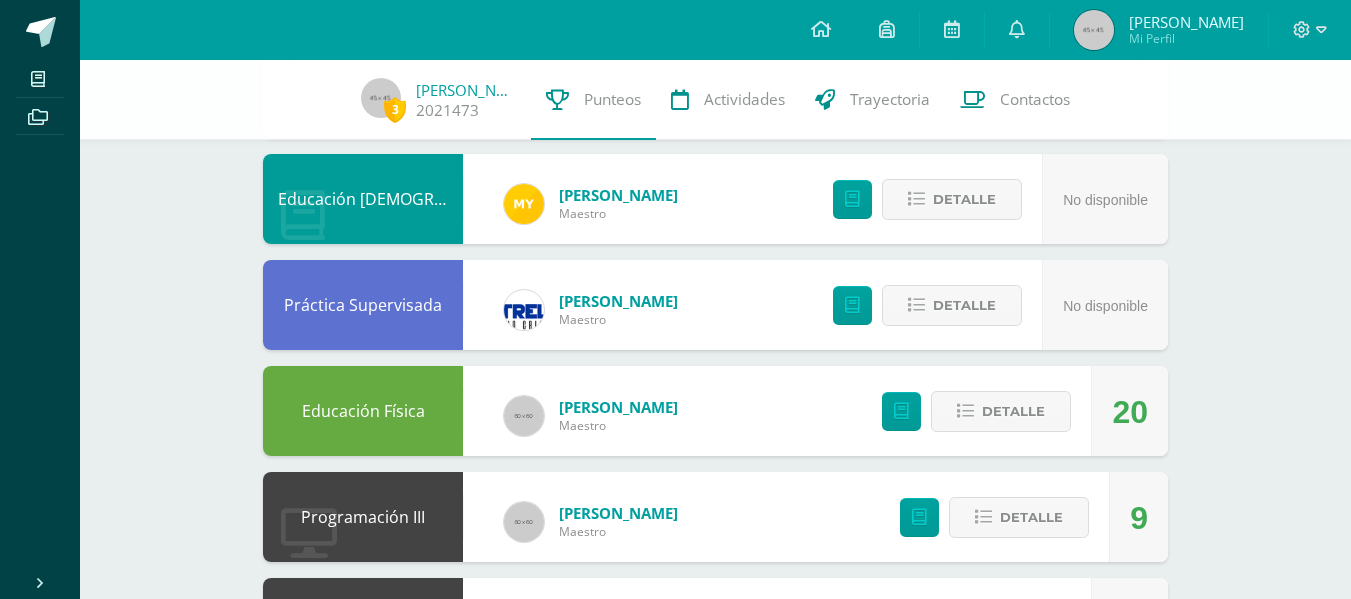 scroll, scrollTop: 400, scrollLeft: 0, axis: vertical 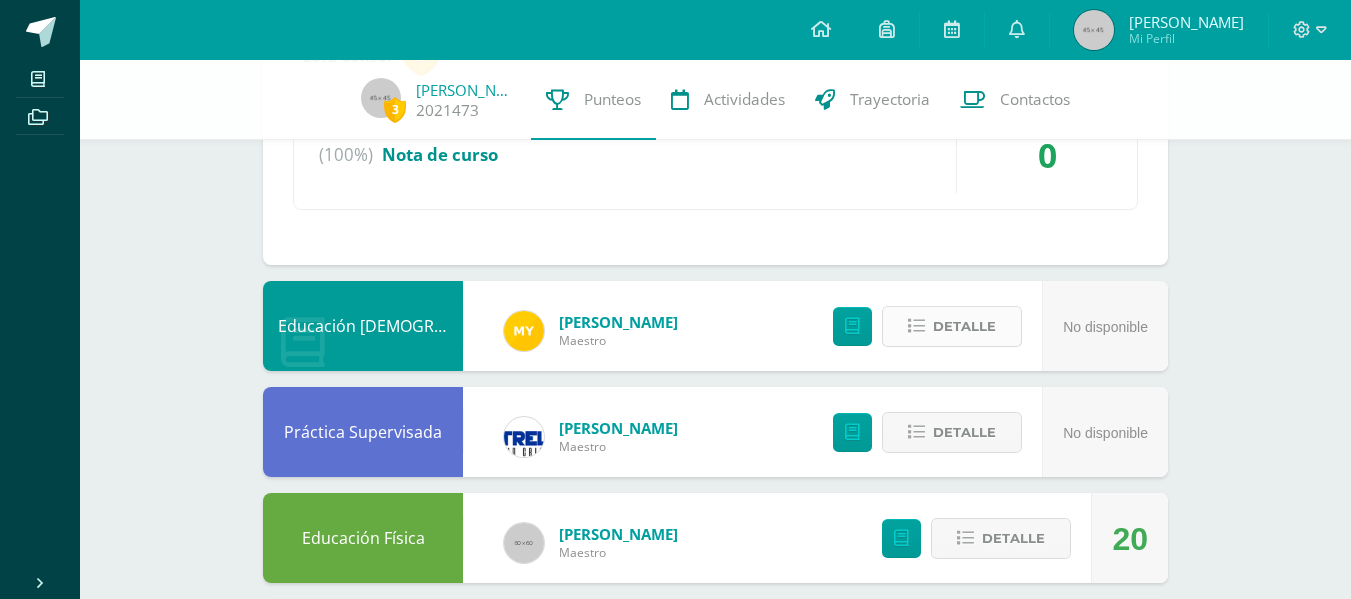 click on "Detalle" at bounding box center [964, 326] 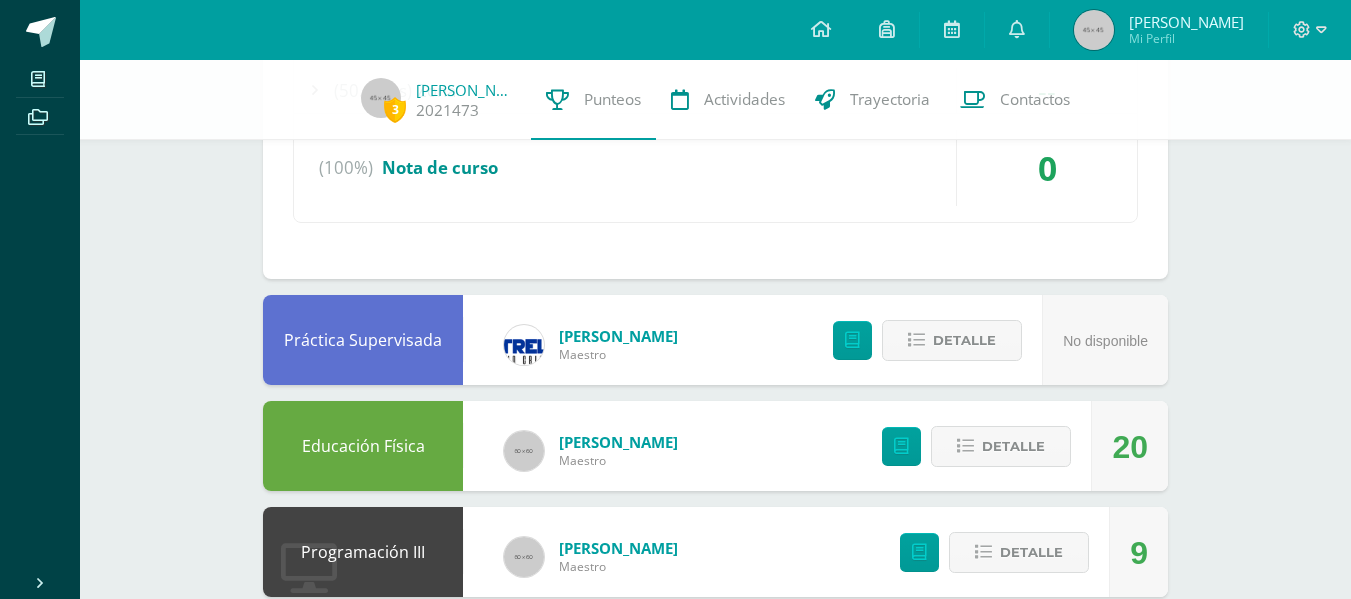 scroll, scrollTop: 900, scrollLeft: 0, axis: vertical 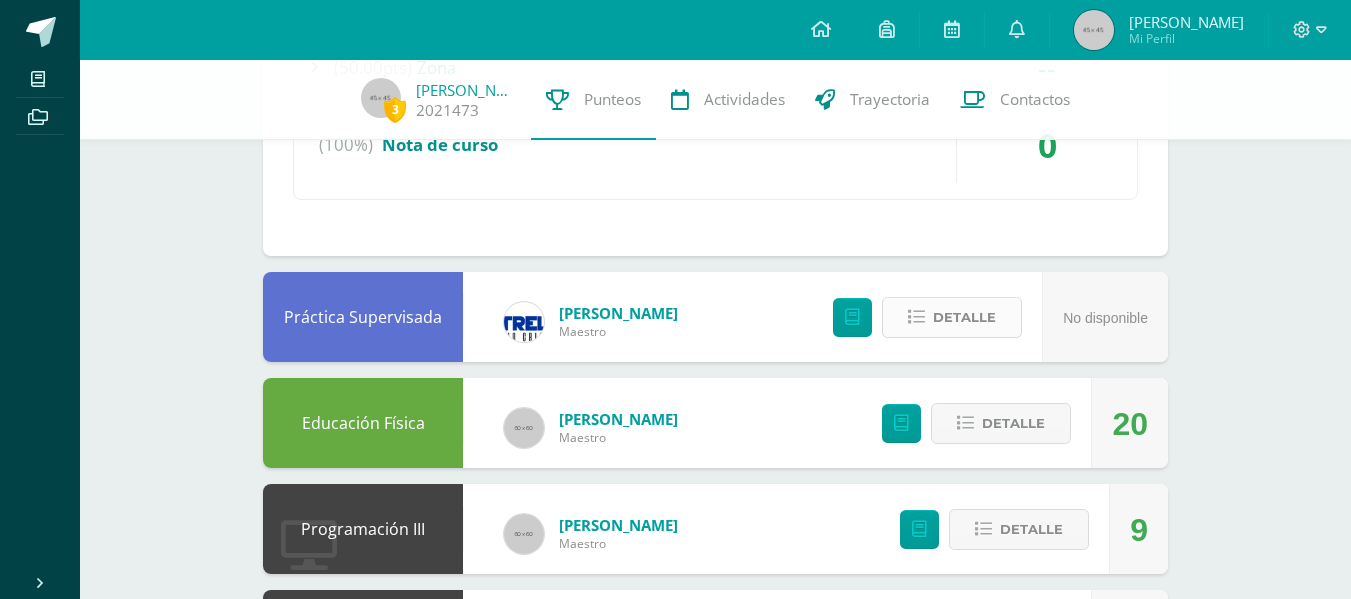 click on "Detalle" at bounding box center (964, 317) 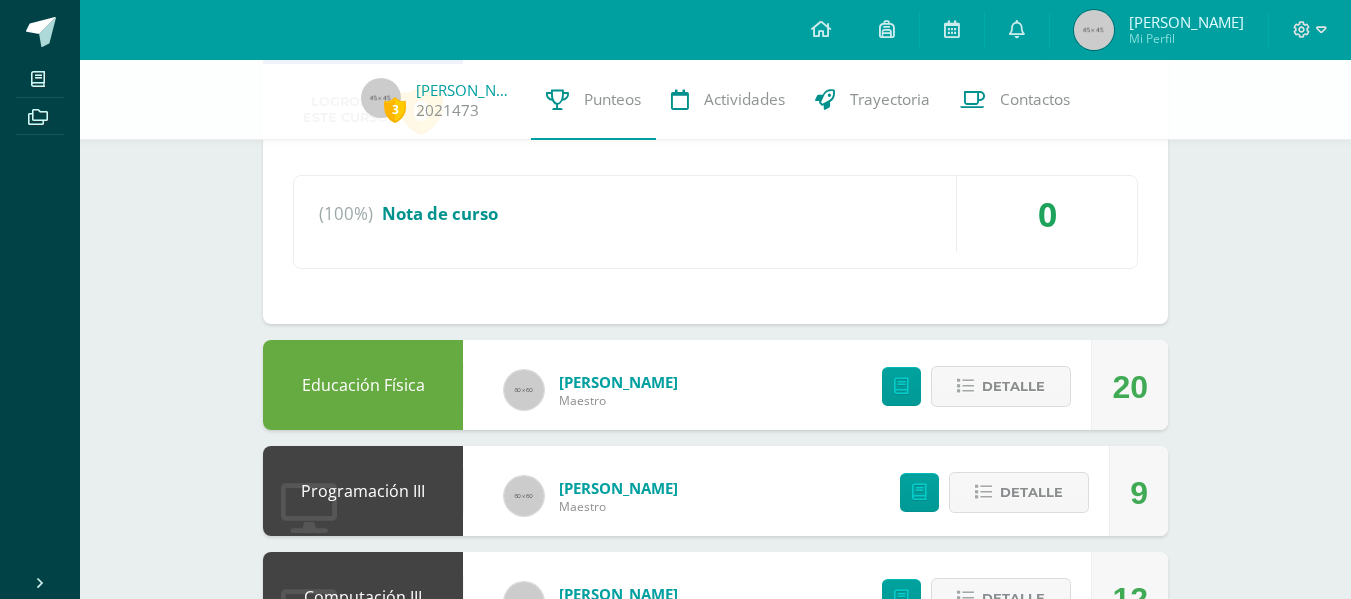 scroll, scrollTop: 1200, scrollLeft: 0, axis: vertical 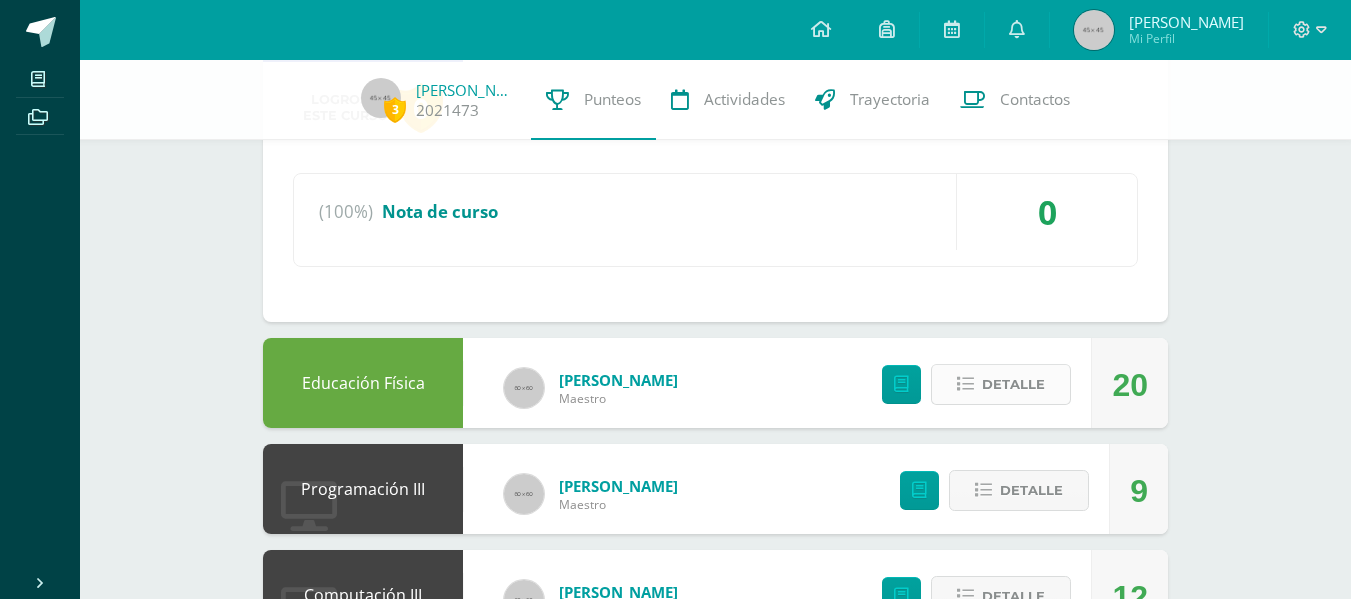 click on "Detalle" at bounding box center (1013, 384) 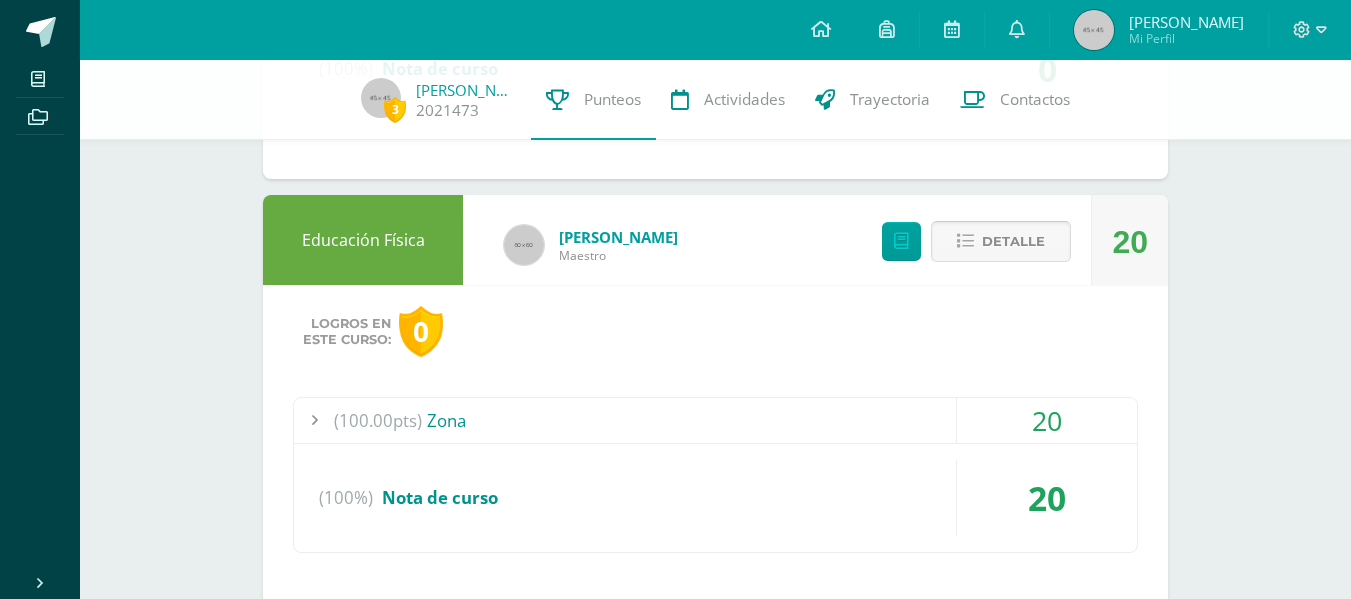 scroll, scrollTop: 1400, scrollLeft: 0, axis: vertical 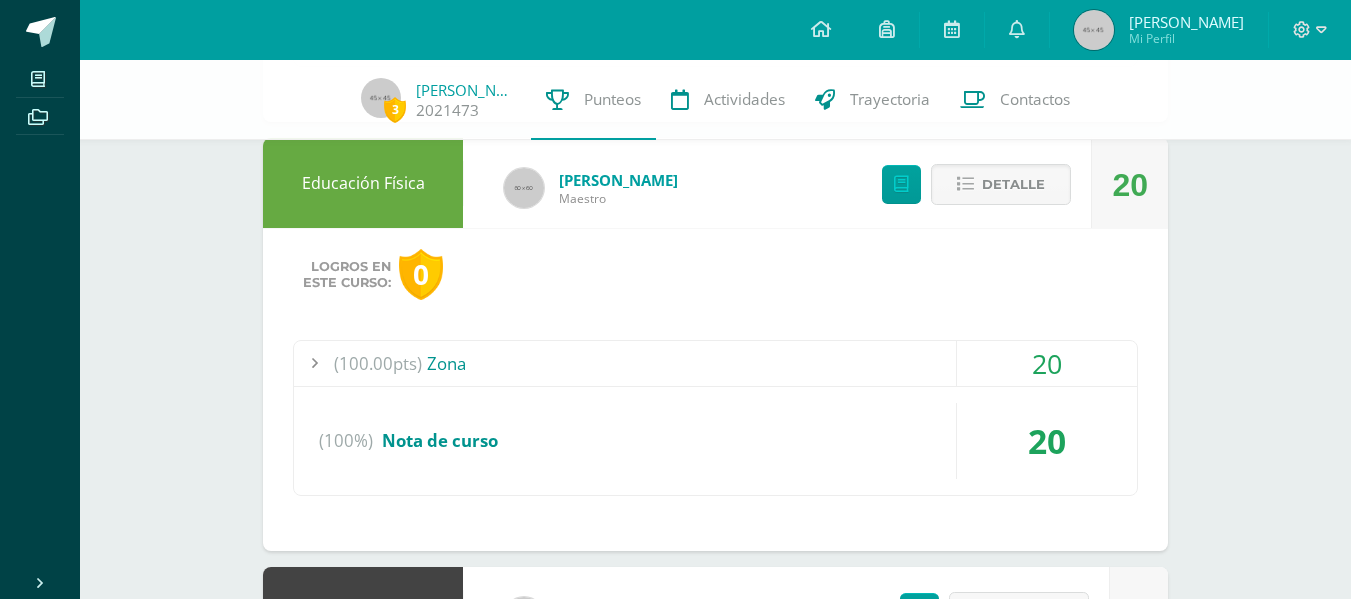 click on "(100.00pts)
Zona" at bounding box center (715, 363) 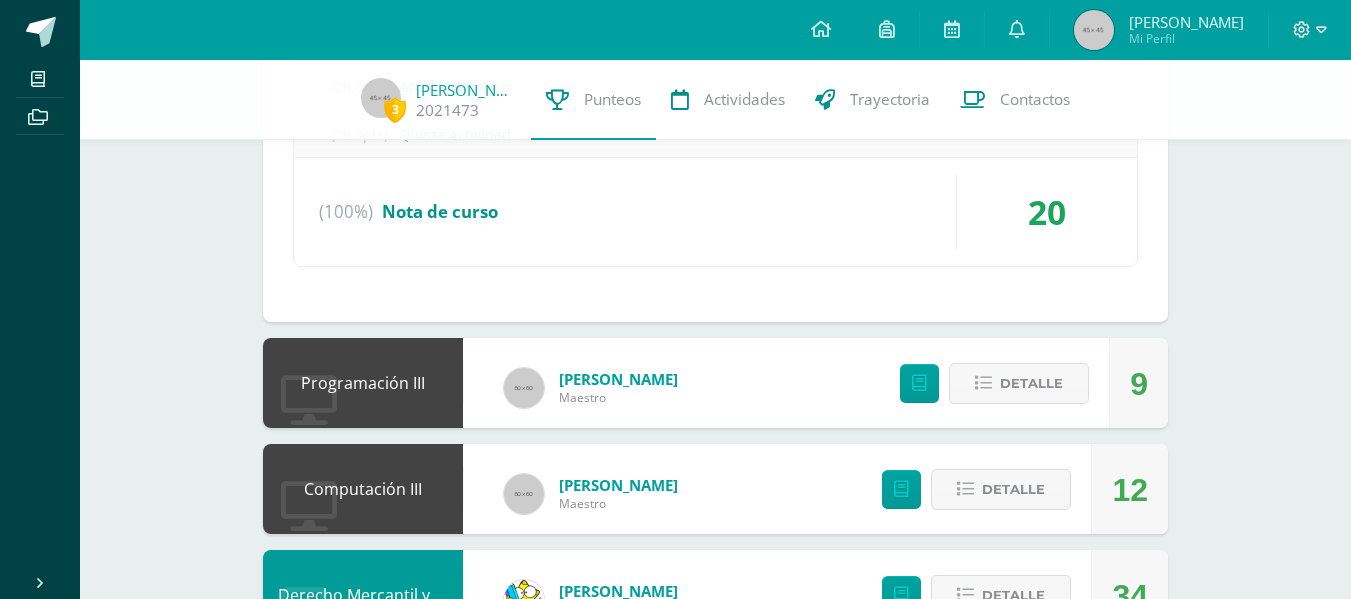 scroll, scrollTop: 1900, scrollLeft: 0, axis: vertical 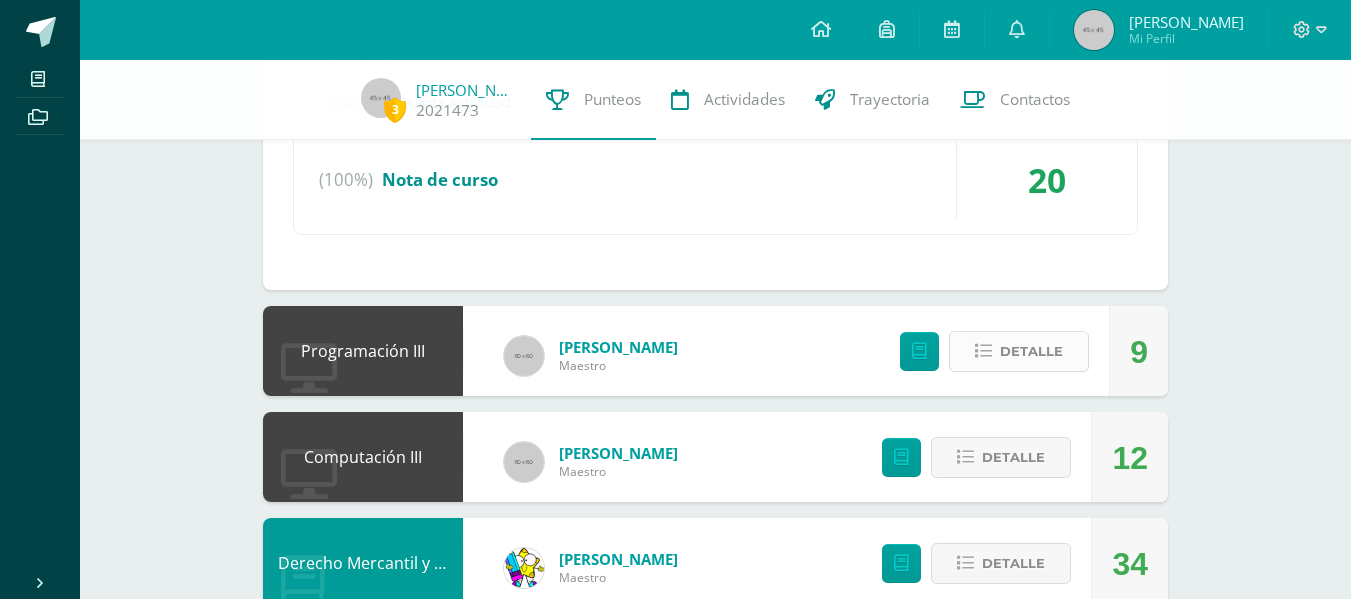 click on "Detalle" at bounding box center [1031, 351] 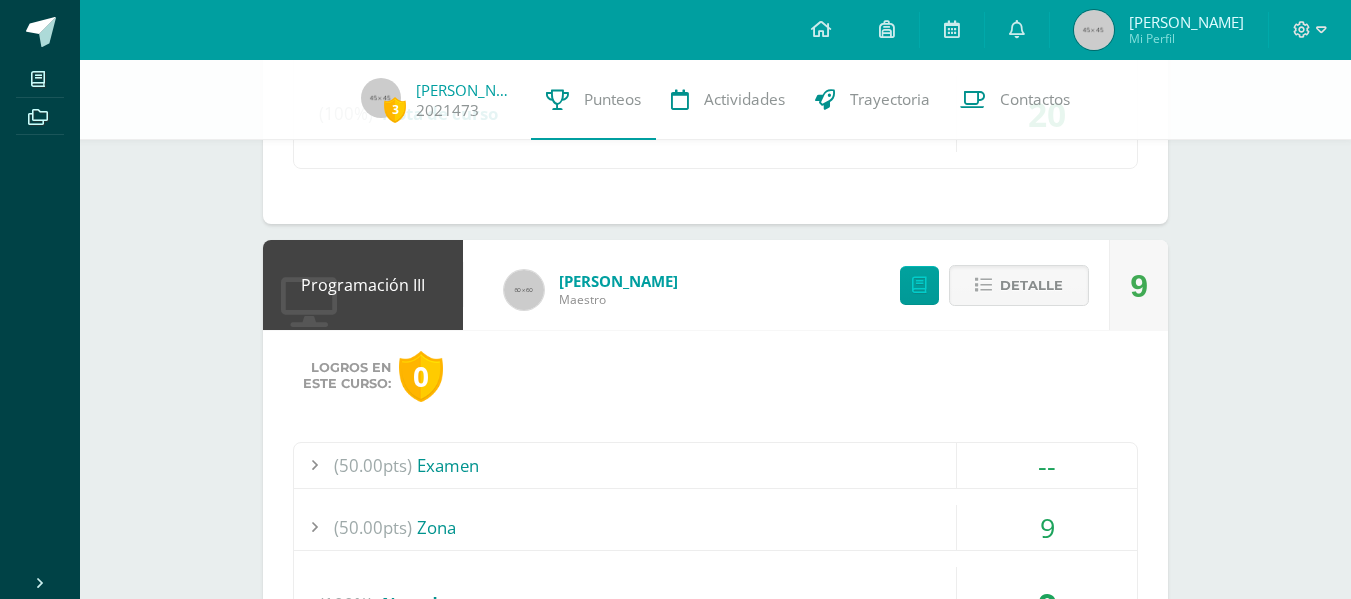 scroll, scrollTop: 2100, scrollLeft: 0, axis: vertical 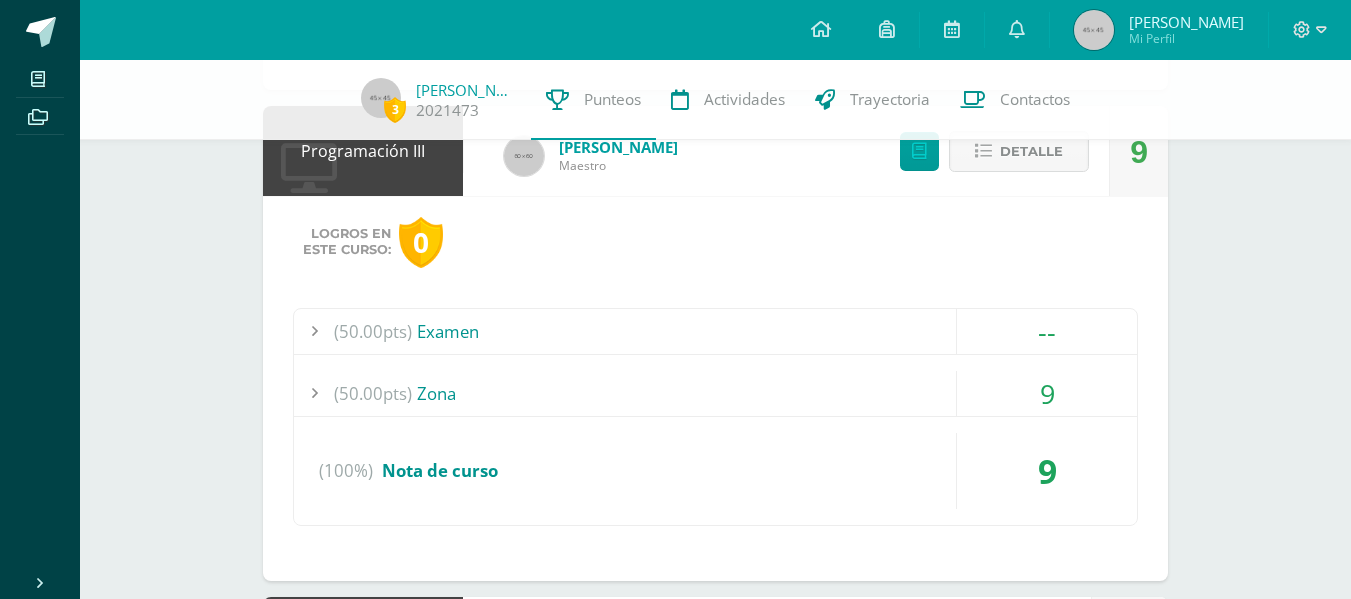 click on "(50.00pts)
Zona" at bounding box center (715, 393) 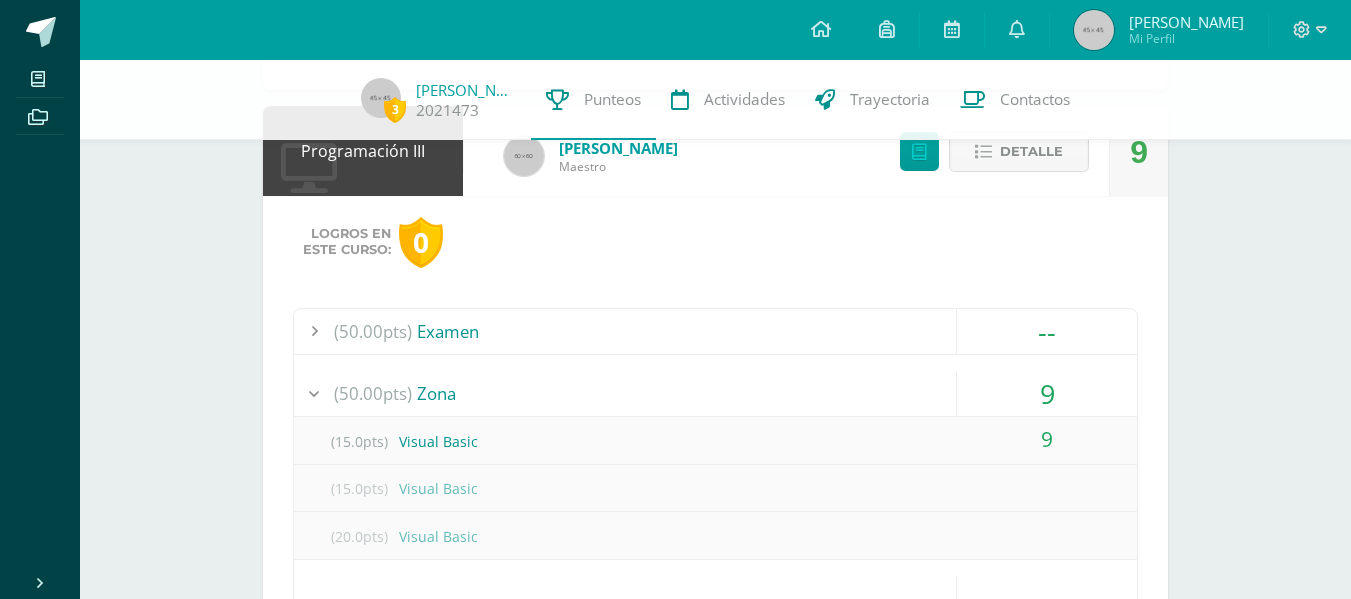 scroll, scrollTop: 1961, scrollLeft: 0, axis: vertical 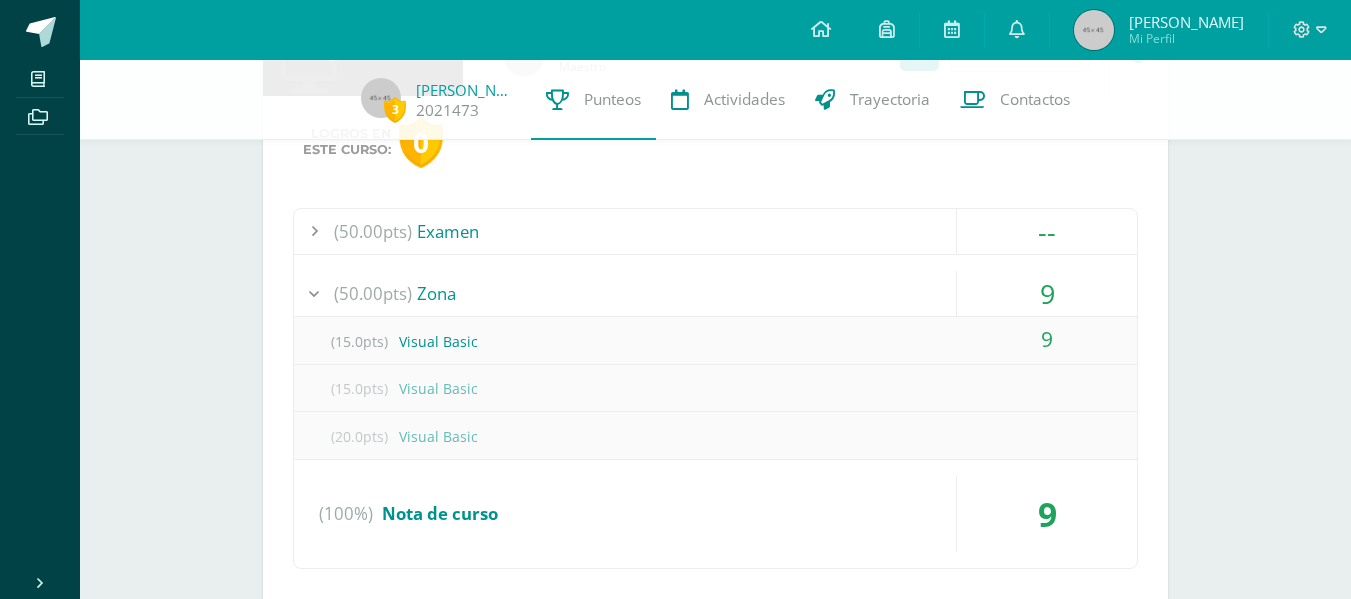 click on "3
Gissely Morales
2021473
Punteos Actividades Trayectoria Contactos  Pendiente
Punteos de:    Gissely Rubí Alessandra     Unidad 3                             Unidad 1 Unidad 2 Unidad 3 Unidad 4
Seminario
Irma Patzan Maestro No disponible Detalle
Logros en
este curso:
0
0
(100%)
Nota de curso" at bounding box center (715, -195) 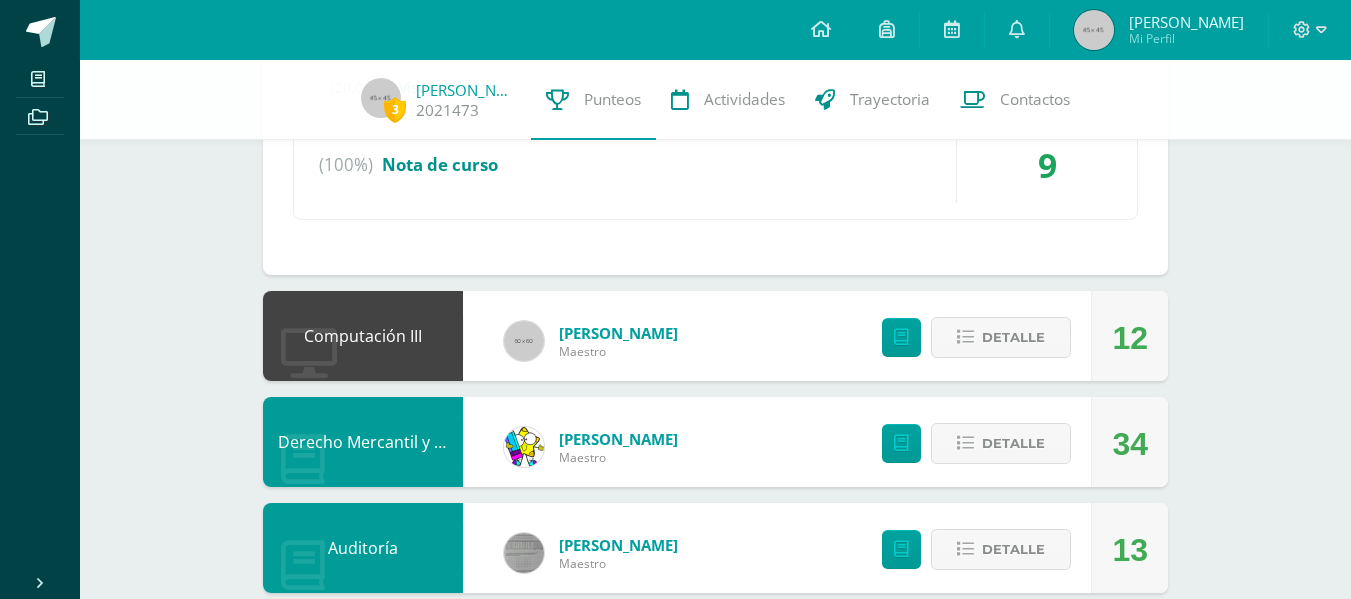 scroll, scrollTop: 2461, scrollLeft: 0, axis: vertical 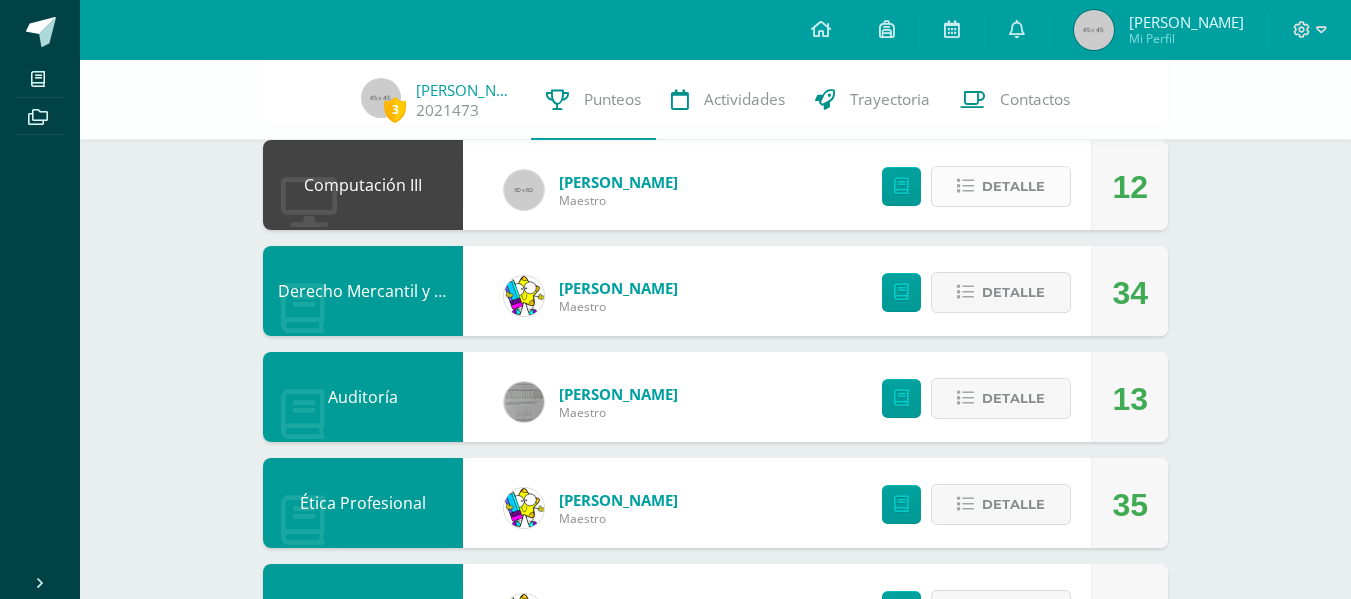 click on "Detalle" at bounding box center (1013, 186) 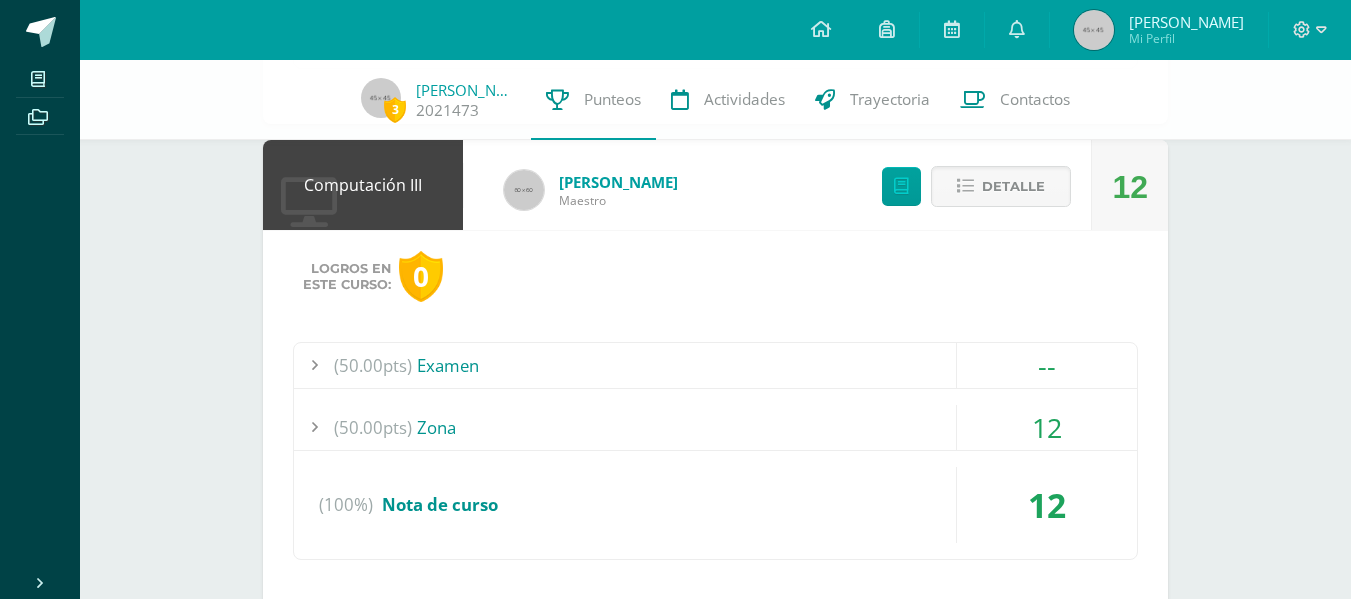 click on "(50.00pts)" at bounding box center [373, 427] 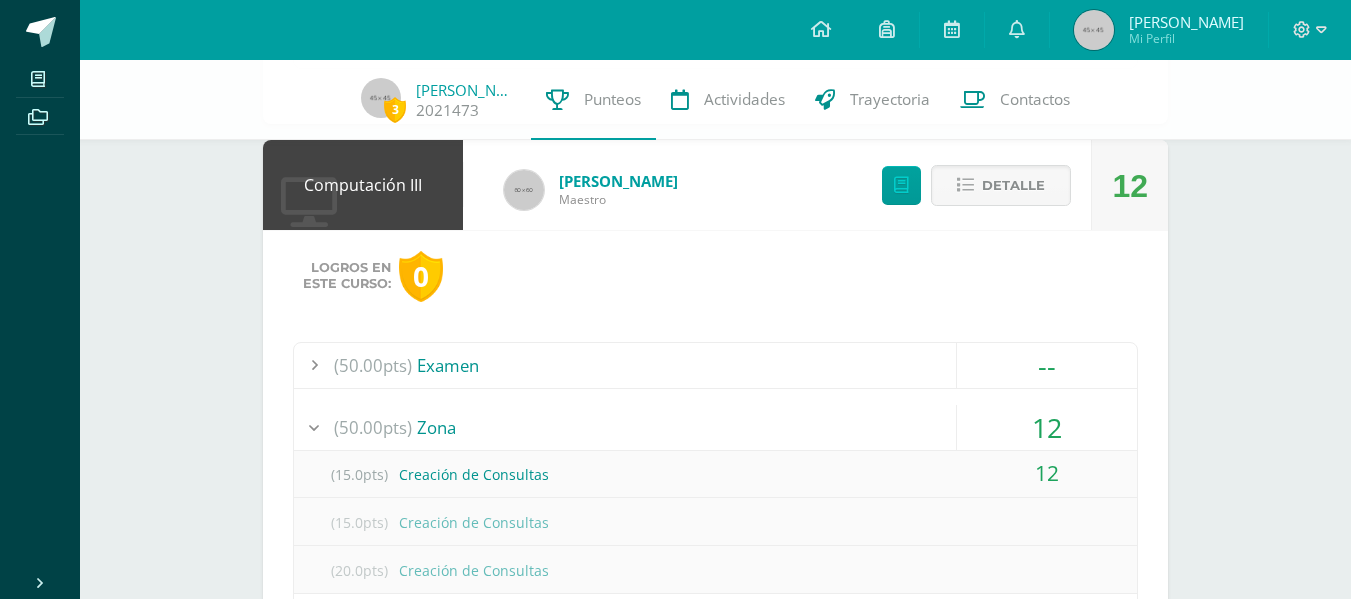 scroll, scrollTop: 2418, scrollLeft: 0, axis: vertical 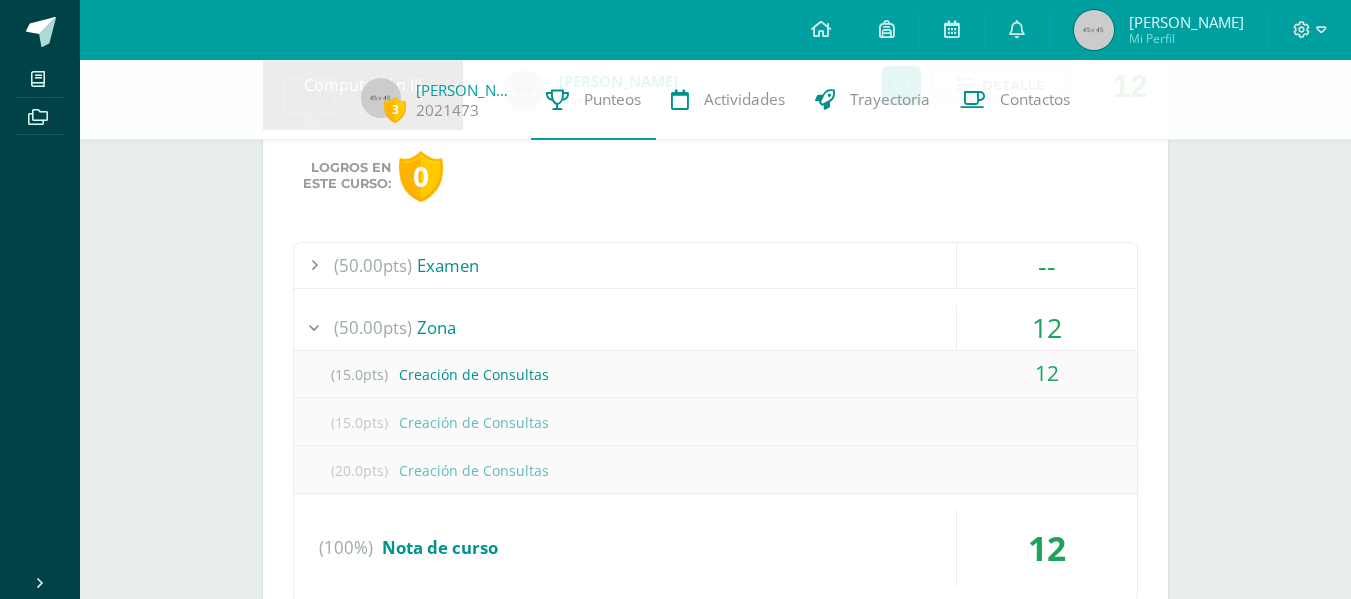 click on "3
Gissely Morales
2021473
Punteos Actividades Trayectoria Contactos  Pendiente
Punteos de:    Gissely Rubí Alessandra     Unidad 3                             Unidad 1 Unidad 2 Unidad 3 Unidad 4
Seminario
Irma Patzan Maestro No disponible Detalle
Logros en
este curso:
0
0
(100%)
Nota de curso" at bounding box center [715, -459] 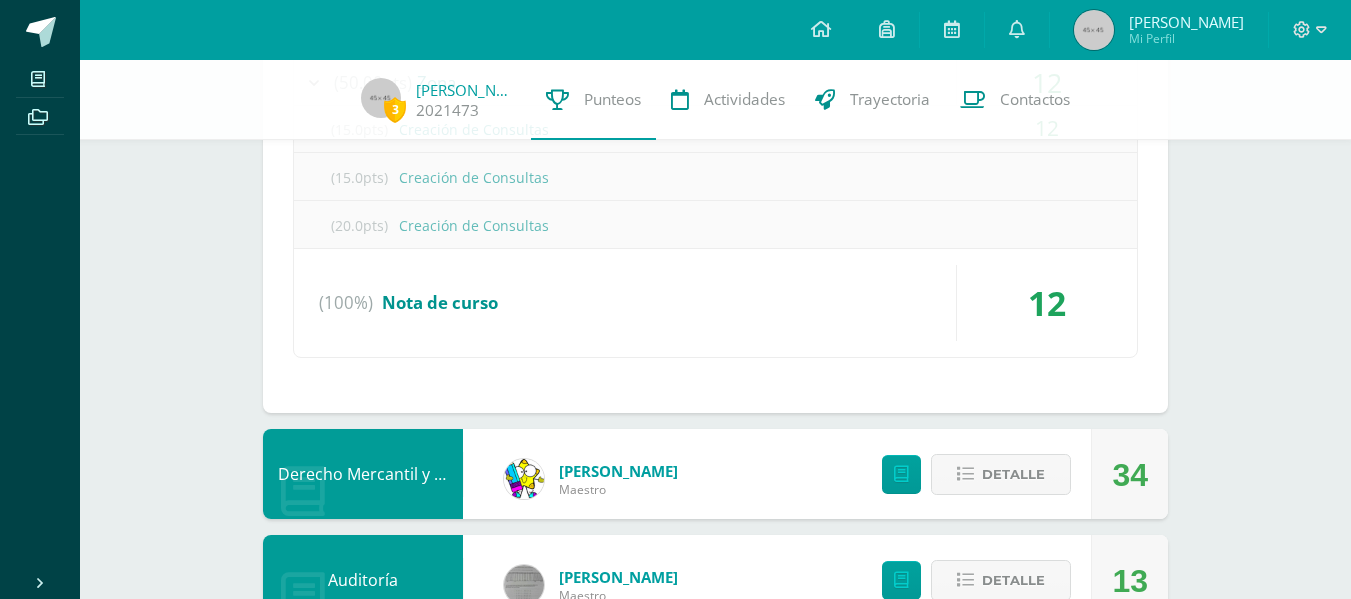 scroll, scrollTop: 2718, scrollLeft: 0, axis: vertical 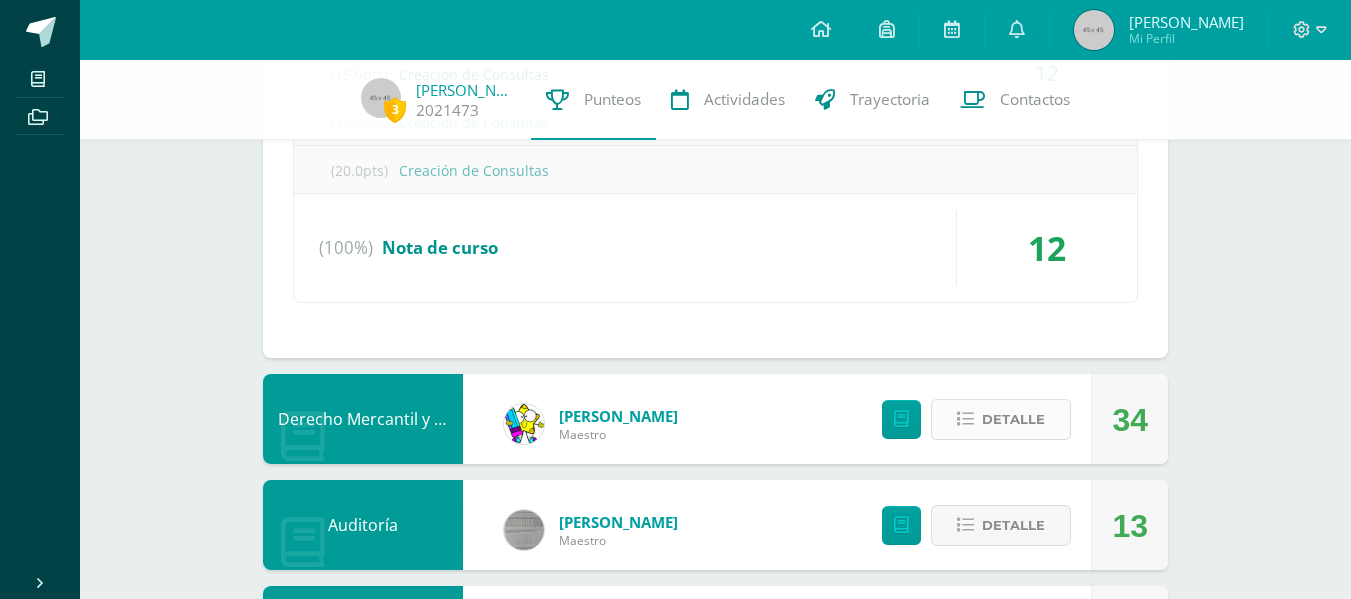click on "Detalle" at bounding box center (1001, 419) 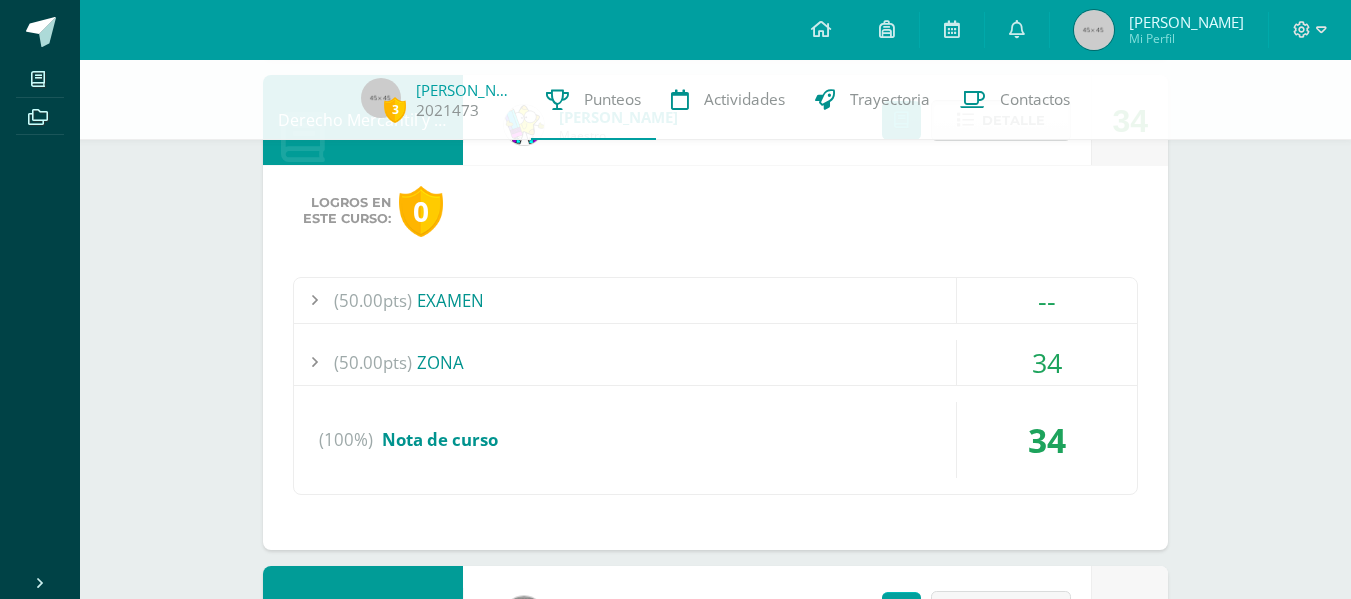 scroll, scrollTop: 3018, scrollLeft: 0, axis: vertical 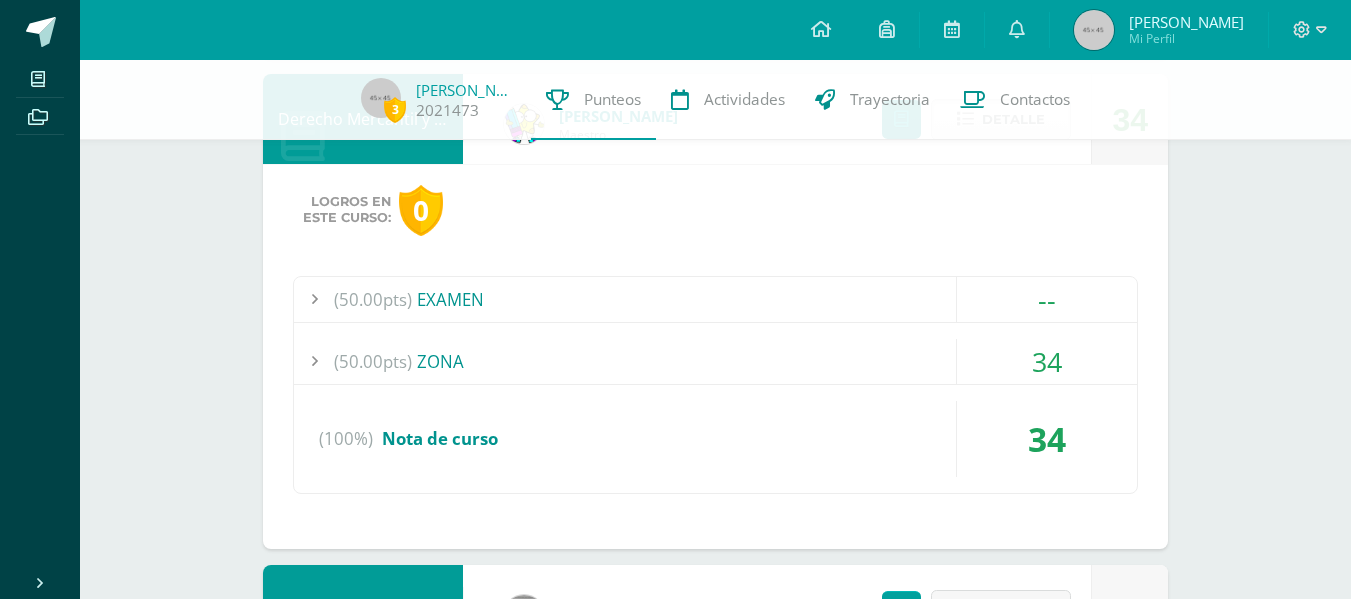 click on "(50.00pts)
ZONA" at bounding box center (715, 361) 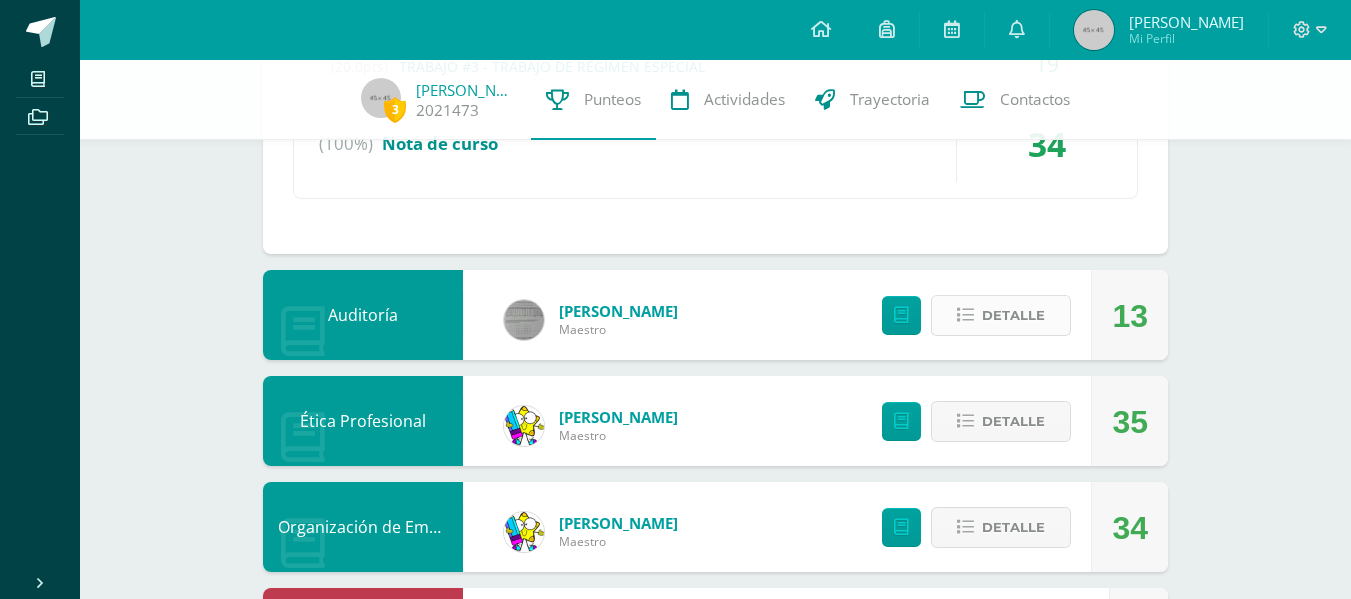 scroll, scrollTop: 3375, scrollLeft: 0, axis: vertical 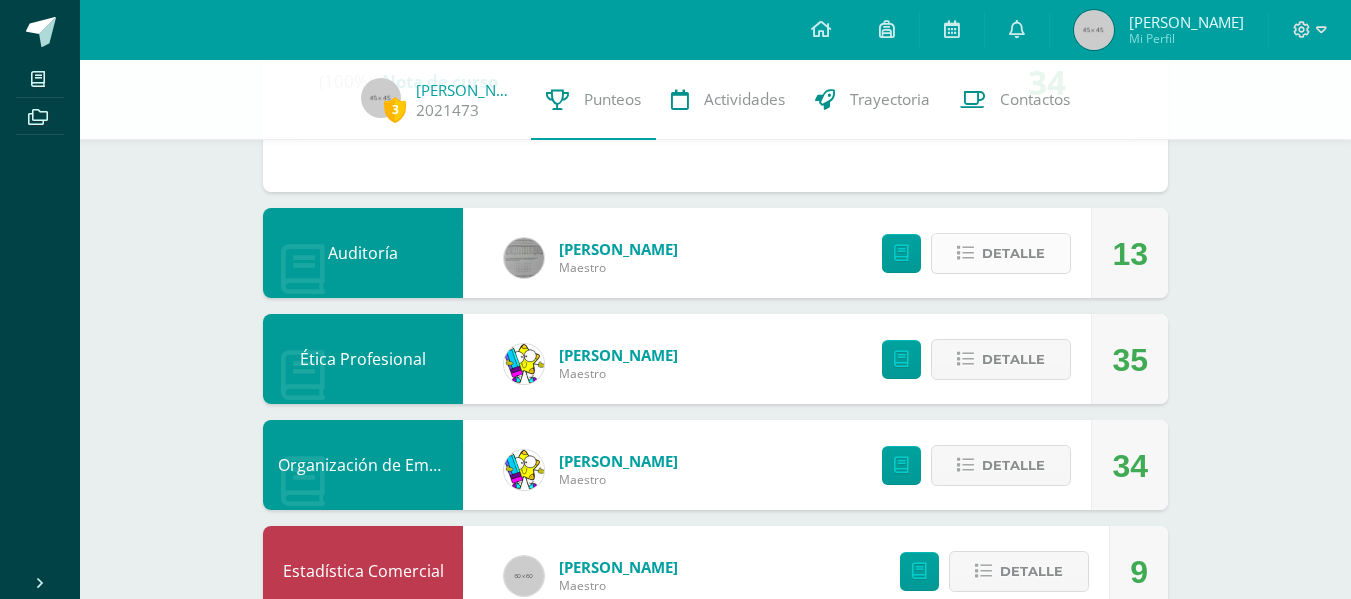 click at bounding box center [965, 253] 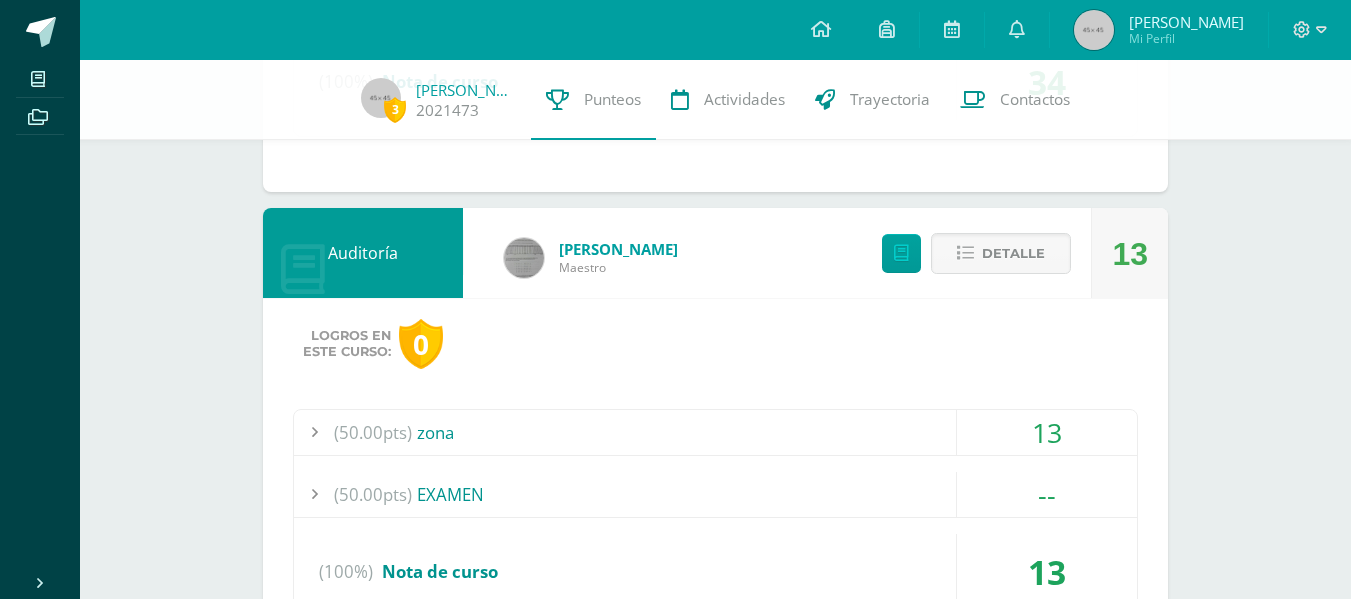 click on "(50.00pts)
zona" at bounding box center (715, 432) 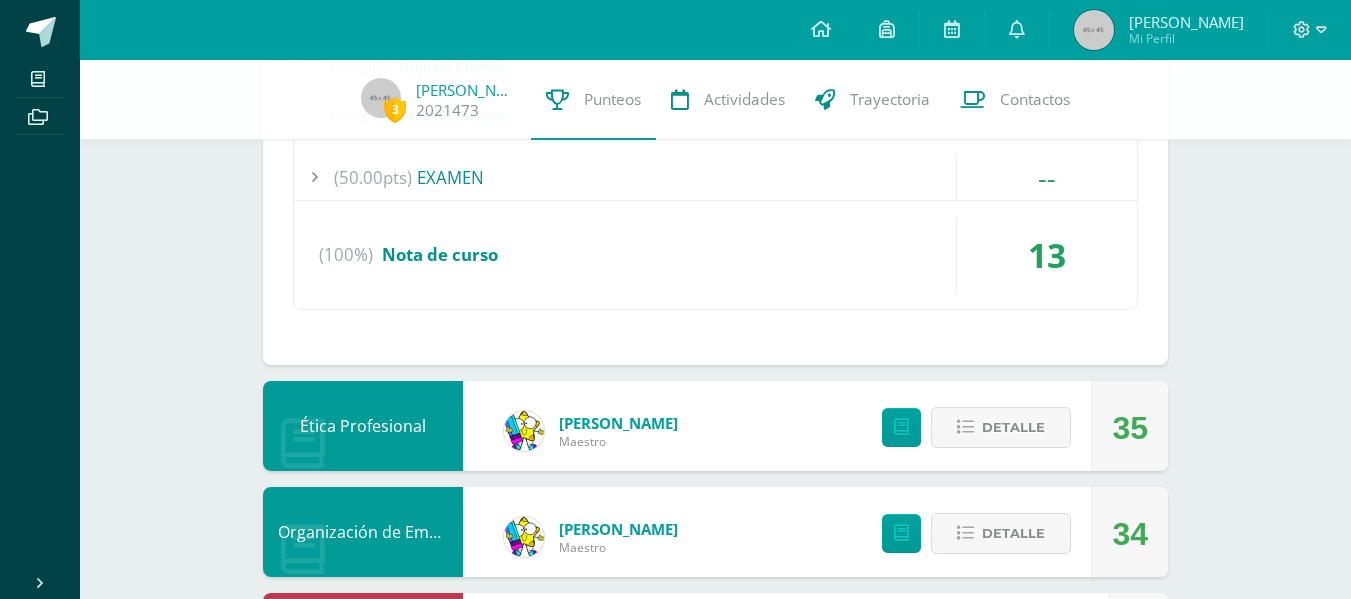 scroll, scrollTop: 3871, scrollLeft: 0, axis: vertical 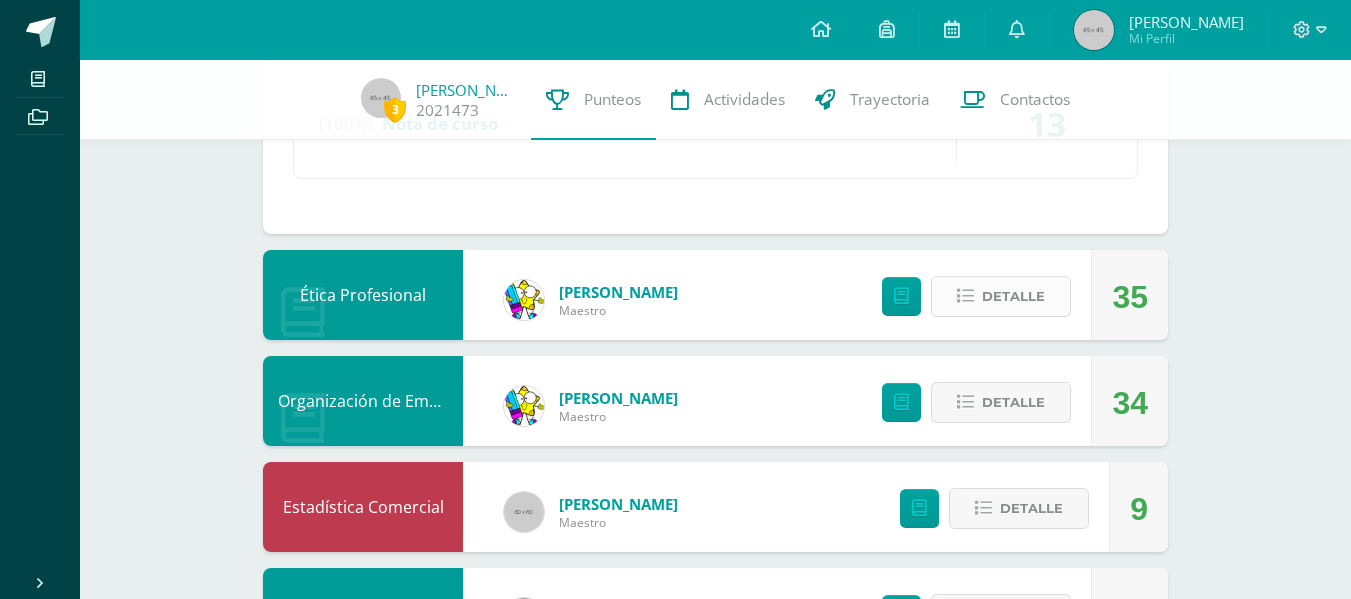 click at bounding box center [965, 296] 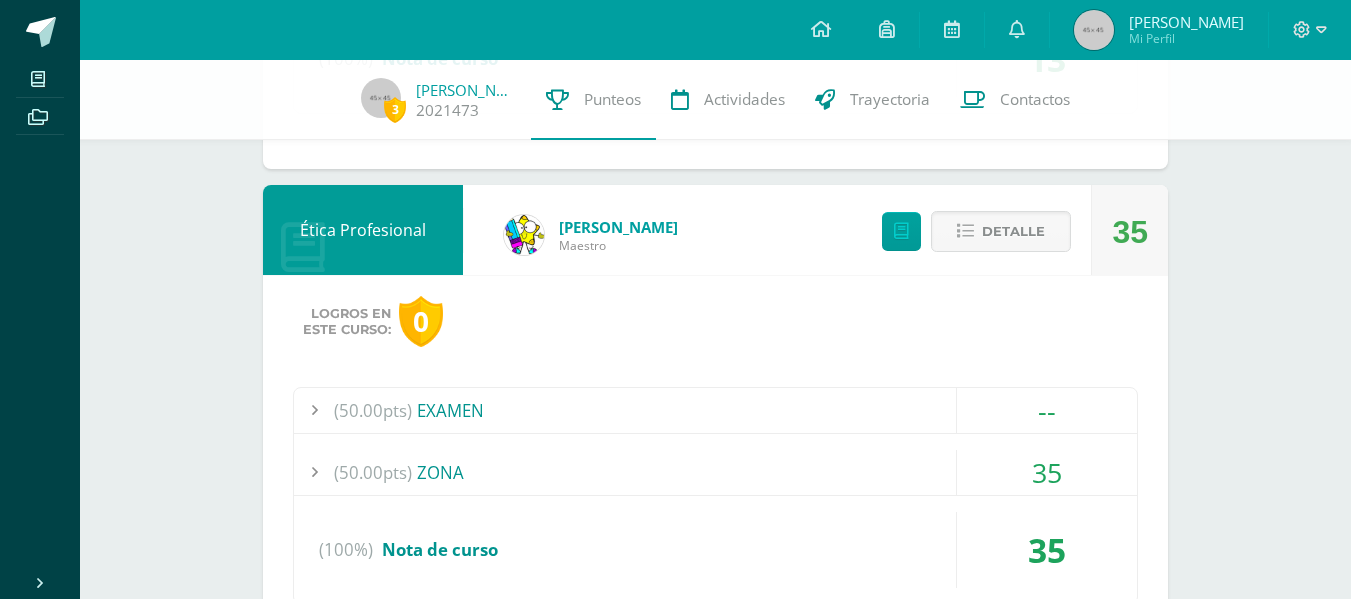 scroll, scrollTop: 3971, scrollLeft: 0, axis: vertical 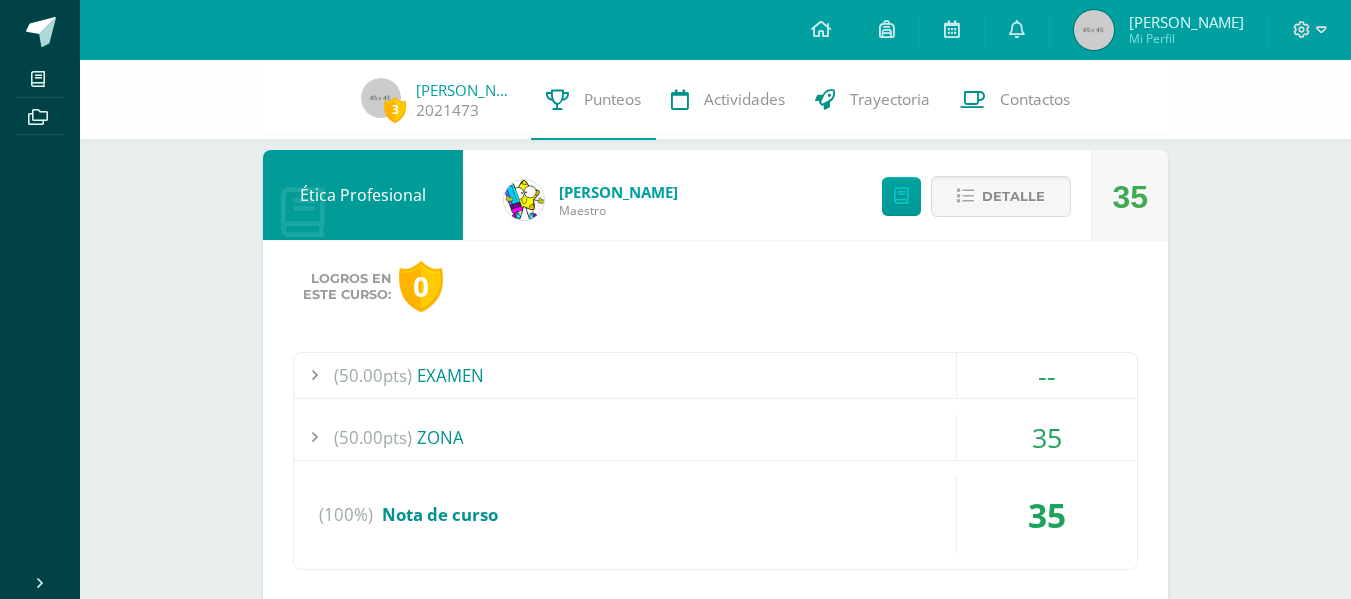 click on "(50.00pts)
ZONA" at bounding box center [715, 437] 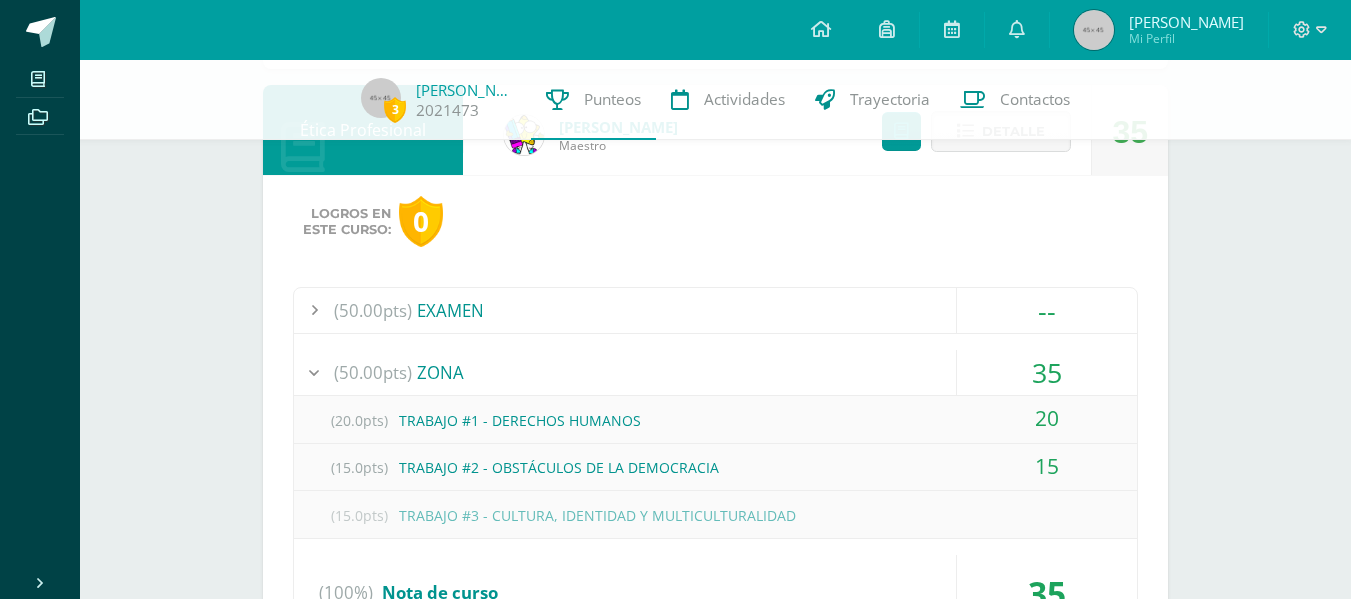 scroll, scrollTop: 3880, scrollLeft: 0, axis: vertical 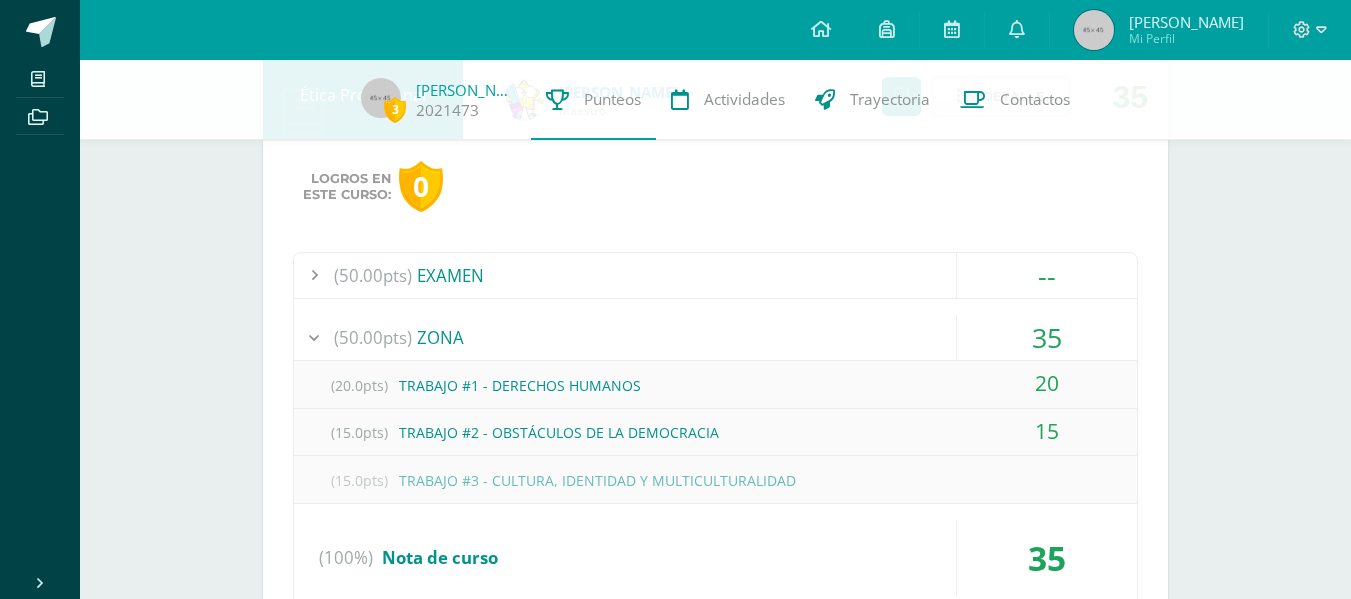 click on "3
Gissely Morales
2021473
Punteos Actividades Trayectoria Contactos  Pendiente
Punteos de:    Gissely Rubí Alessandra     Unidad 3                             Unidad 1 Unidad 2 Unidad 3 Unidad 4
Seminario
Irma Patzan Maestro No disponible Detalle
Logros en
este curso:
0
0
(100%)
Nota de curso" at bounding box center [715, -1344] 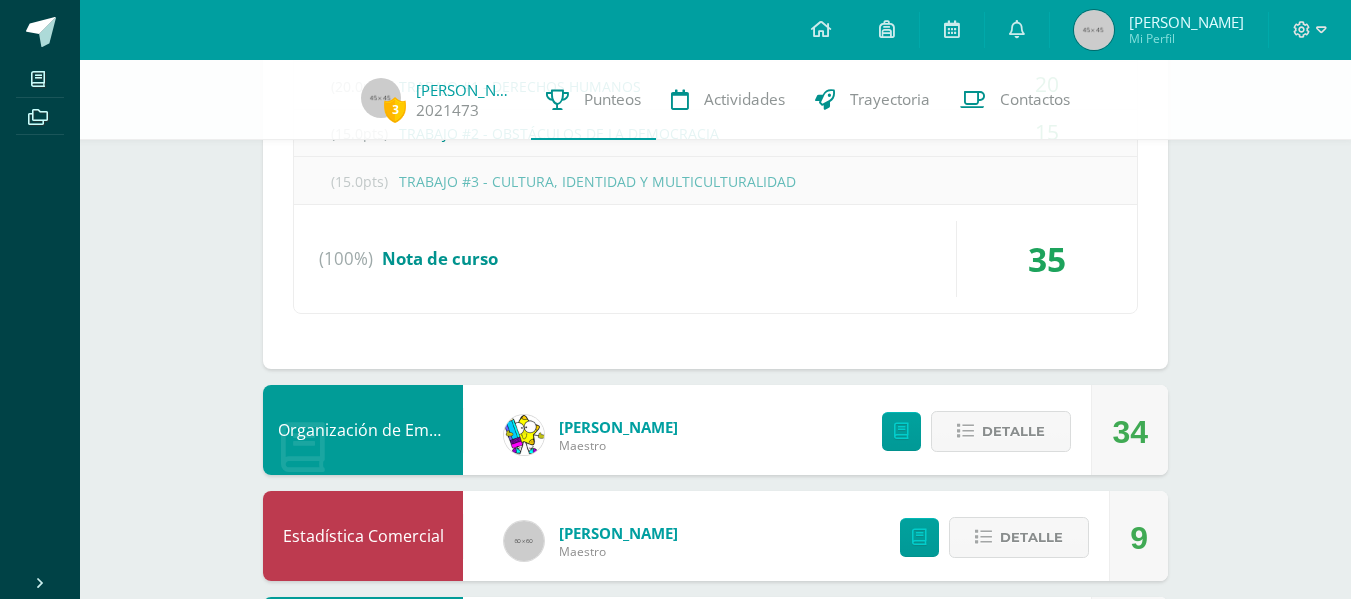 scroll, scrollTop: 4180, scrollLeft: 0, axis: vertical 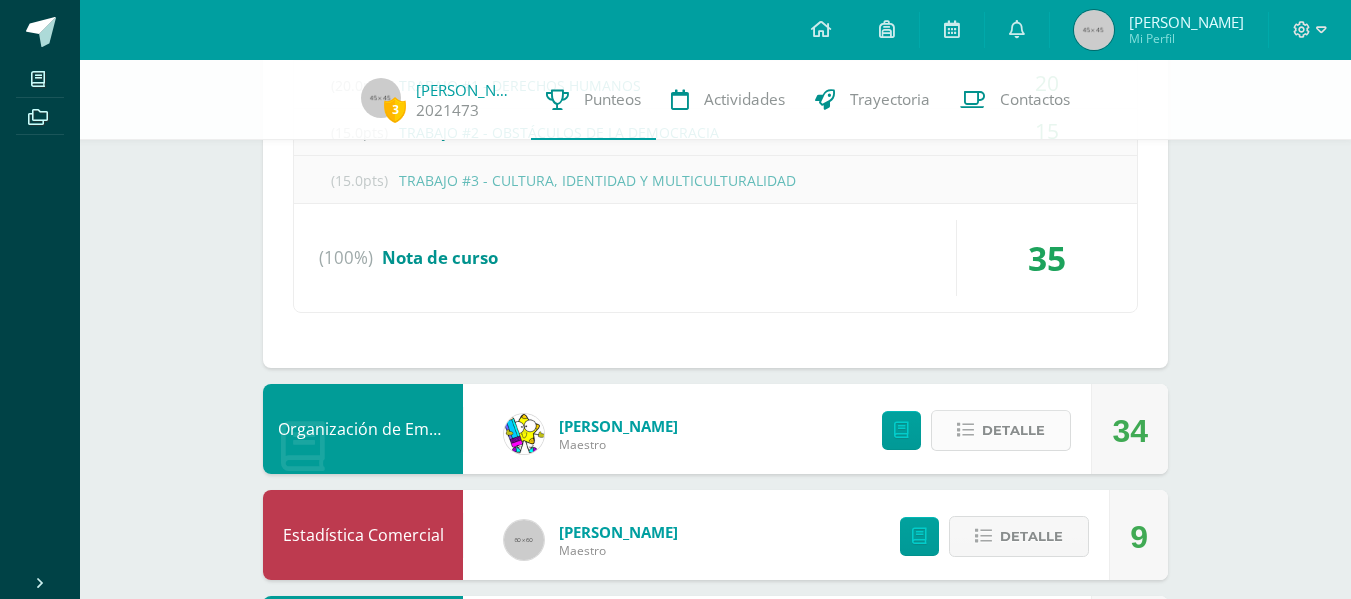 click on "Detalle" at bounding box center (1013, 430) 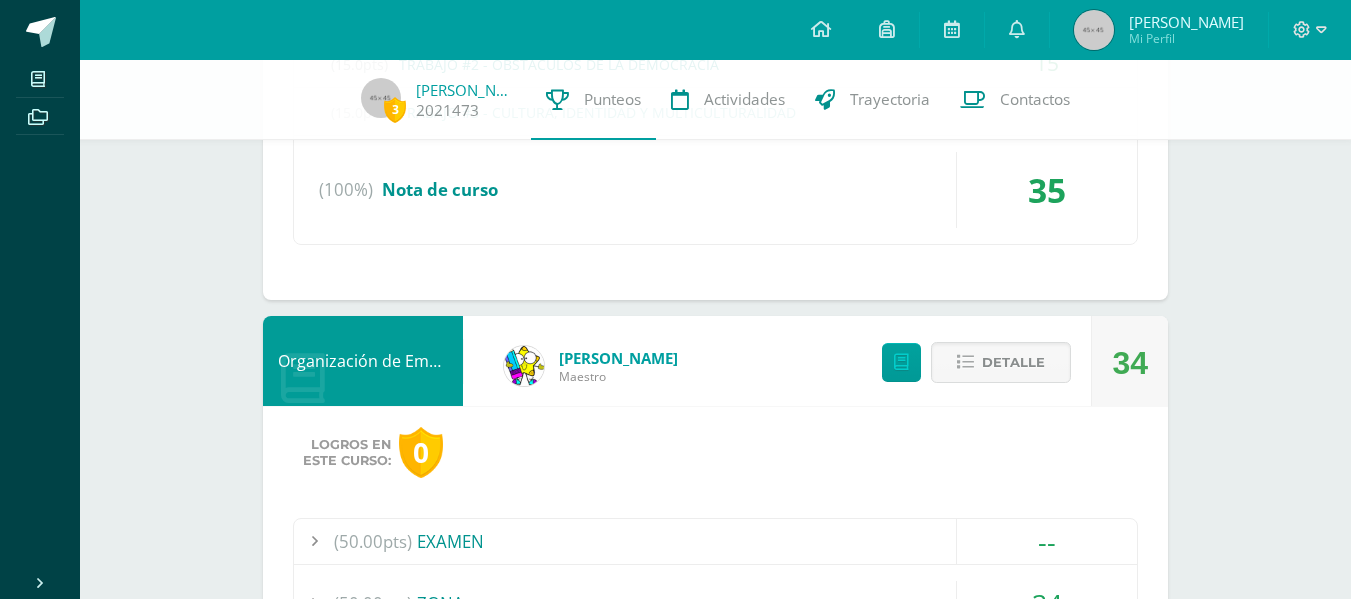 scroll, scrollTop: 4380, scrollLeft: 0, axis: vertical 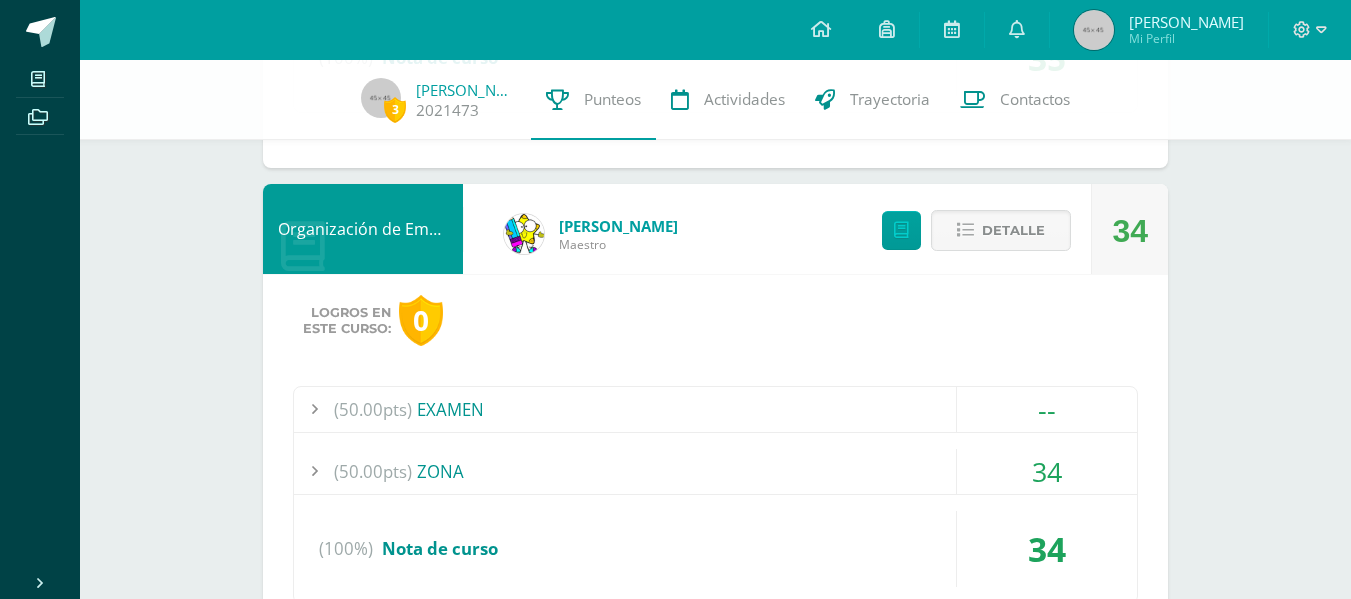click on "(50.00pts)
ZONA" at bounding box center (715, 471) 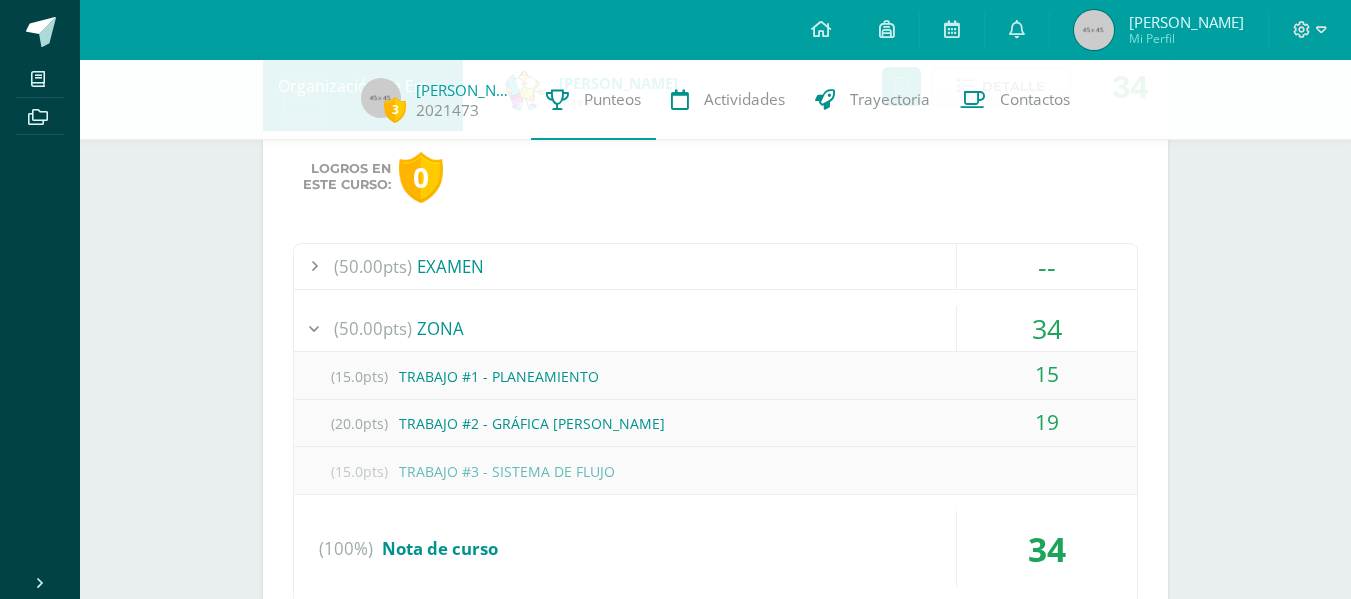 click on "3
Gissely Morales
2021473
Punteos Actividades Trayectoria Contactos  Pendiente
Punteos de:    Gissely Rubí Alessandra     Unidad 3                             Unidad 1 Unidad 2 Unidad 3 Unidad 4
Seminario
Irma Patzan Maestro No disponible Detalle
Logros en
este curso:
0
0
(100%)
Nota de curso" at bounding box center [715, -1652] 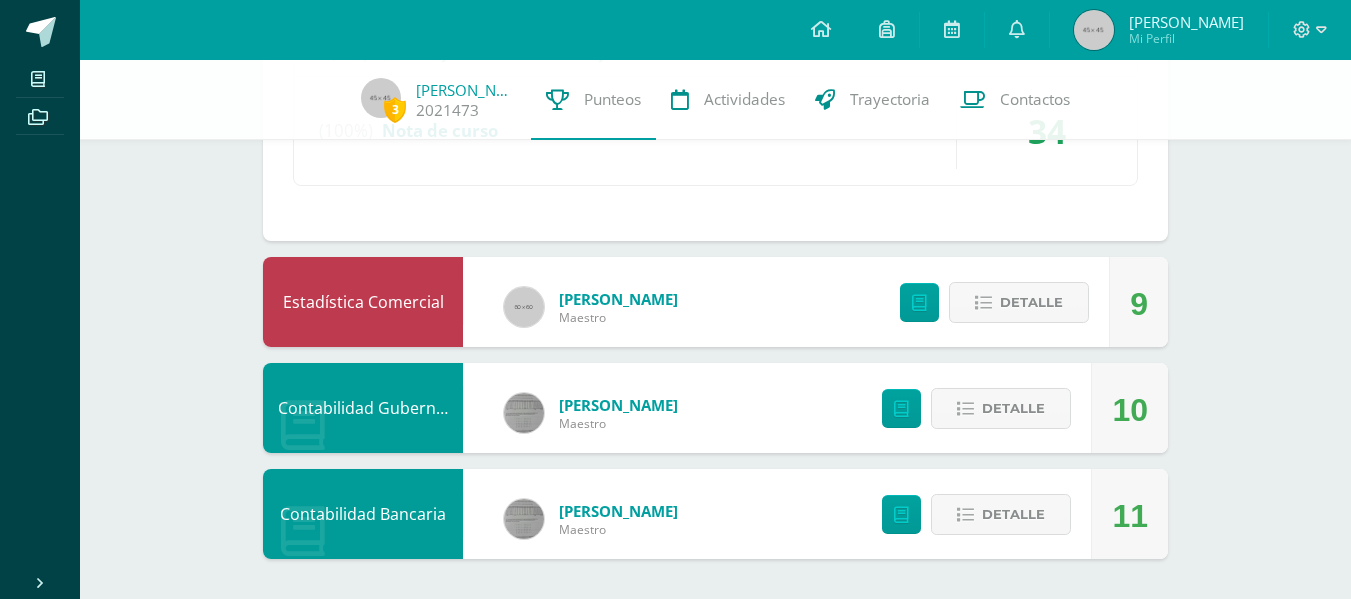 scroll, scrollTop: 4823, scrollLeft: 0, axis: vertical 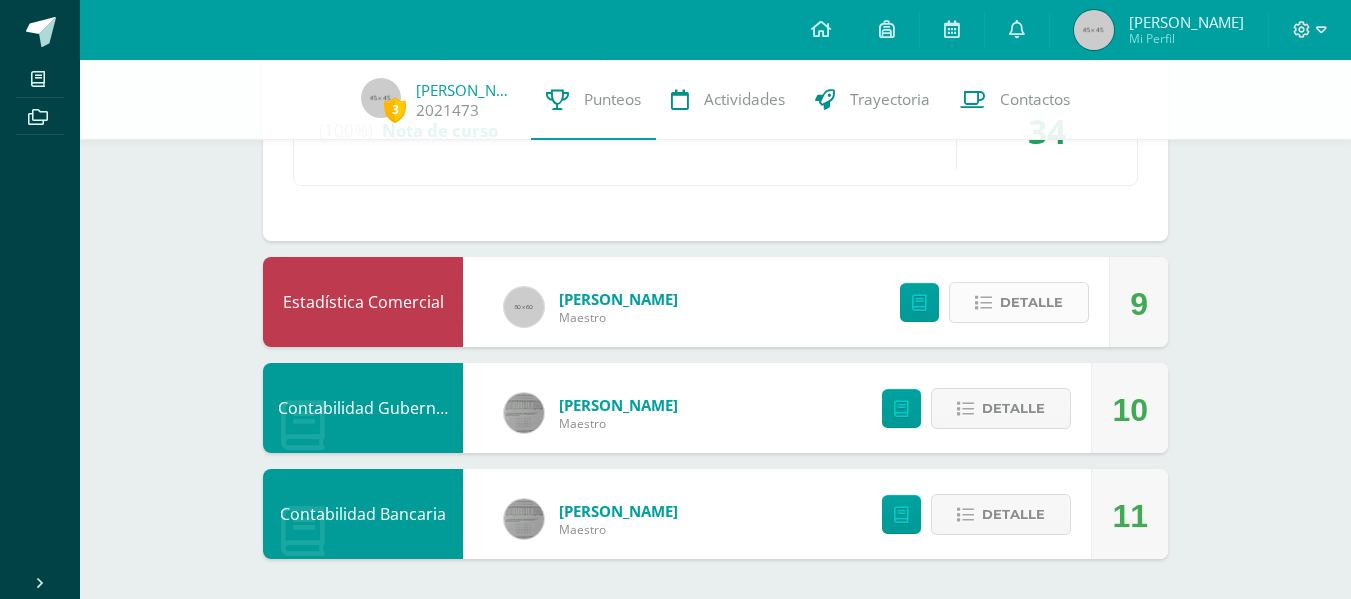 click on "Detalle" at bounding box center [1031, 302] 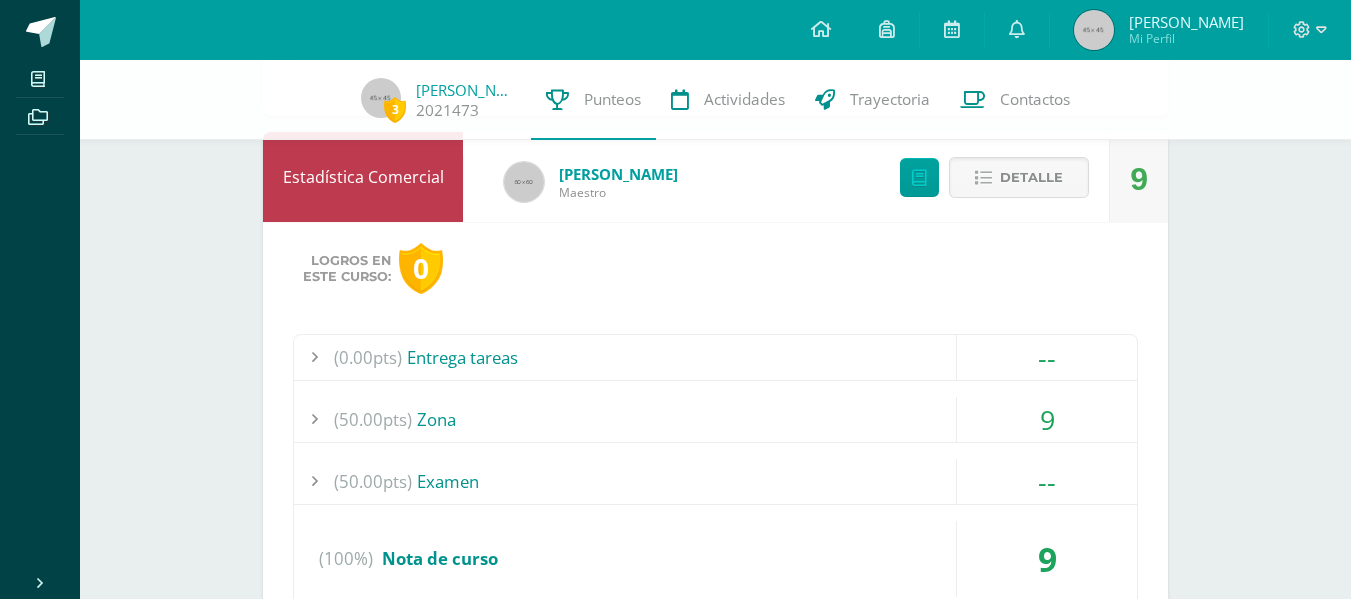 scroll, scrollTop: 5023, scrollLeft: 0, axis: vertical 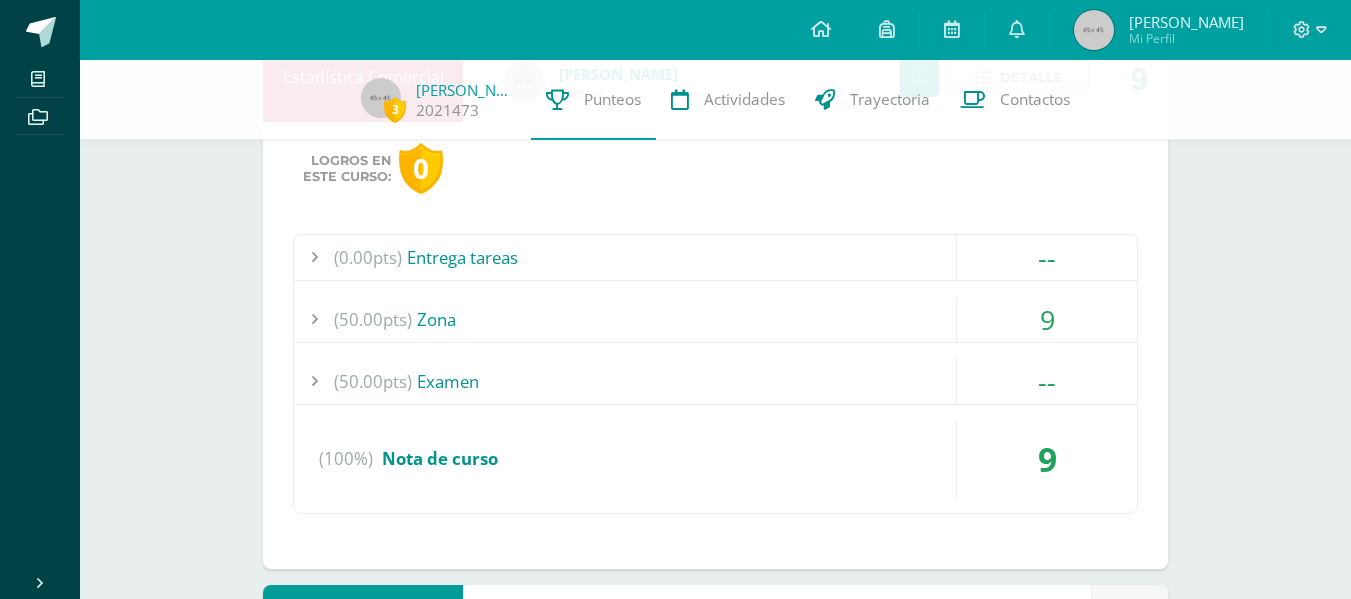 click on "(50.00pts)
Zona" at bounding box center [715, 319] 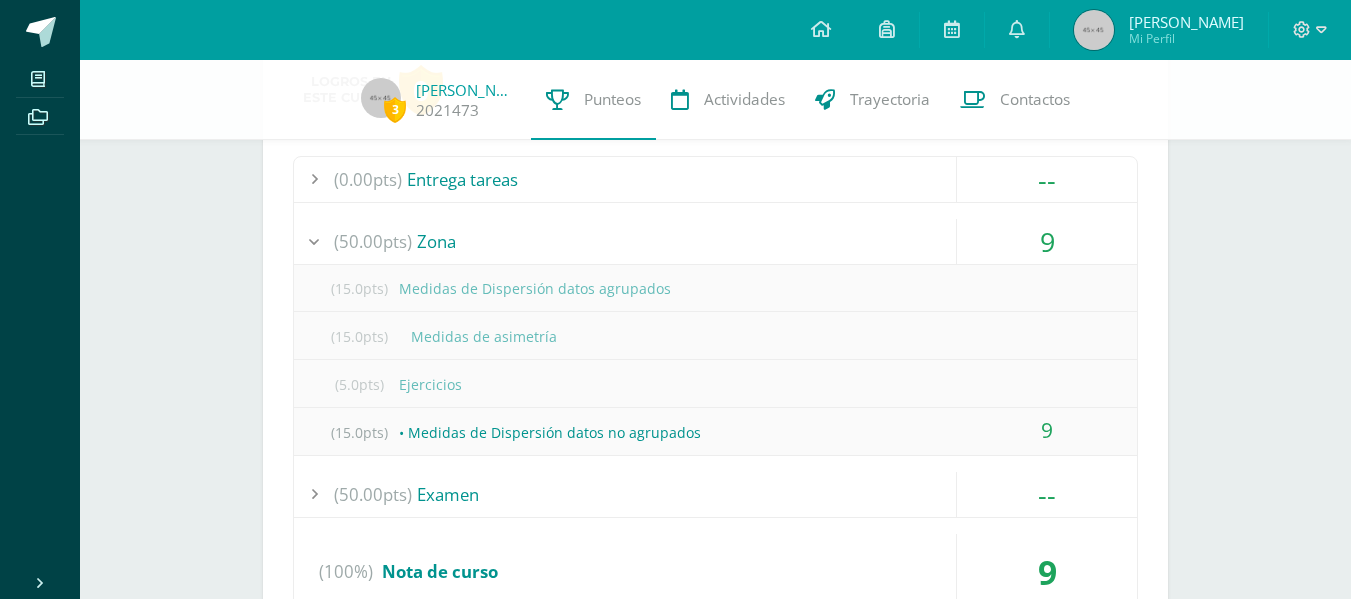 scroll, scrollTop: 4923, scrollLeft: 0, axis: vertical 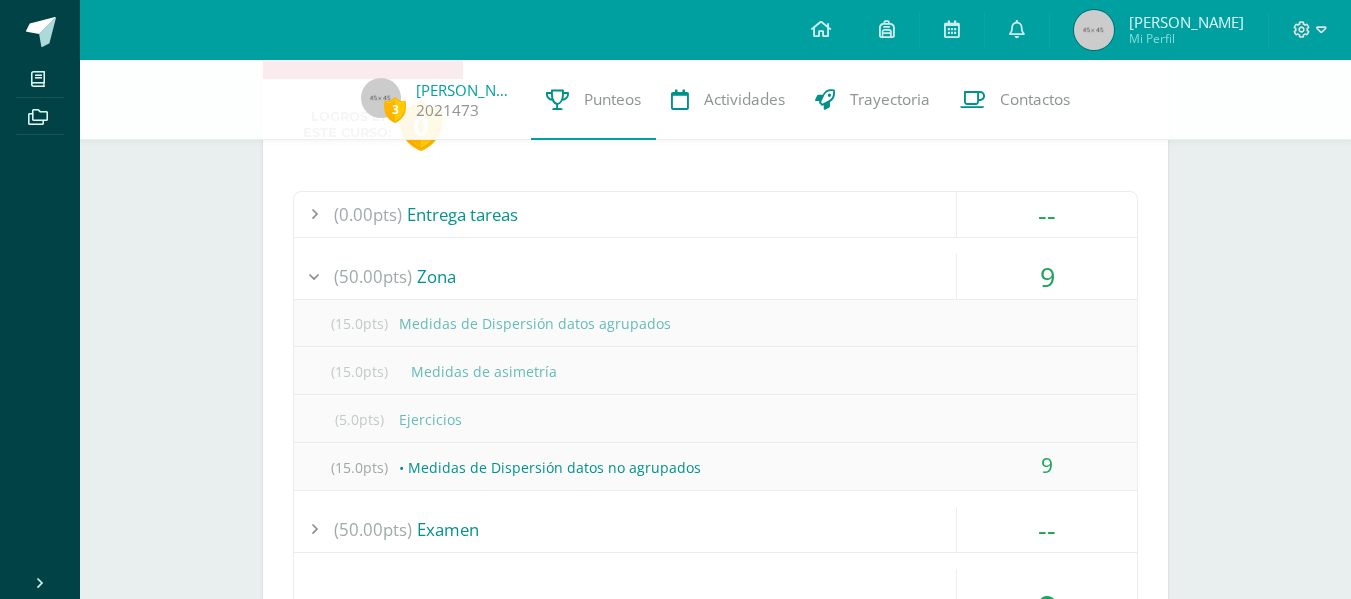 click on "3
Gissely Morales
2021473
Punteos Actividades Trayectoria Contactos  Pendiente
Punteos de:    Gissely Rubí Alessandra     Unidad 3                             Unidad 1 Unidad 2 Unidad 3 Unidad 4
Seminario
Irma Patzan Maestro No disponible Detalle
Logros en
este curso:
0
0
(100%)
Nota de curso" at bounding box center [715, -1947] 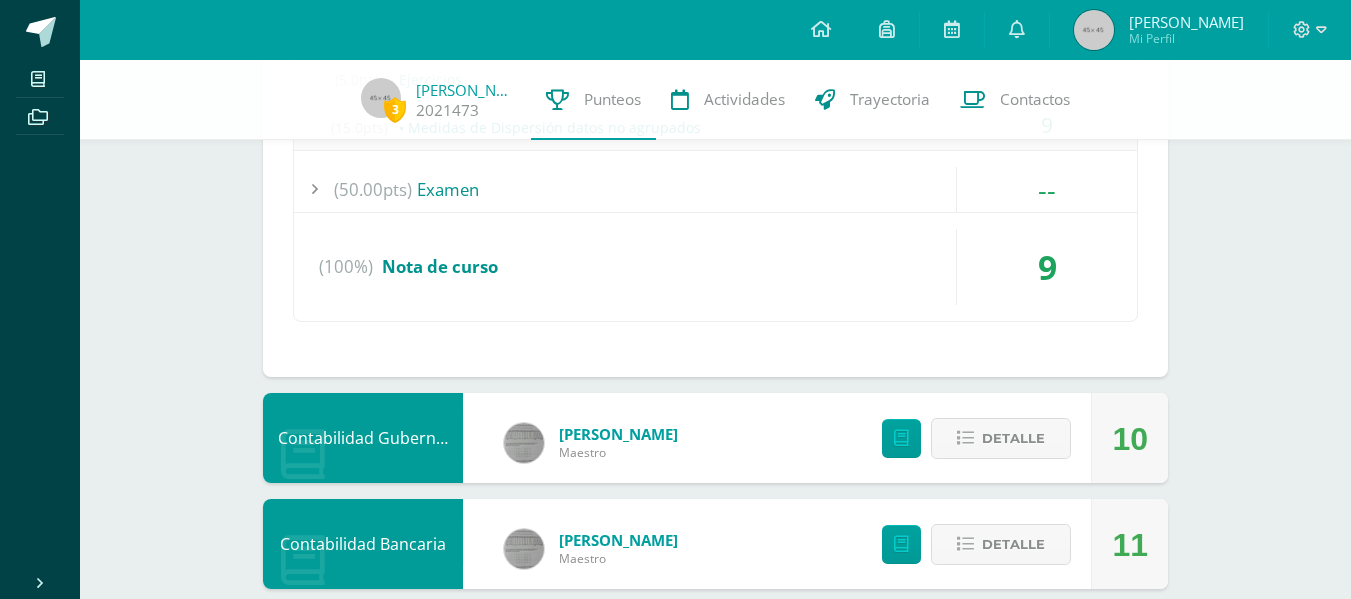 scroll, scrollTop: 5318, scrollLeft: 0, axis: vertical 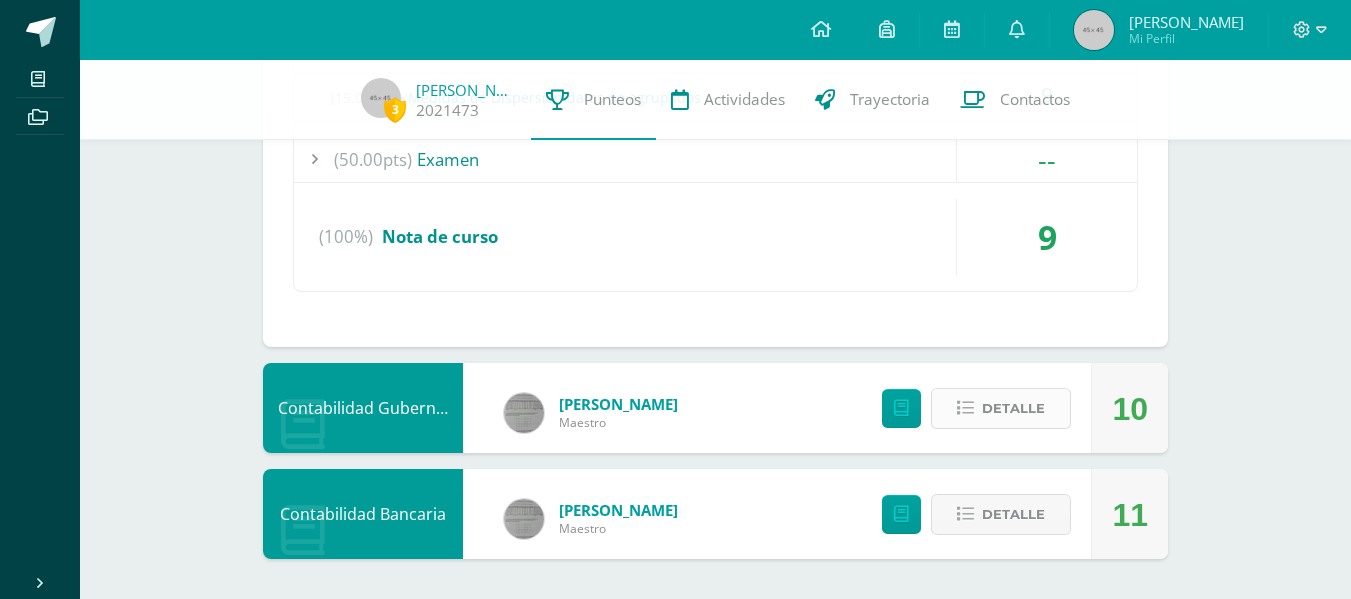 click on "Detalle" at bounding box center (1013, 408) 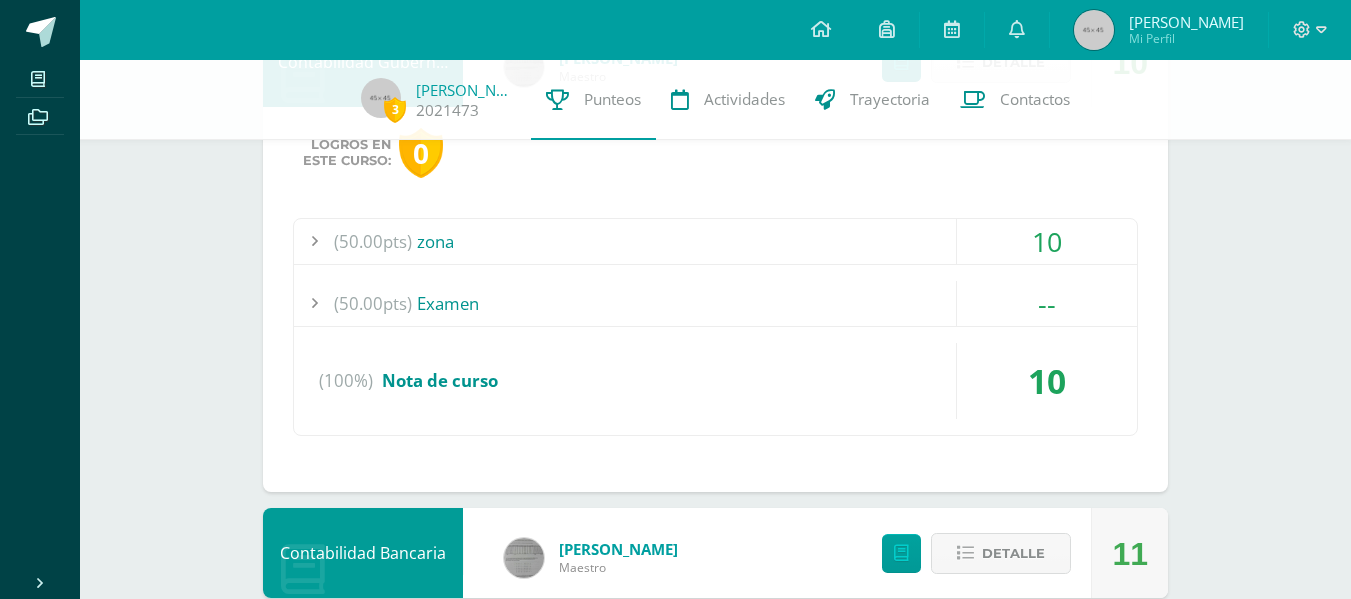 scroll, scrollTop: 5603, scrollLeft: 0, axis: vertical 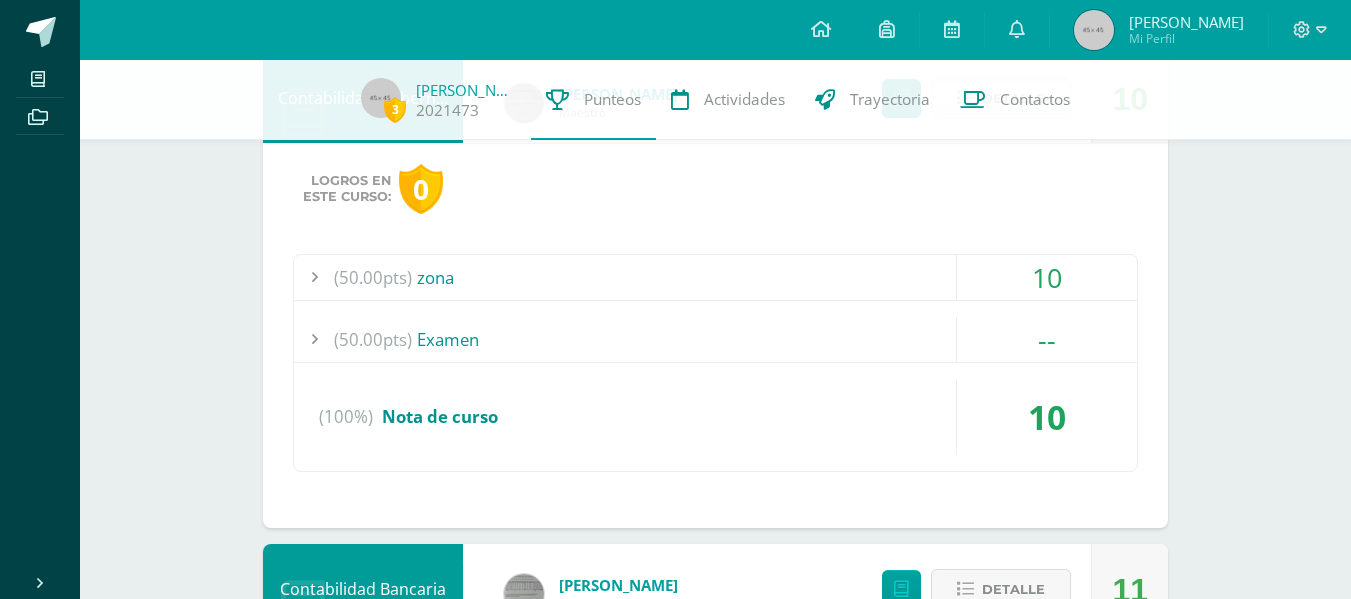 click on "(50.00pts)
zona" at bounding box center [715, 277] 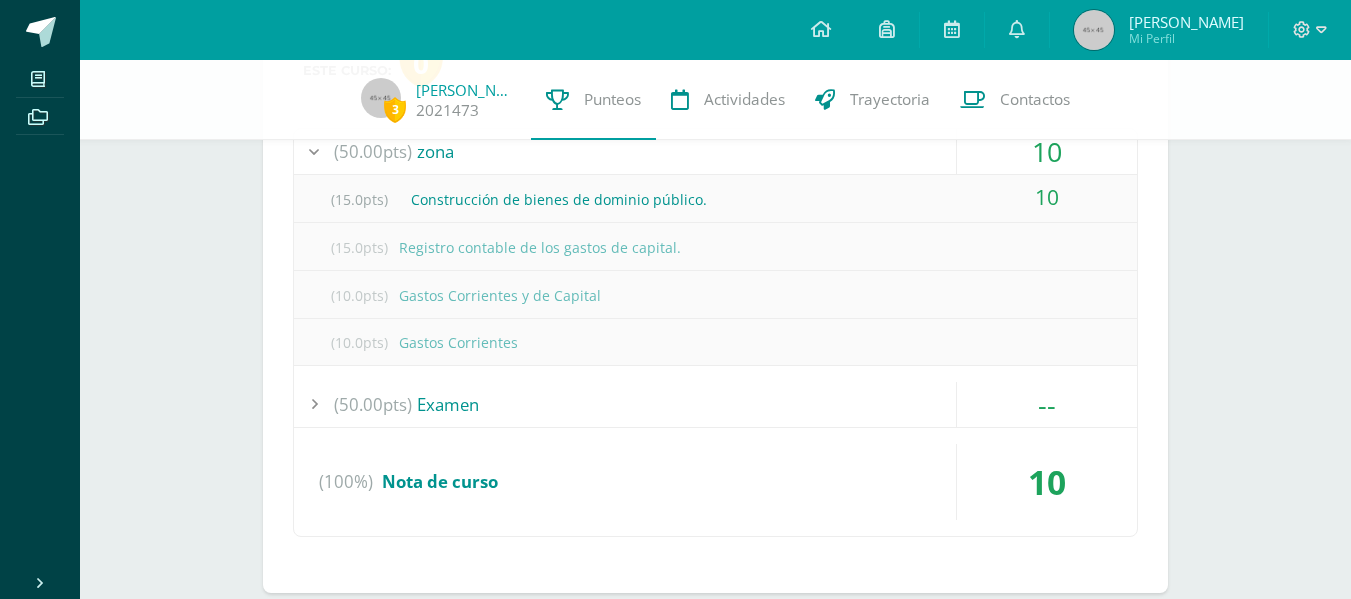 scroll, scrollTop: 5503, scrollLeft: 0, axis: vertical 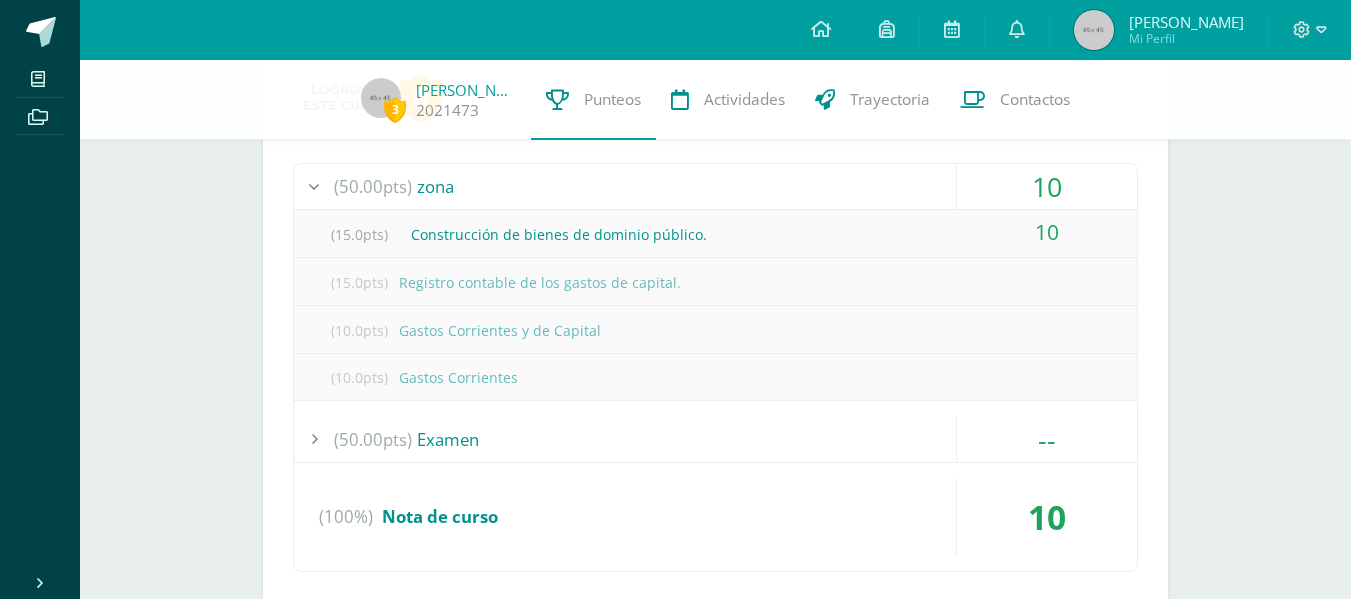 click on "3
Gissely Morales
2021473
Punteos Actividades Trayectoria Contactos  Pendiente
Punteos de:    Gissely Rubí Alessandra     Unidad 3                             Unidad 1 Unidad 2 Unidad 3 Unidad 4
Seminario
Irma Patzan Maestro No disponible Detalle
Logros en
este curso:
0
0
(100%)
Nota de curso" at bounding box center (715, -2335) 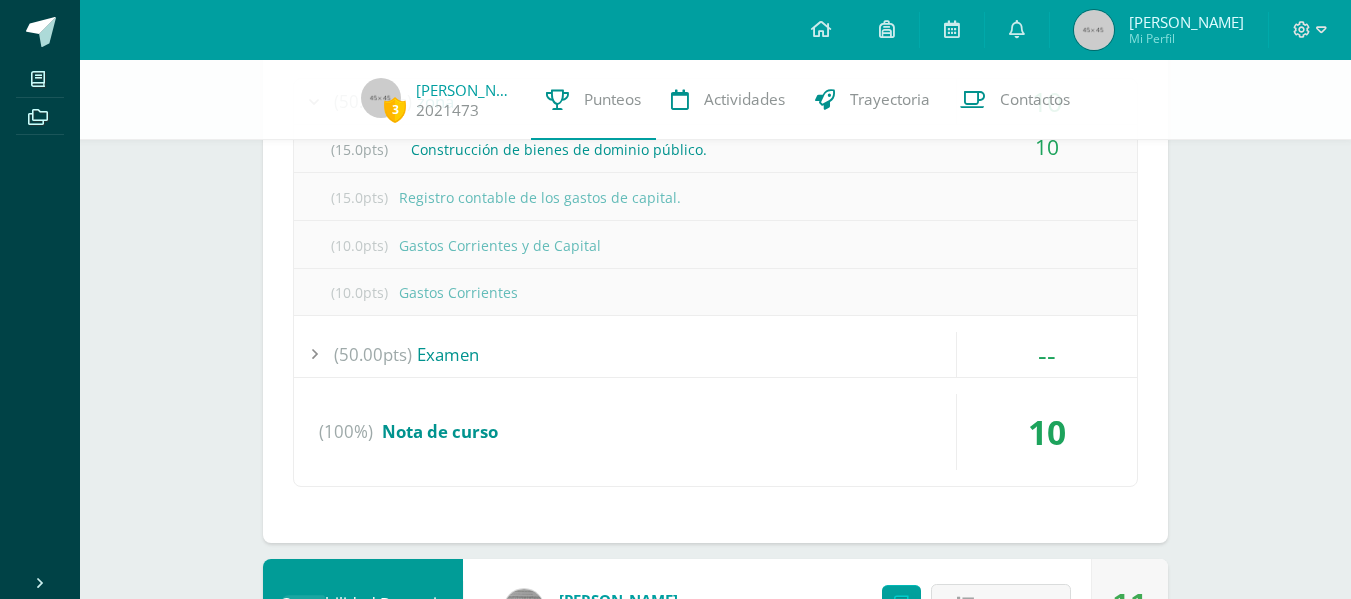 scroll, scrollTop: 5703, scrollLeft: 0, axis: vertical 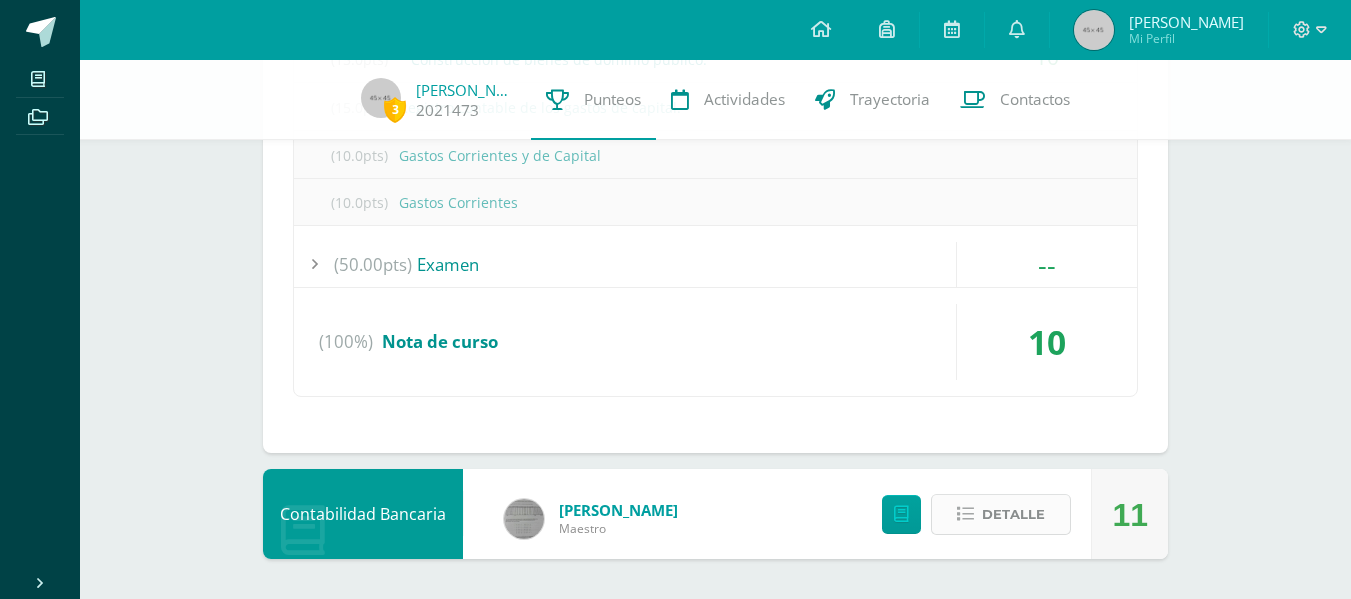 click on "Detalle" at bounding box center (1013, 514) 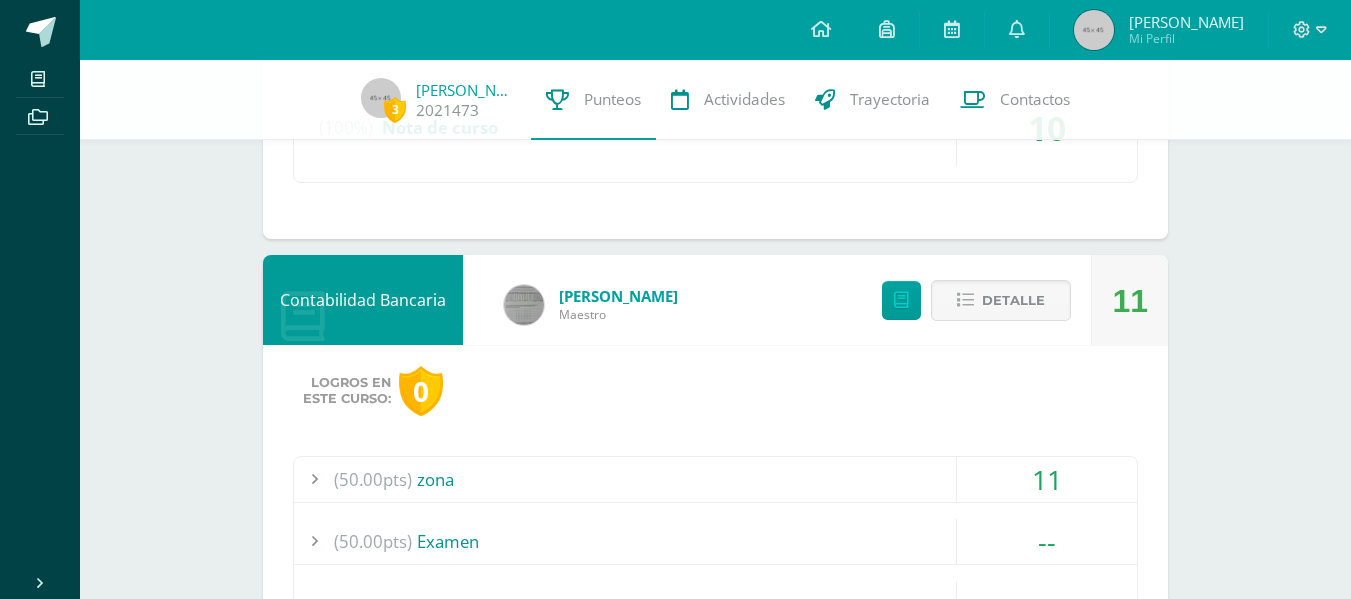 scroll, scrollTop: 6003, scrollLeft: 0, axis: vertical 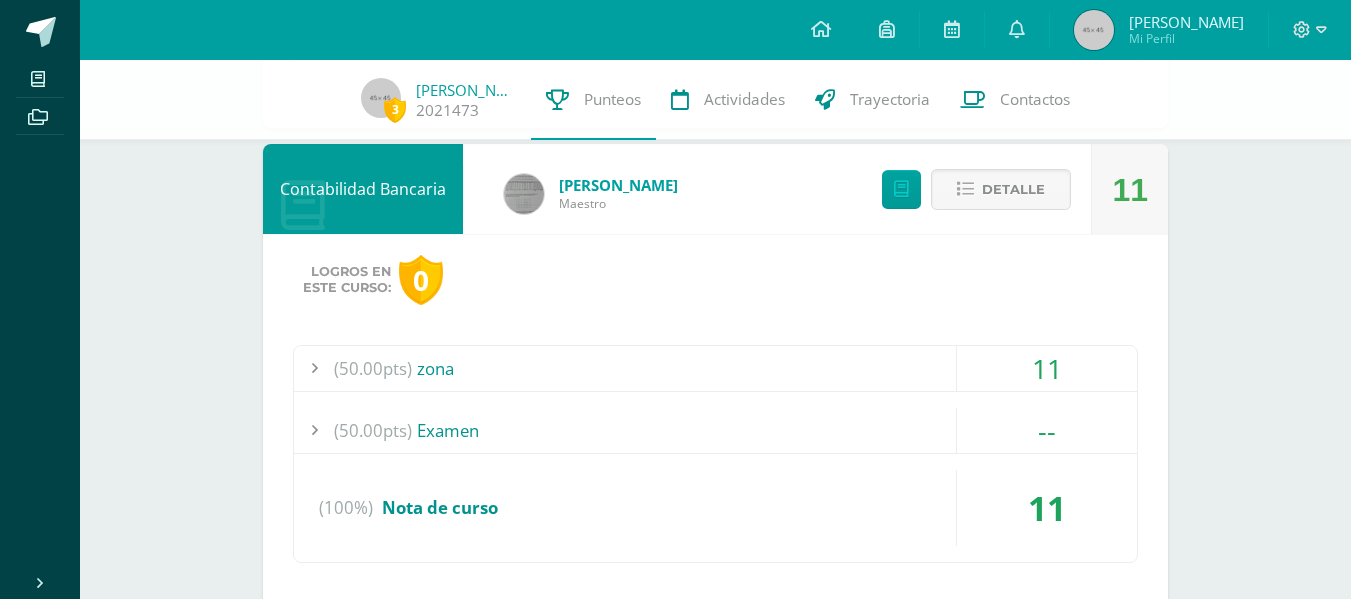 click on "(50.00pts)
zona" at bounding box center (715, 368) 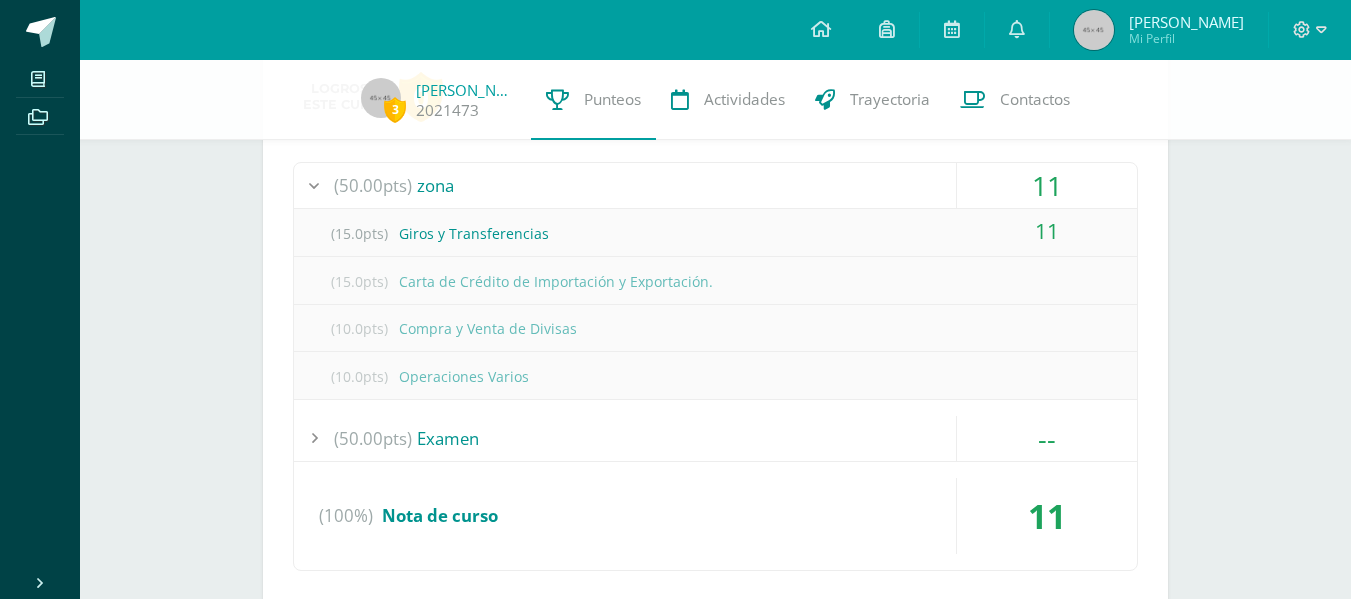scroll, scrollTop: 6012, scrollLeft: 0, axis: vertical 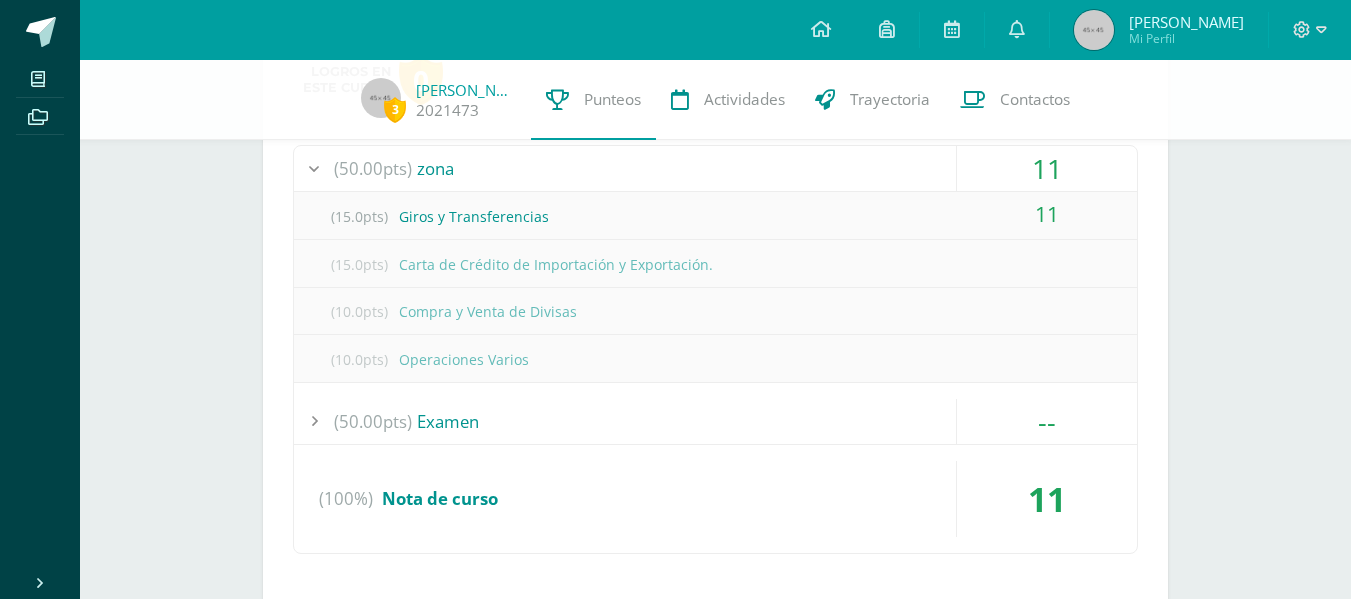 click on "3
Gissely Morales
2021473
Punteos Actividades Trayectoria Contactos  Pendiente
Punteos de:    Gissely Rubí Alessandra     Unidad 3                             Unidad 1 Unidad 2 Unidad 3 Unidad 4
Seminario
Irma Patzan Maestro No disponible Detalle
Logros en
este curso:
0
0
(100%)
Nota de curso" at bounding box center (715, -2652) 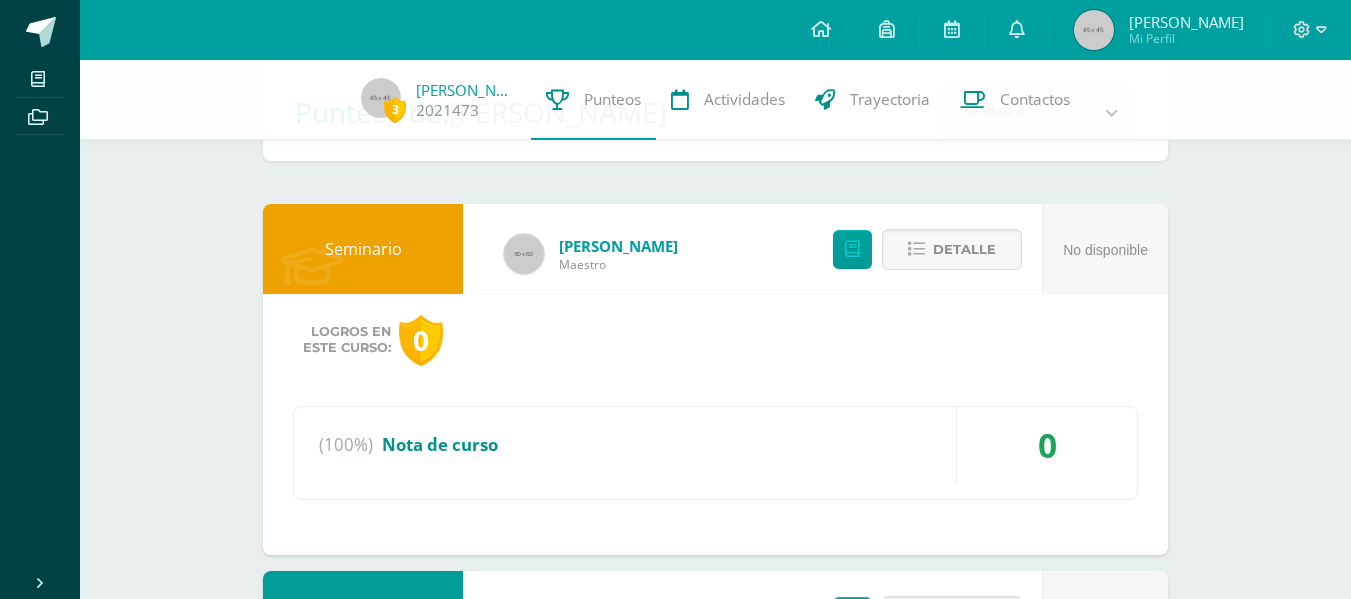 scroll, scrollTop: 0, scrollLeft: 0, axis: both 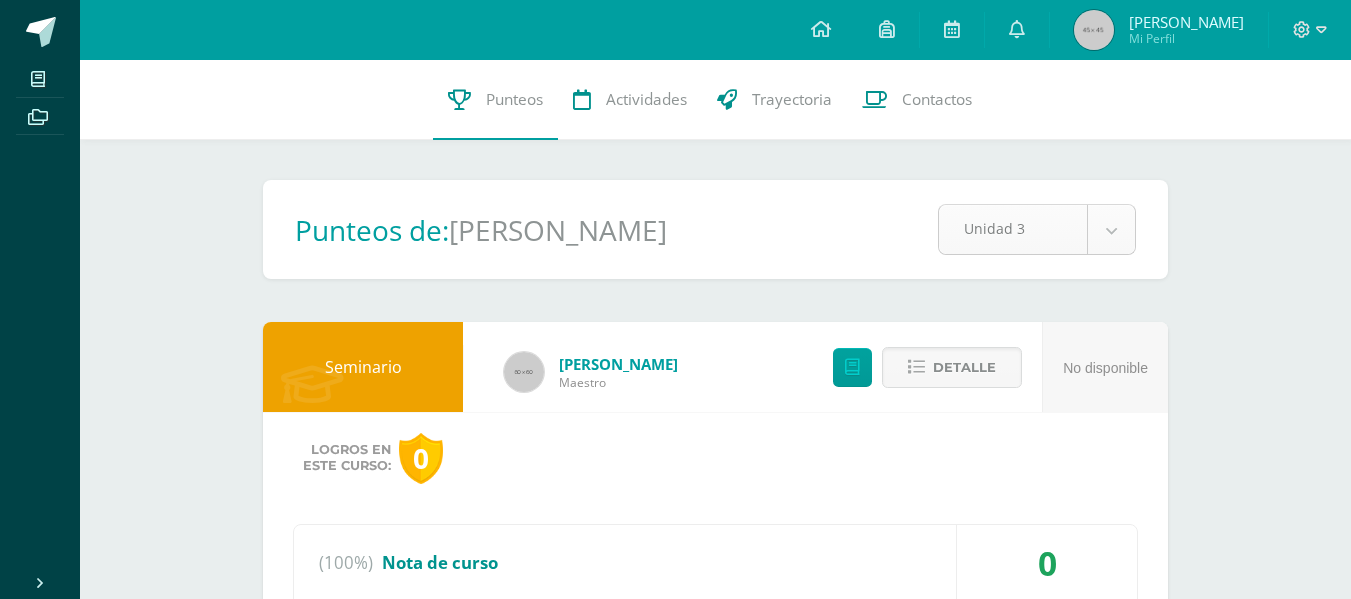 click on "Mis cursos Archivos Cerrar panel
Auditoría
Sexto
Perito Contador con Orientación en Computación
"A"
Computación III
Sexto
Perito Contador con Orientación en Computación
"A"
Contabilidad Bancaria
Sexto
Perito Contador con Orientación en Computación
"A"
Contabilidad Gubernamental Integrada
Sexto
Perito Contador con Orientación en Computación
"A"
Derecho Mercantil y Nociones del Derecho Laboral
Mi Perfil" at bounding box center (675, 3334) 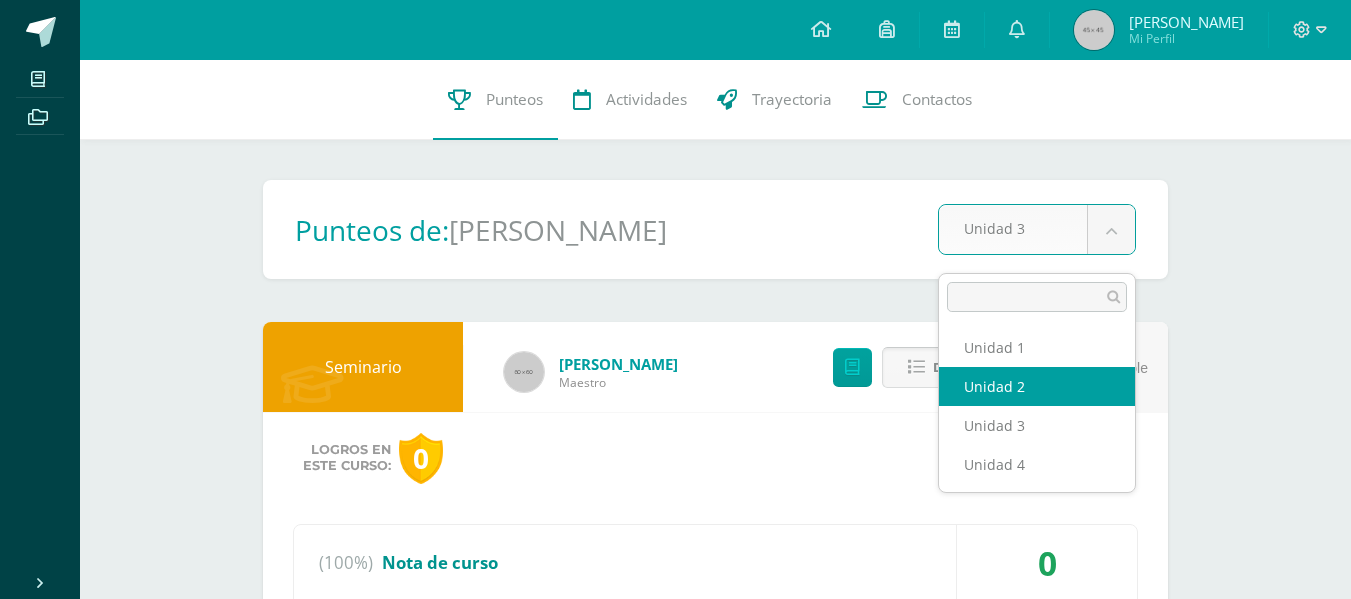 select on "Unidad 2" 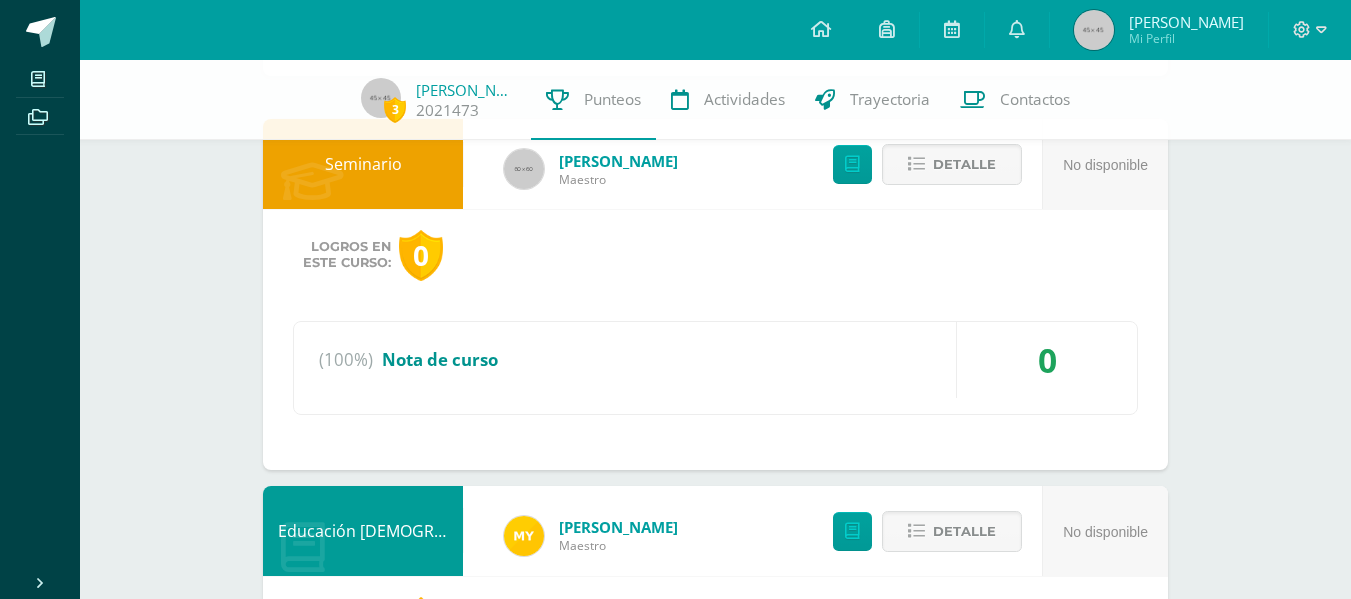 scroll, scrollTop: 200, scrollLeft: 0, axis: vertical 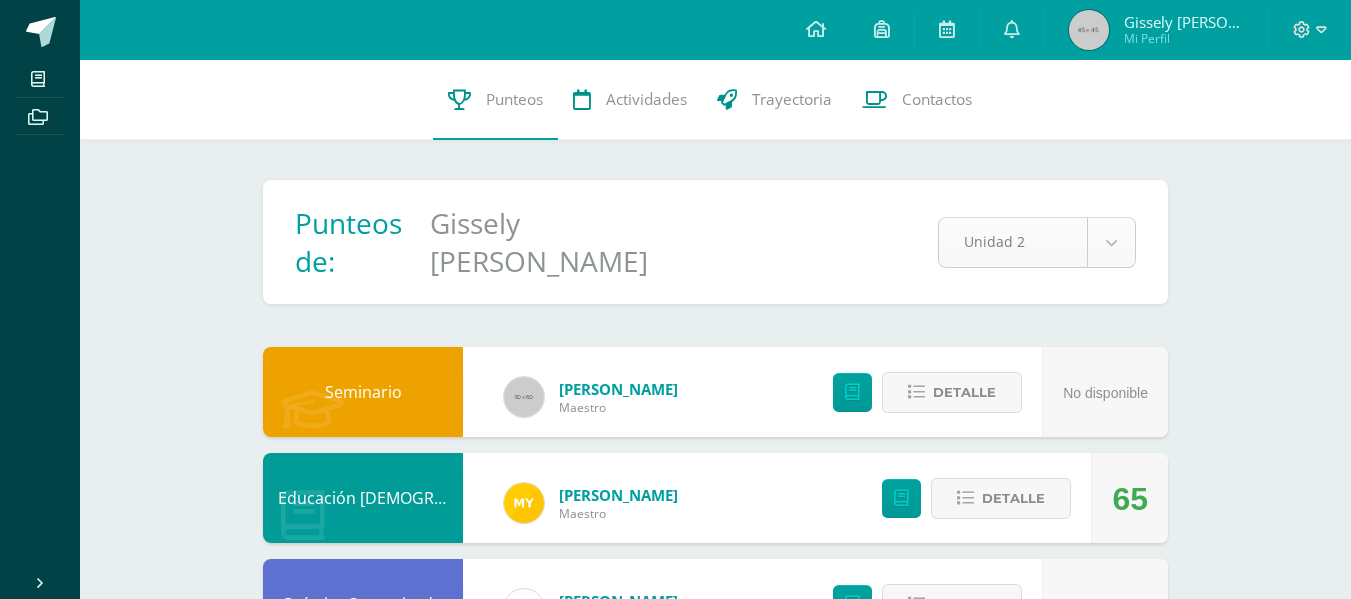 click on "Mis cursos Archivos Cerrar panel
Auditoría
Sexto
Perito Contador con Orientación en Computación
"A"
Computación III
Sexto
Perito Contador con Orientación en Computación
"A"
Contabilidad Bancaria
Sexto
Perito Contador con Orientación en Computación
"A"
Contabilidad Gubernamental Integrada
Sexto
Perito Contador con Orientación en Computación
"A"
Derecho Mercantil y Nociones del Derecho Laboral
Mi Perfil" at bounding box center [675, 874] 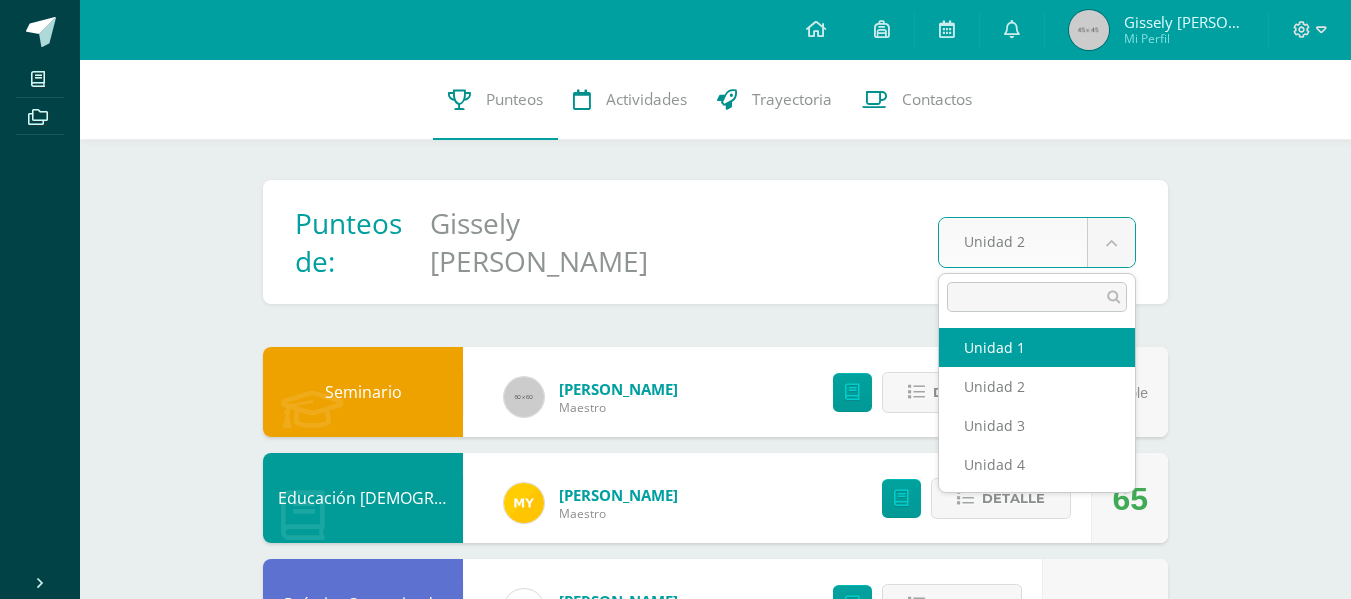 select on "Unidad 1" 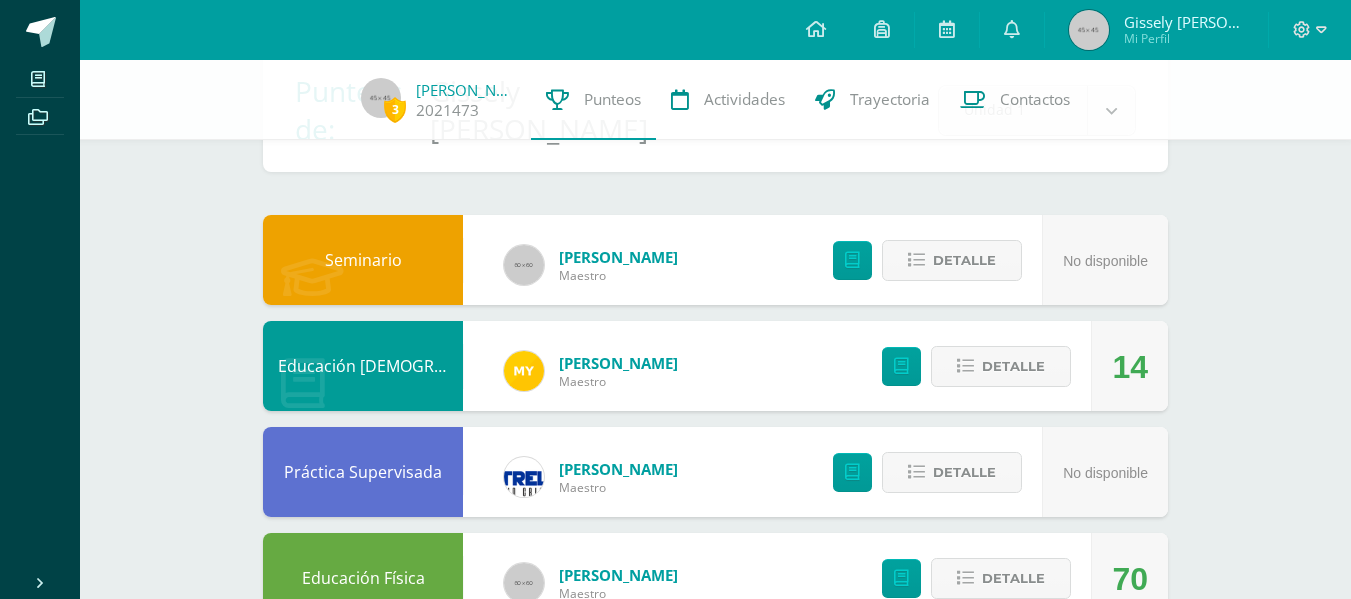 scroll, scrollTop: 0, scrollLeft: 0, axis: both 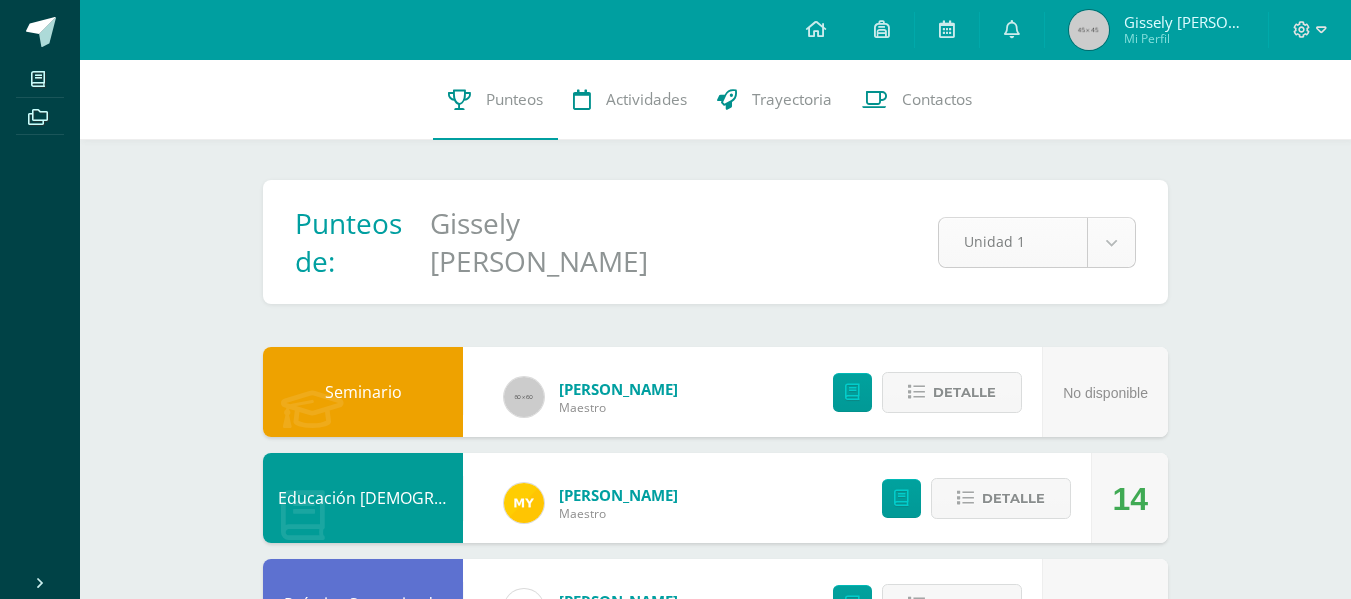 click on "Mis cursos Archivos Cerrar panel
Auditoría
Sexto
Perito Contador con Orientación en Computación
"A"
Computación III
Sexto
Perito Contador con Orientación en Computación
"A"
Contabilidad Bancaria
Sexto
Perito Contador con Orientación en Computación
"A"
Contabilidad Gubernamental Integrada
Sexto
Perito Contador con Orientación en Computación
"A"
Derecho Mercantil y Nociones del Derecho Laboral
Mi Perfil" at bounding box center (675, 874) 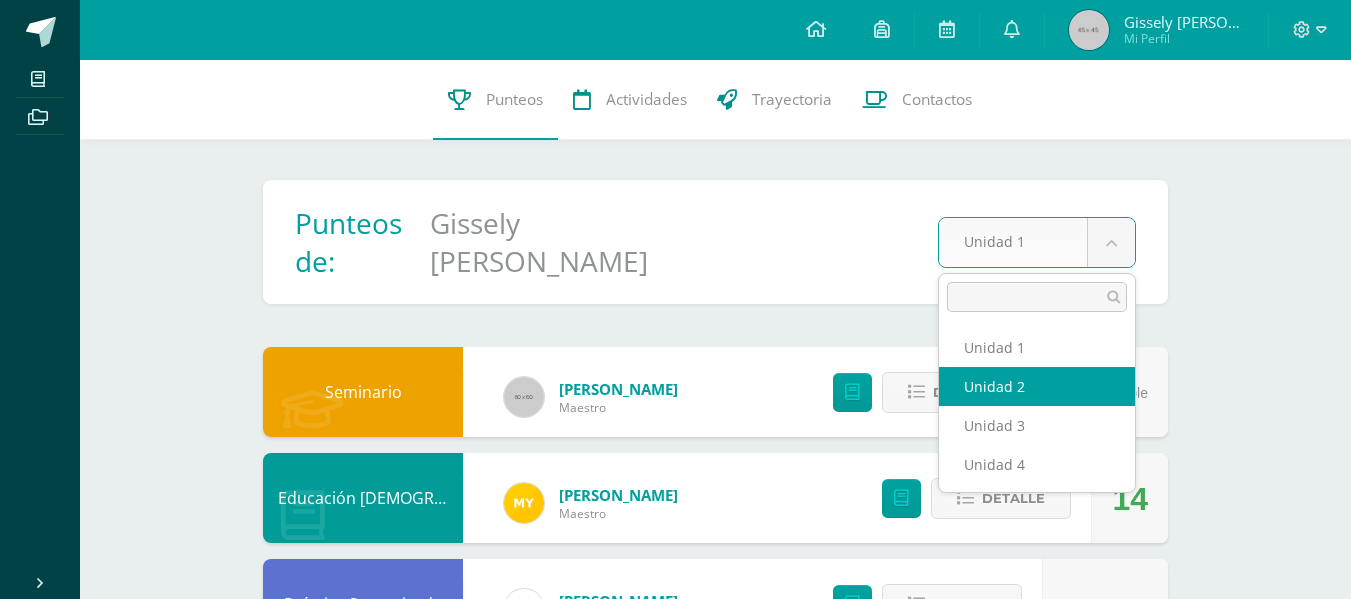 select on "Unidad 2" 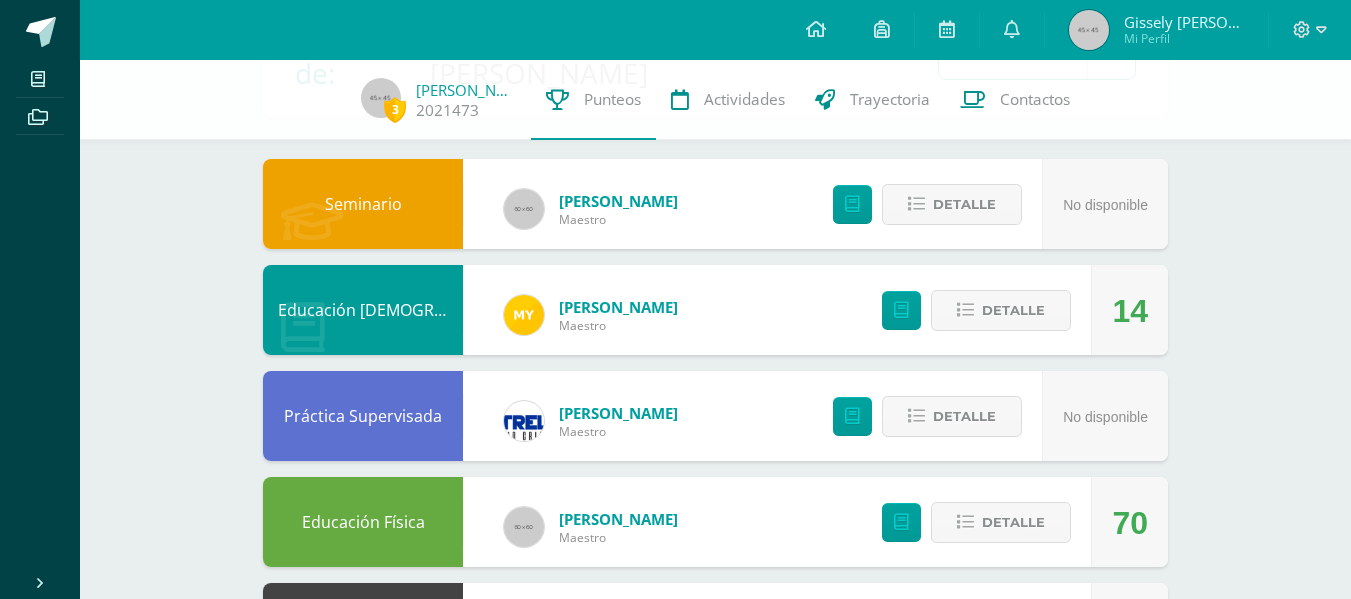 scroll, scrollTop: 200, scrollLeft: 0, axis: vertical 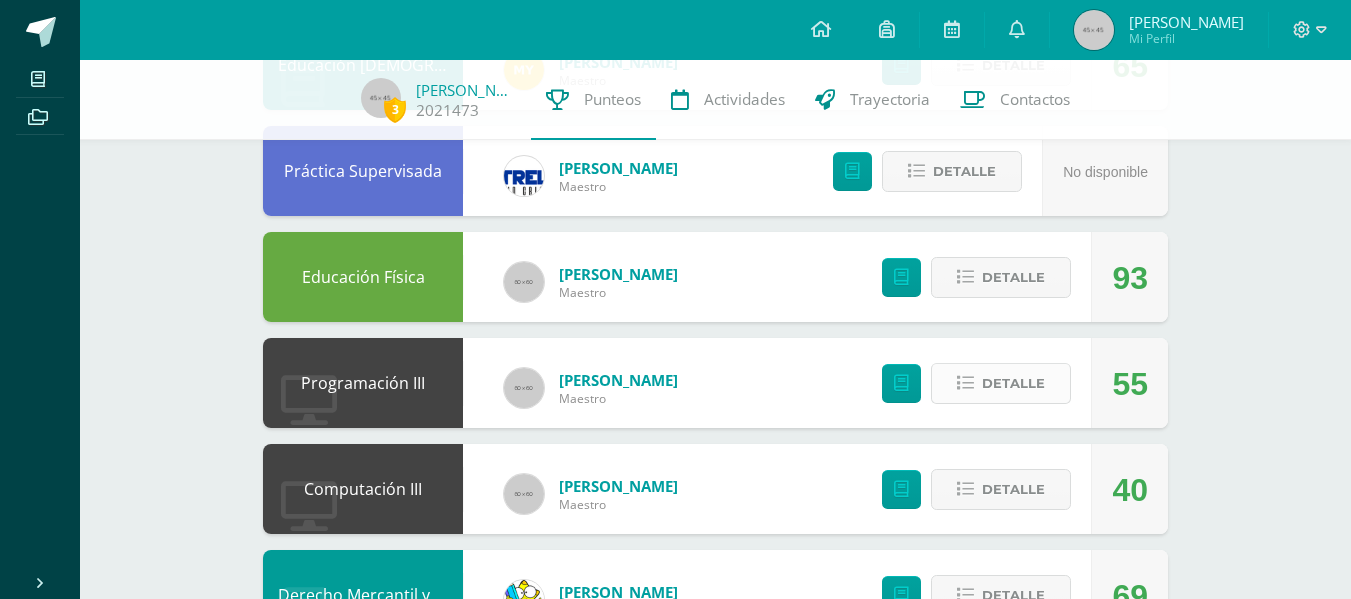 click on "Detalle" at bounding box center (1013, 383) 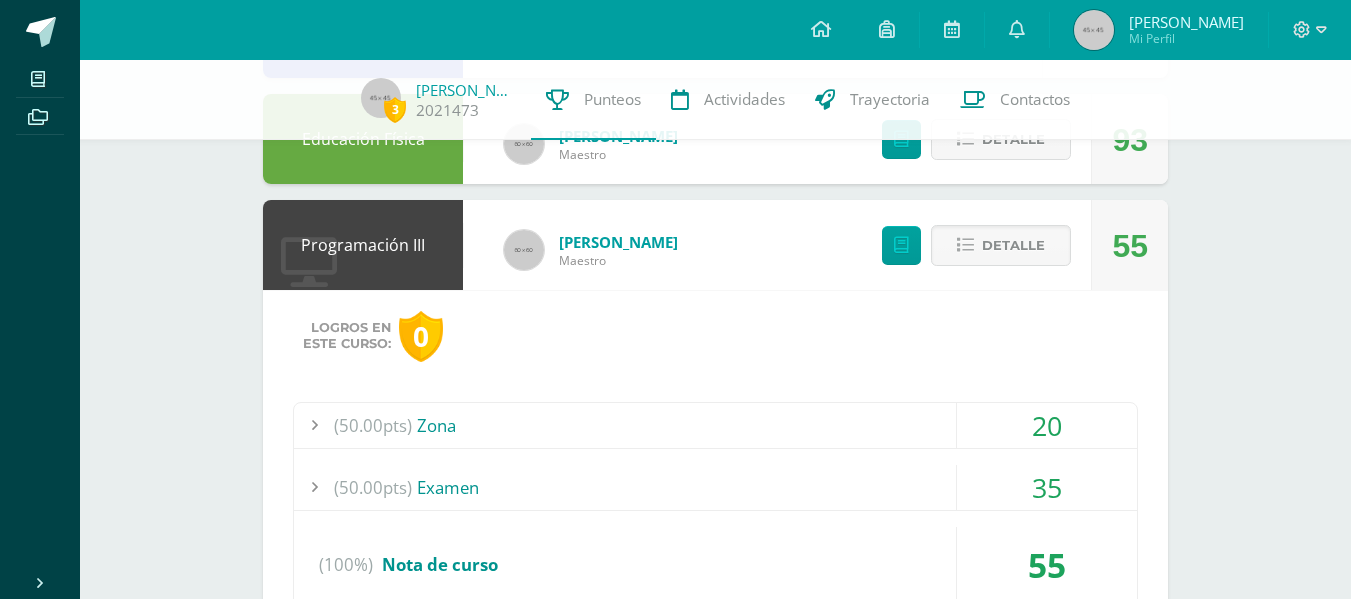 scroll, scrollTop: 600, scrollLeft: 0, axis: vertical 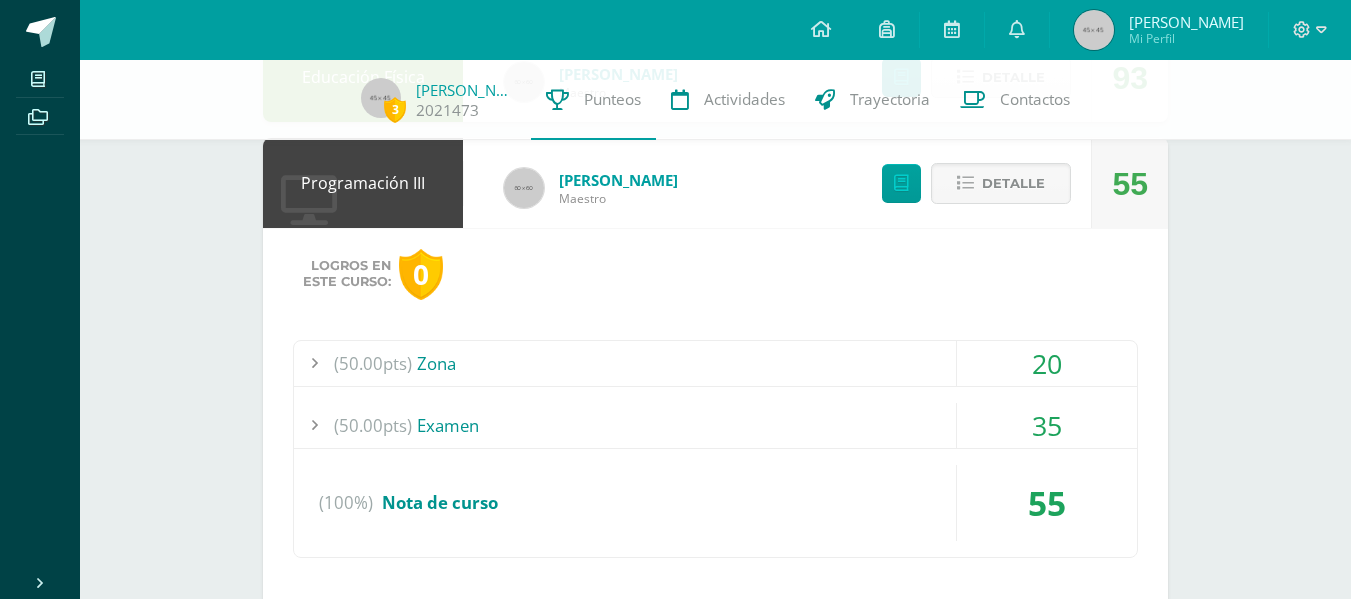 click on "(50.00pts)
Zona" at bounding box center (715, 363) 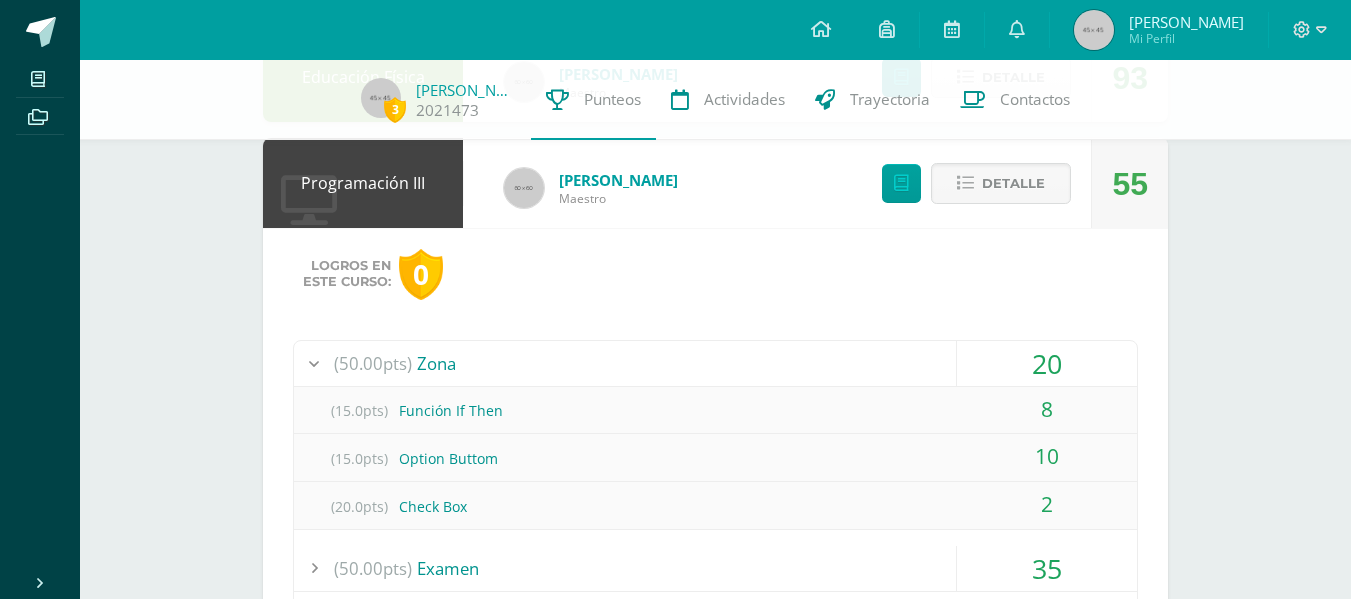 click on "3
Gissely Morales
2021473
Punteos Actividades Trayectoria Contactos  Pendiente
Punteos de:    Gissely Rubí Alessandra     Unidad 2                             Unidad 1 Unidad 2 Unidad 3 Unidad 4
Seminario
Irma Patzan Maestro No disponible Detalle
Educación Cristiana
Mynor Méndez Maestro
65
Detalle
Práctica Supervisada
Hector Guerra Maestro No disponible Detalle
Educación Física
Allan Paredez Maestro
93
Detalle
Programación III
0" at bounding box center (715, 552) 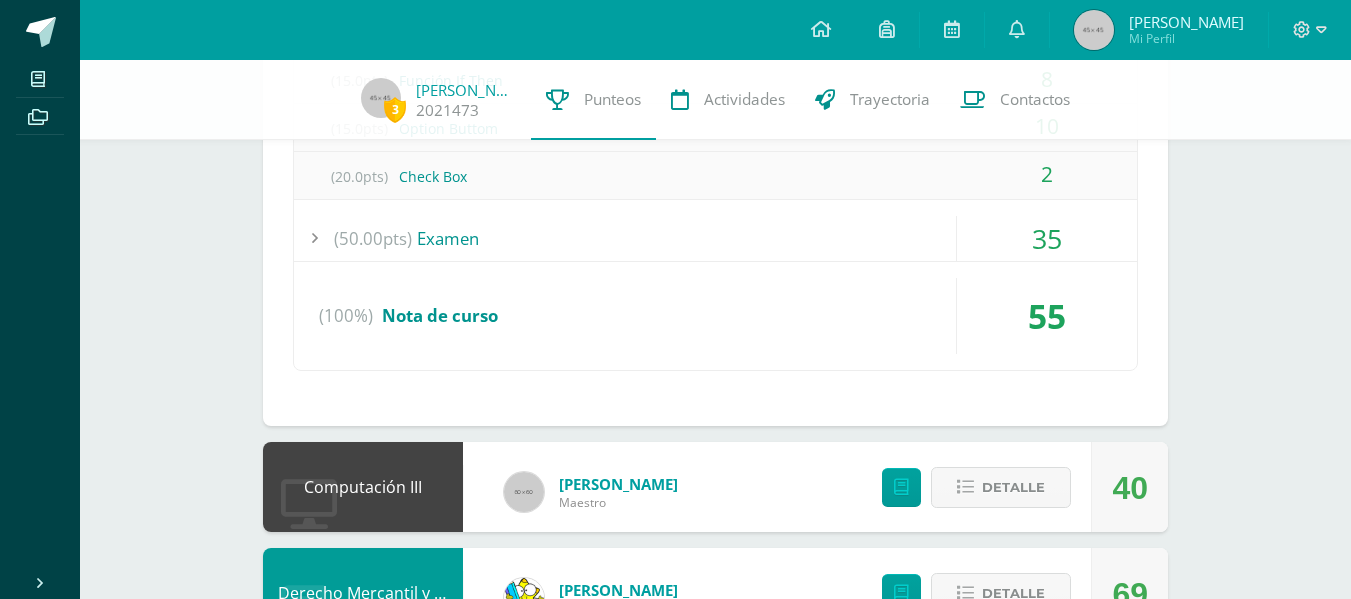 scroll, scrollTop: 1100, scrollLeft: 0, axis: vertical 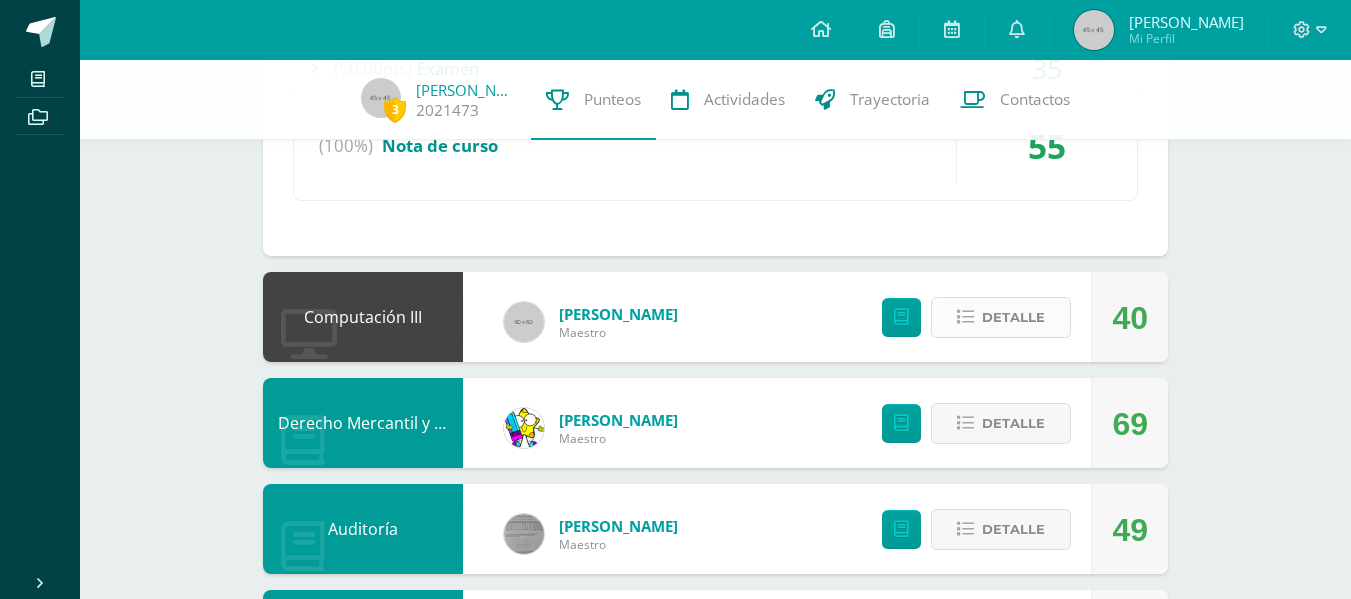 click on "Detalle" at bounding box center [1013, 317] 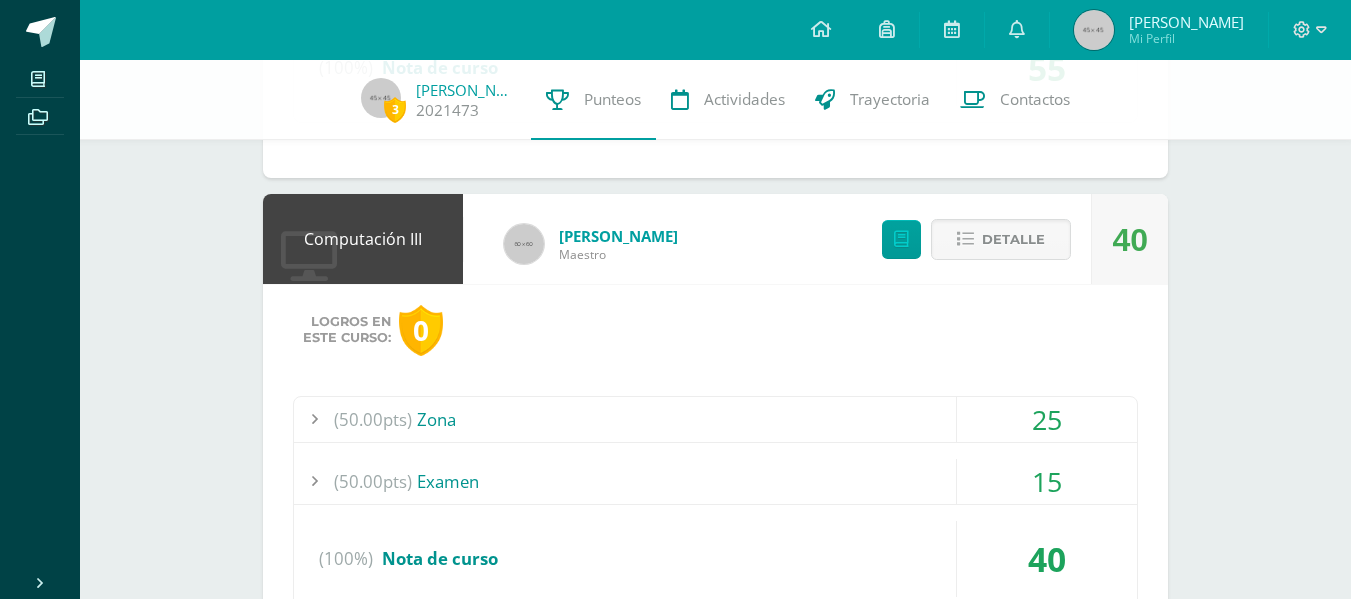 scroll, scrollTop: 1300, scrollLeft: 0, axis: vertical 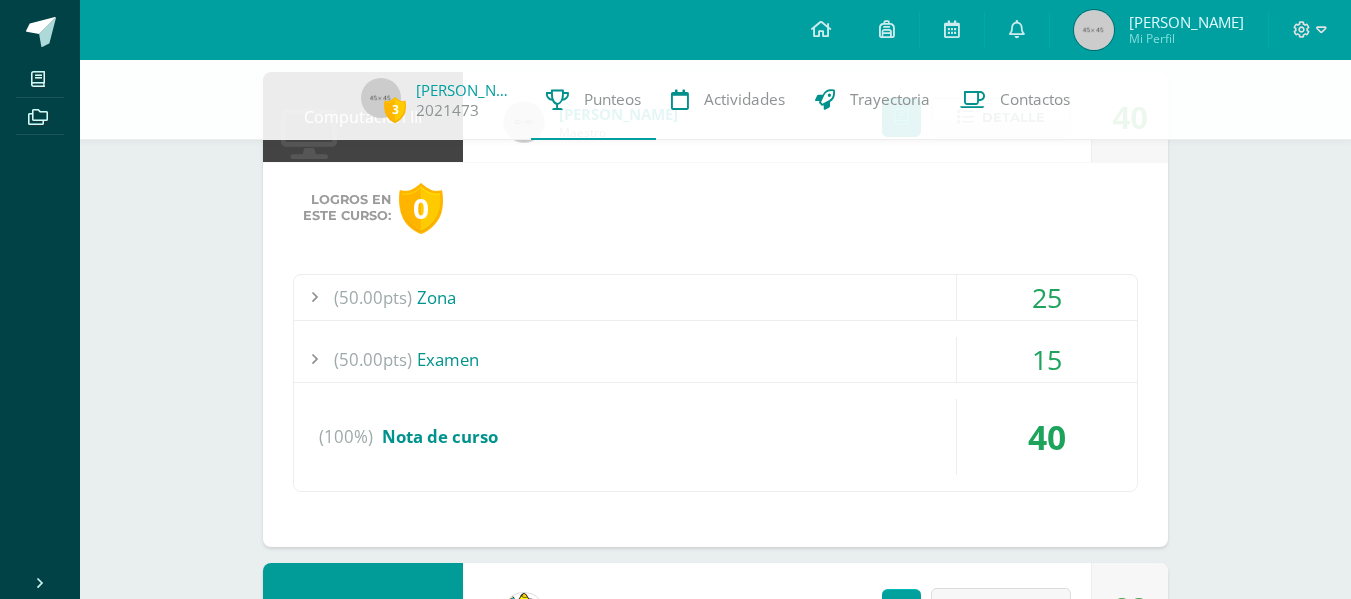 click on "(50.00pts)
Examen" at bounding box center [715, 359] 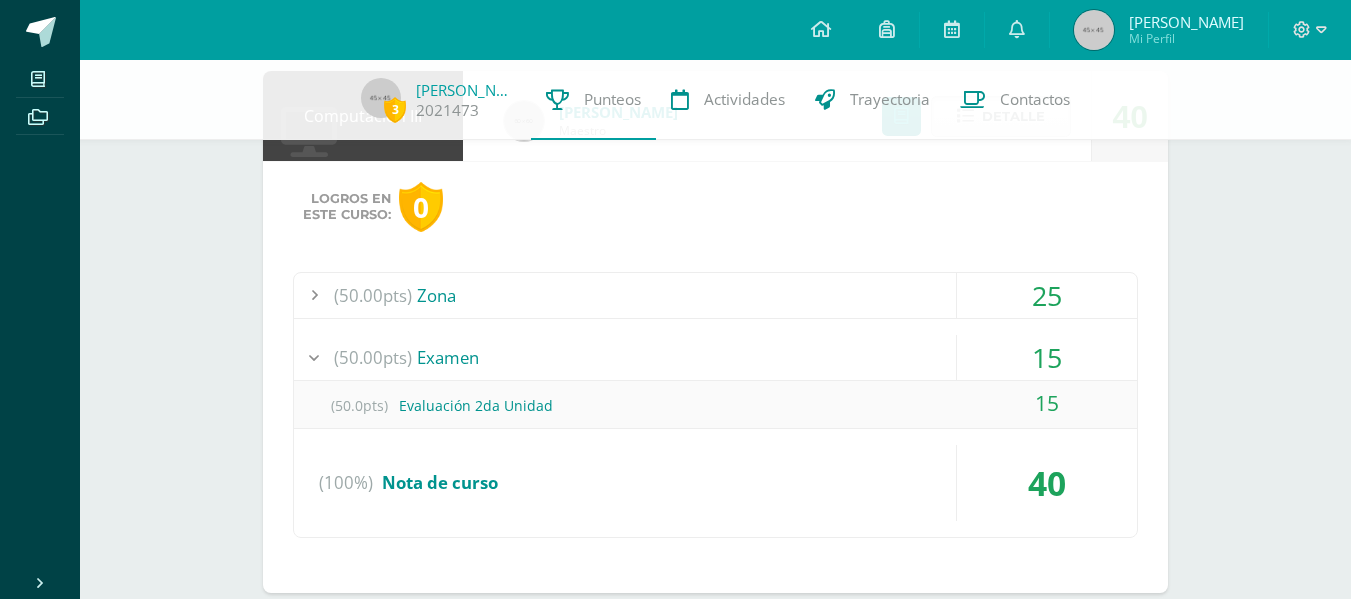 scroll, scrollTop: 1157, scrollLeft: 0, axis: vertical 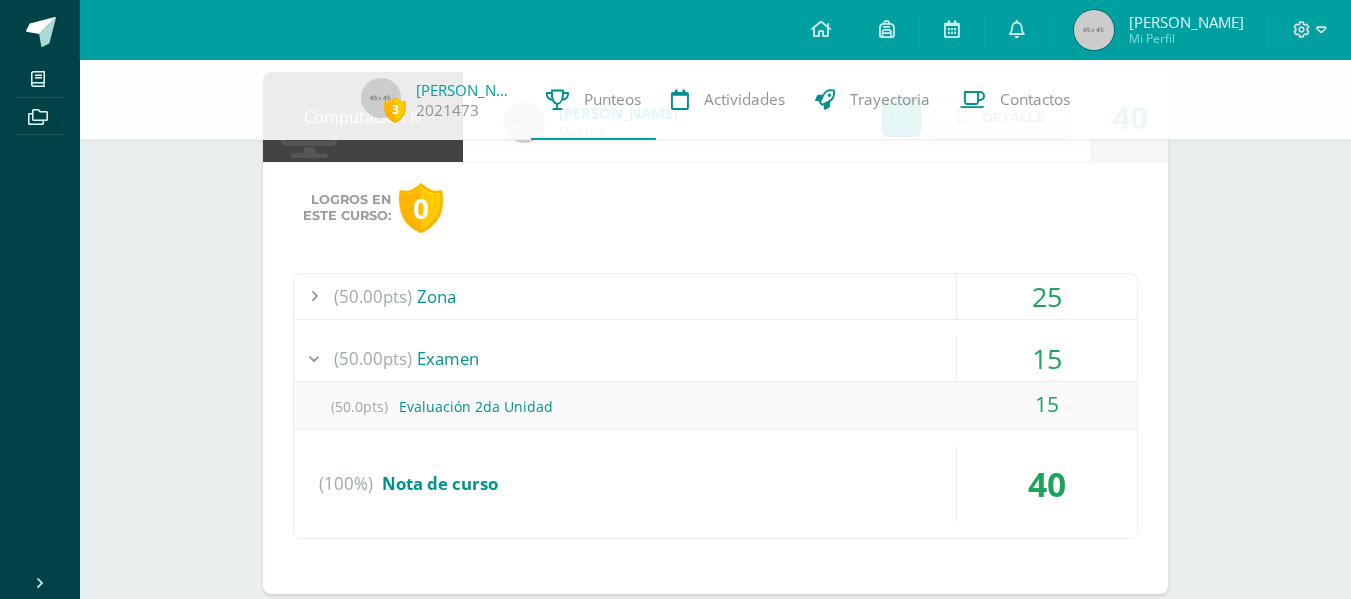 click on "Pendiente
Punteos de:    Gissely Rubí Alessandra     Unidad 2                             Unidad 1 Unidad 2 Unidad 3 Unidad 4
Seminario
Irma Patzan Maestro No disponible Detalle
Educación Cristiana
Mynor Méndez Maestro
65
Detalle
Práctica Supervisada
Hector Guerra Maestro No disponible Detalle
Educación Física
Allan Paredez Maestro
93
Detalle
Programación III
Ernesto Cruz Maestro
55
Detalle
Logros en" at bounding box center [715, 139] 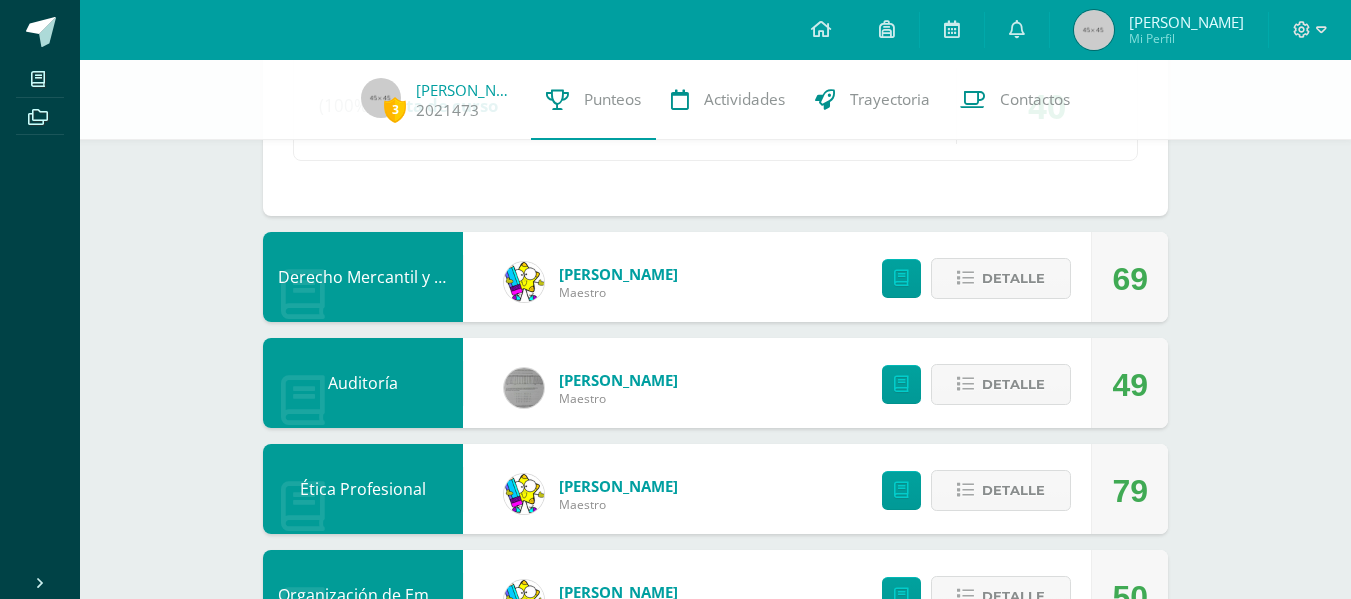 scroll, scrollTop: 1557, scrollLeft: 0, axis: vertical 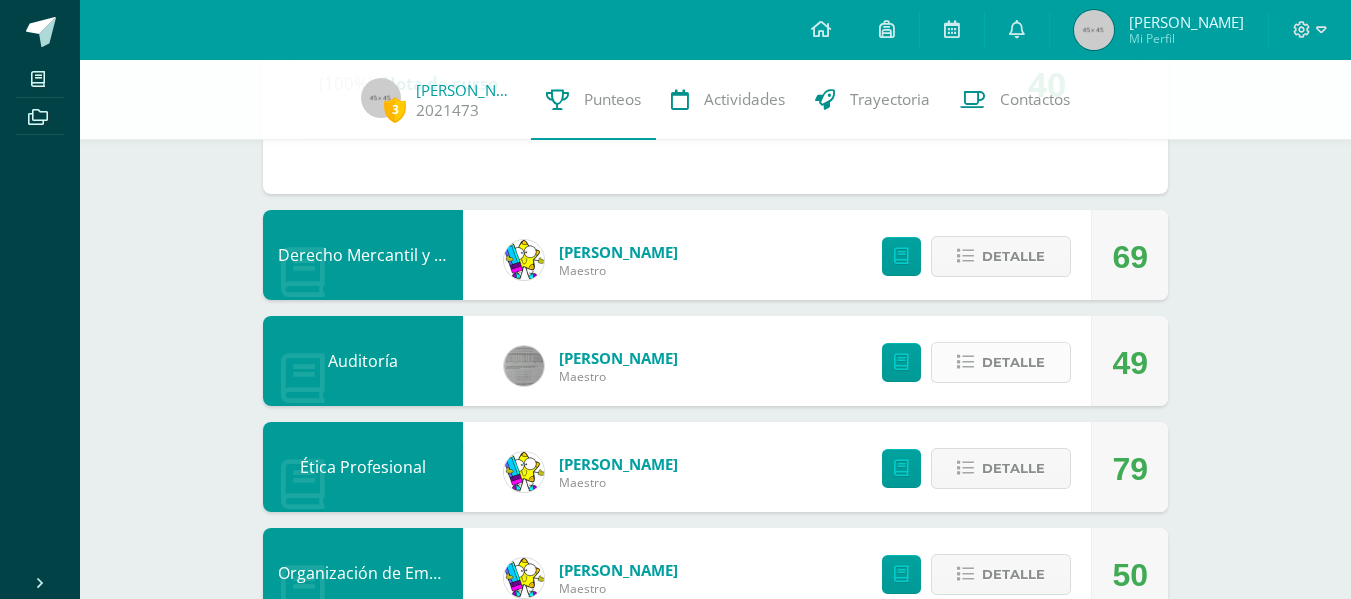 click at bounding box center [965, 362] 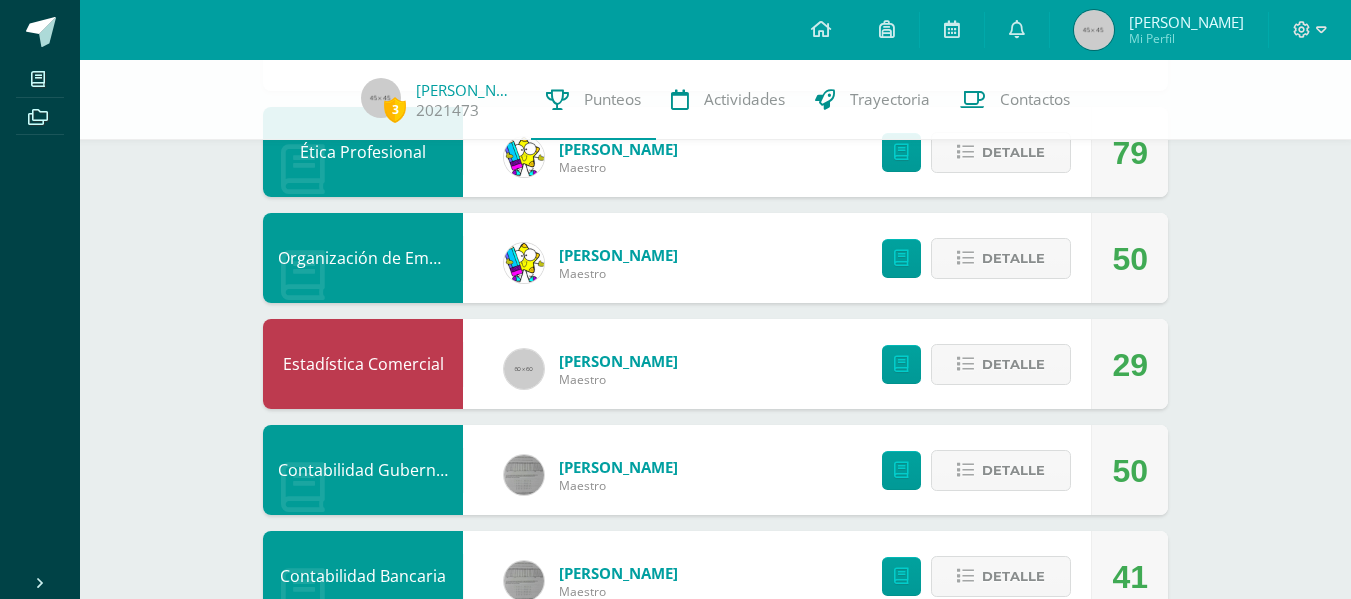 scroll, scrollTop: 2344, scrollLeft: 0, axis: vertical 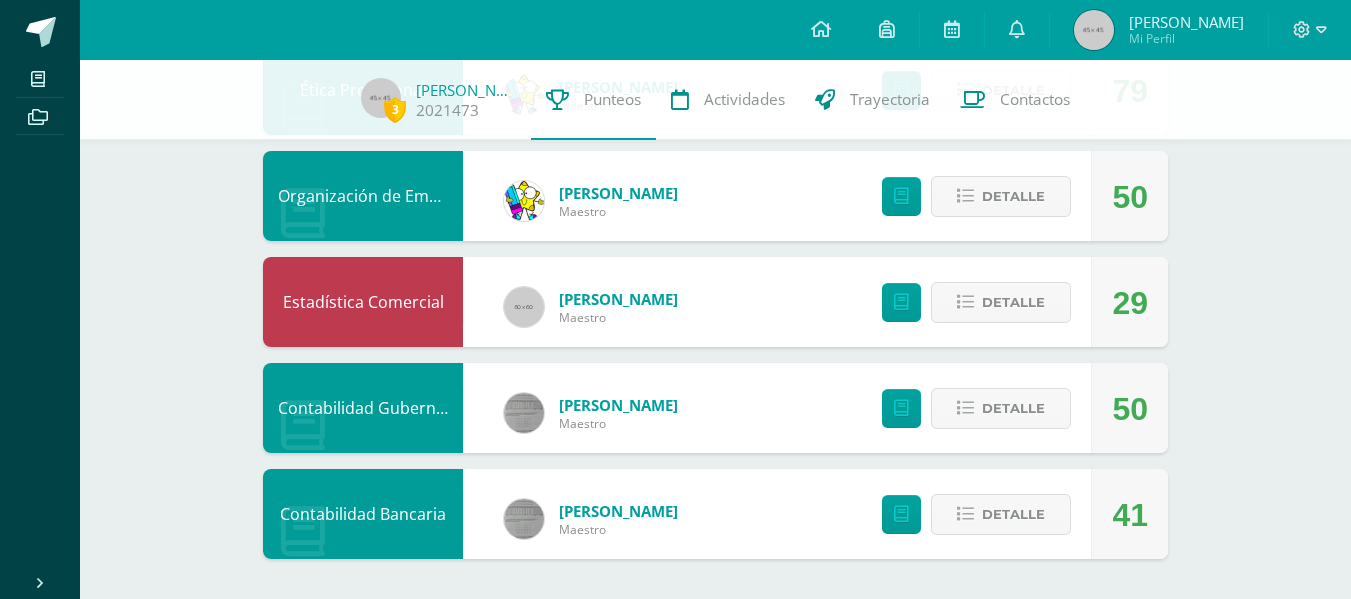 click on "3
Gissely Morales
2021473
Punteos Actividades Trayectoria Contactos  Pendiente
Punteos de:    Gissely Rubí Alessandra     Unidad 2                             Unidad 1 Unidad 2 Unidad 3 Unidad 4
Seminario
Irma Patzan Maestro No disponible Detalle
Educación Cristiana
Mynor Méndez Maestro
65
Detalle
Práctica Supervisada
Hector Guerra Maestro No disponible Detalle
Educación Física
Allan Paredez Maestro
93
Detalle
Programación III
0" at bounding box center (715, -830) 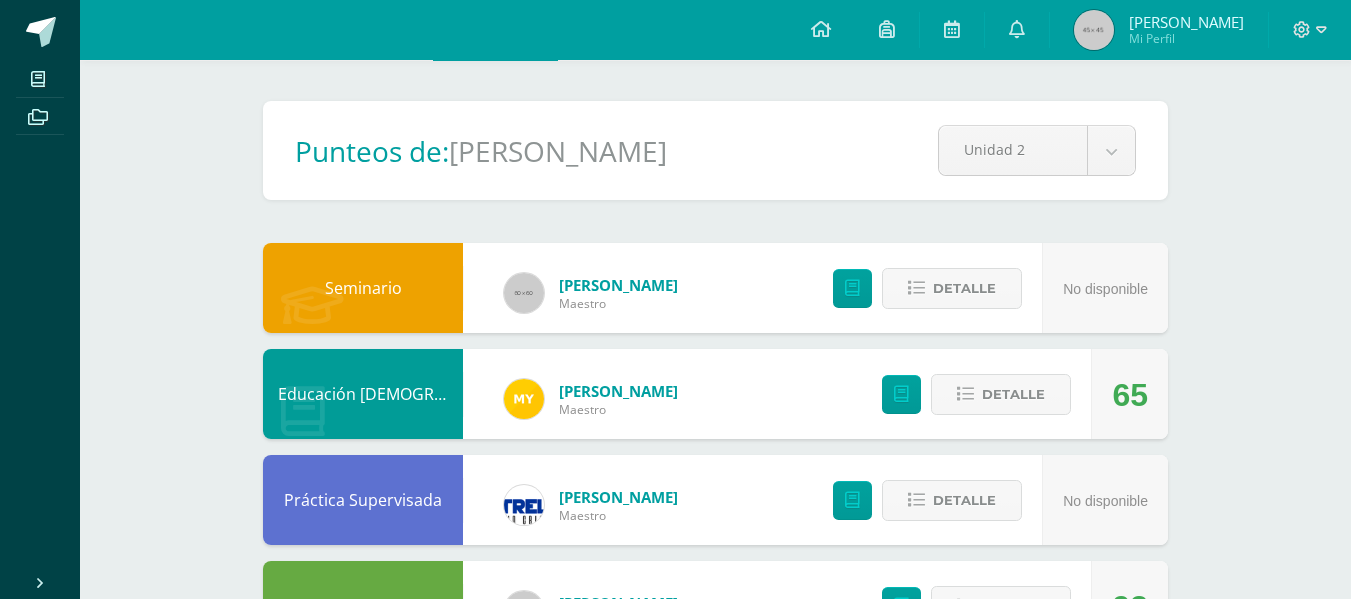 scroll, scrollTop: 0, scrollLeft: 0, axis: both 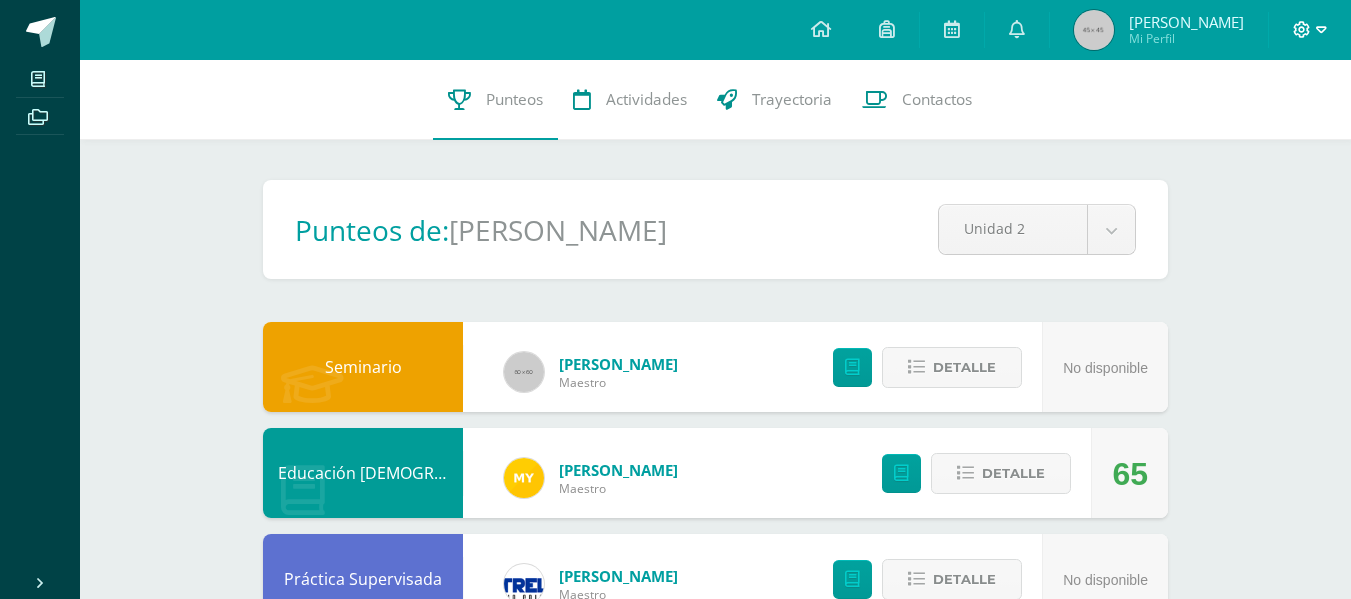 click 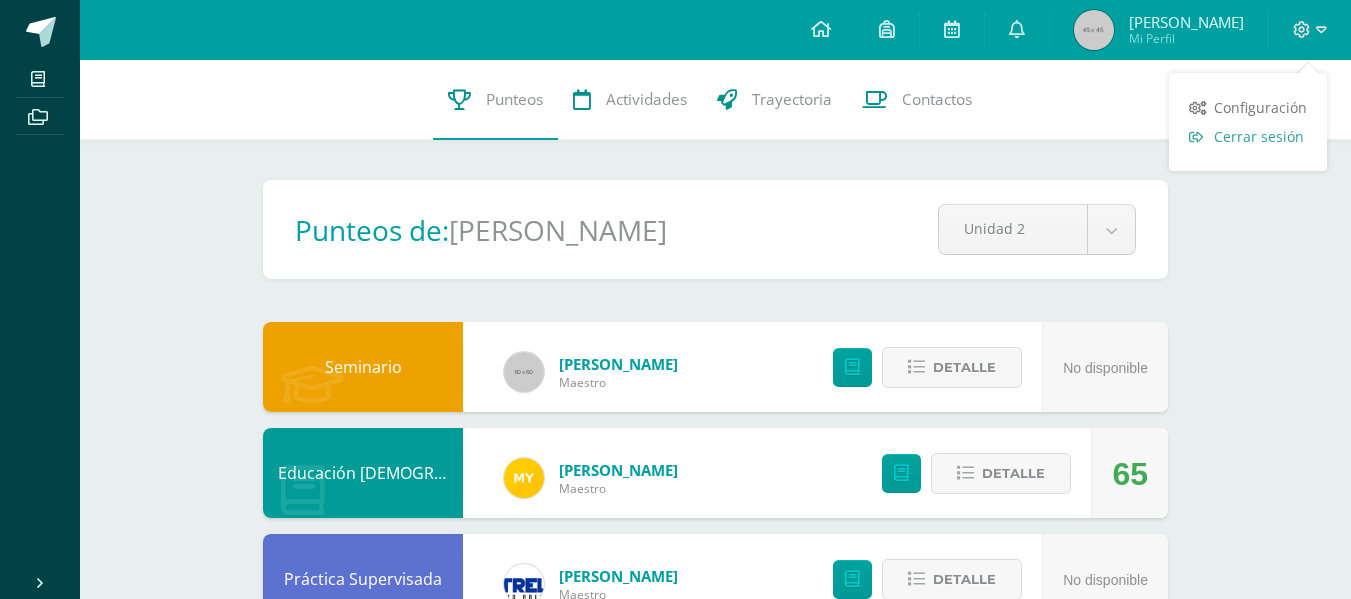 click on "Cerrar sesión" at bounding box center (1259, 136) 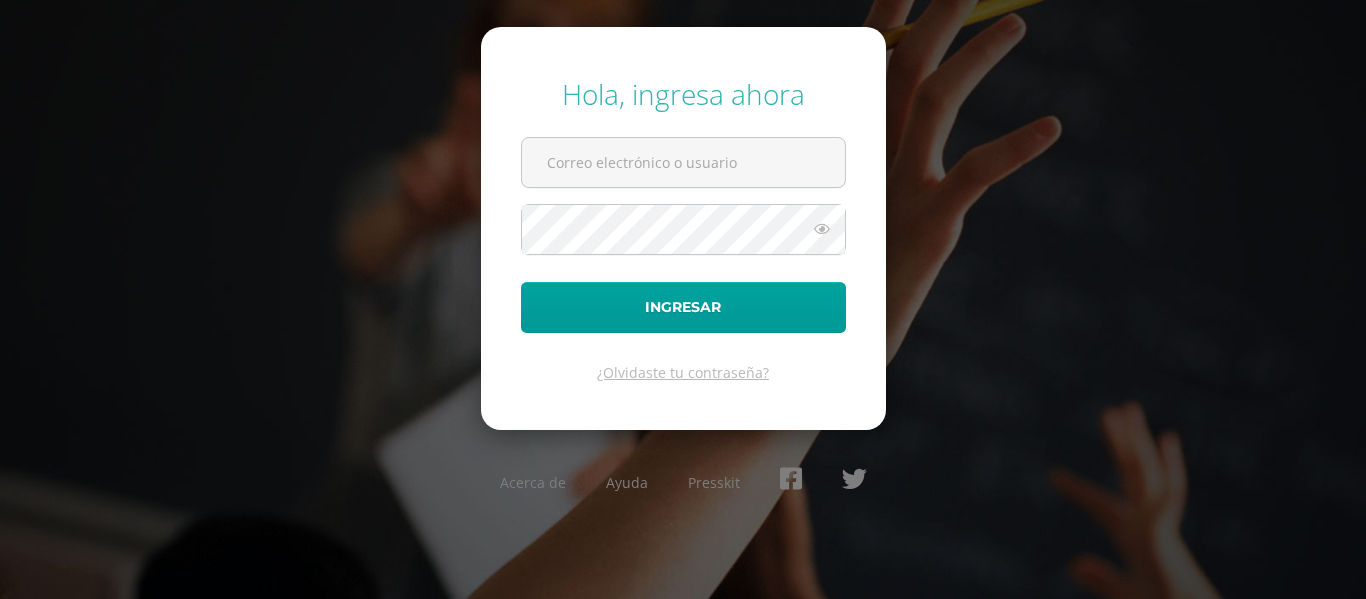 scroll, scrollTop: 0, scrollLeft: 0, axis: both 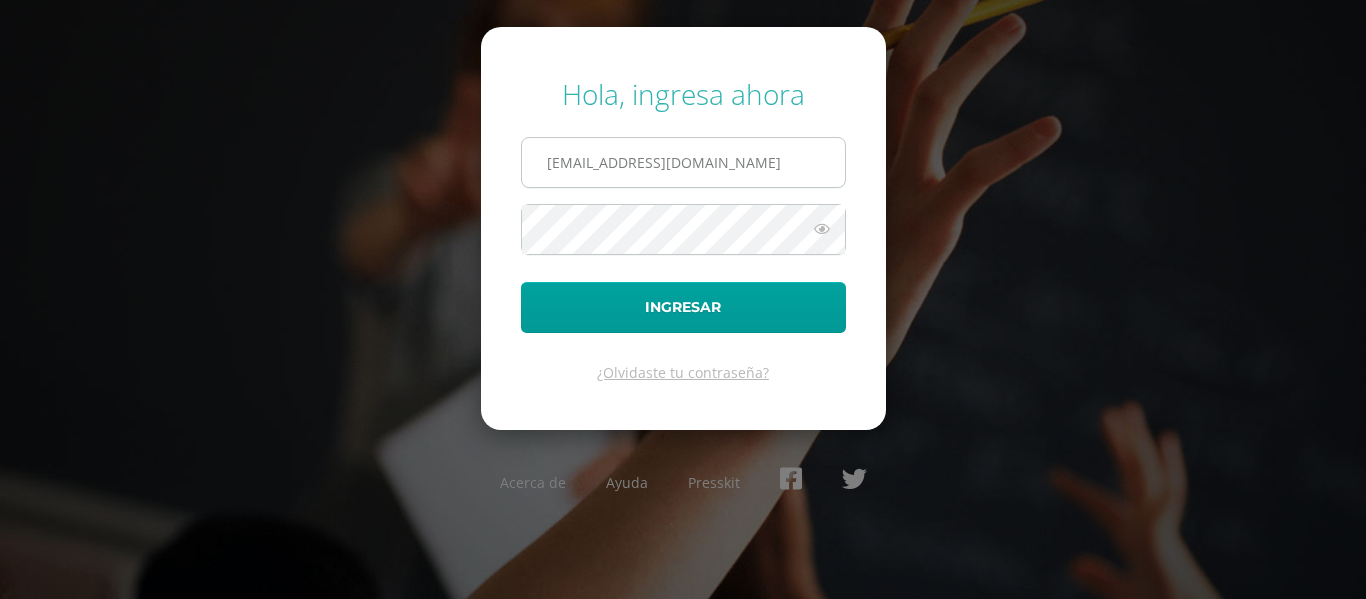 drag, startPoint x: 577, startPoint y: 162, endPoint x: 599, endPoint y: 164, distance: 22.090721 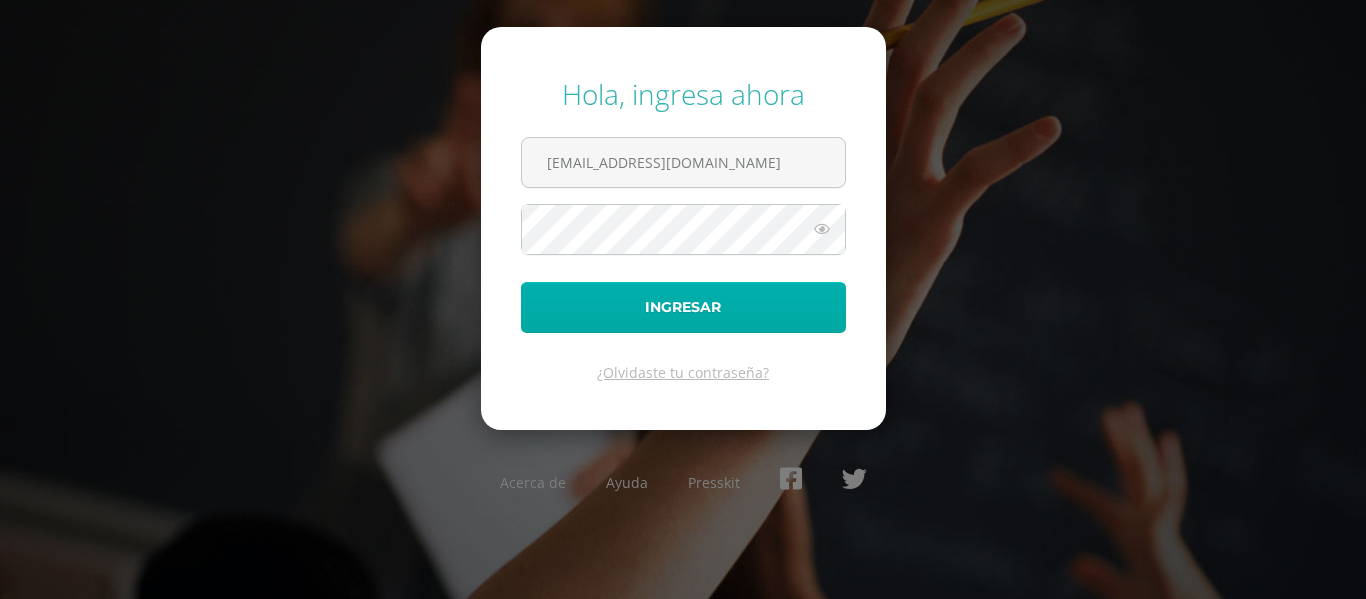 type on "[EMAIL_ADDRESS][DOMAIN_NAME]" 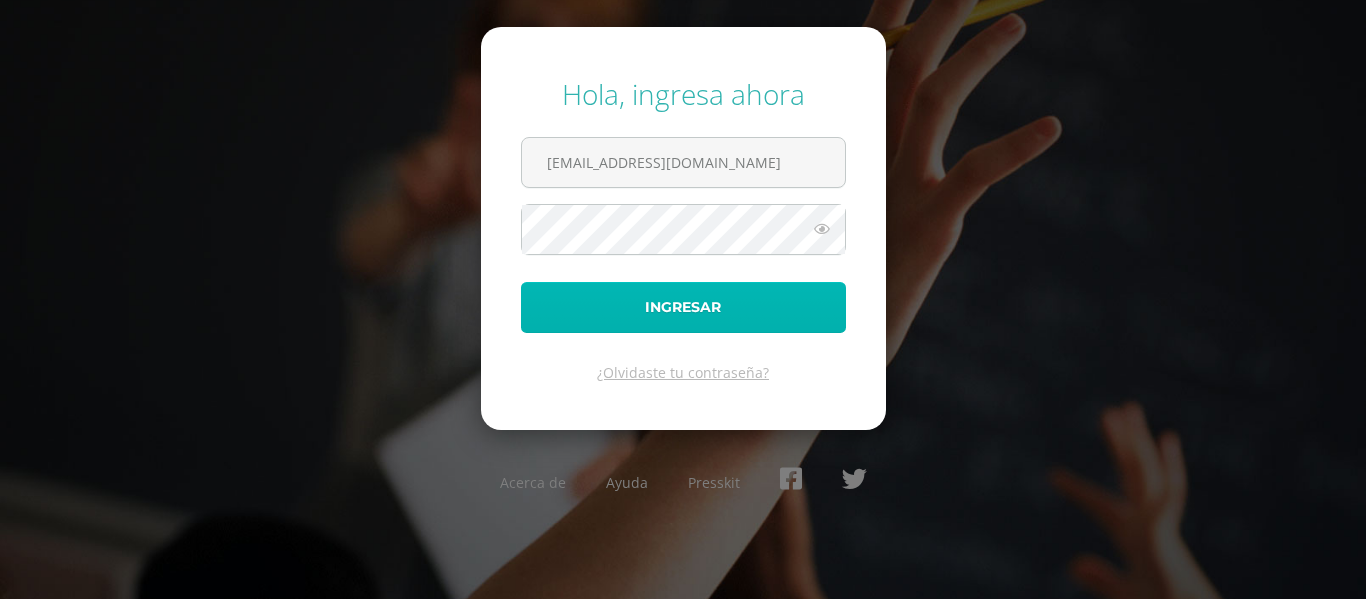 click on "Ingresar" at bounding box center [683, 307] 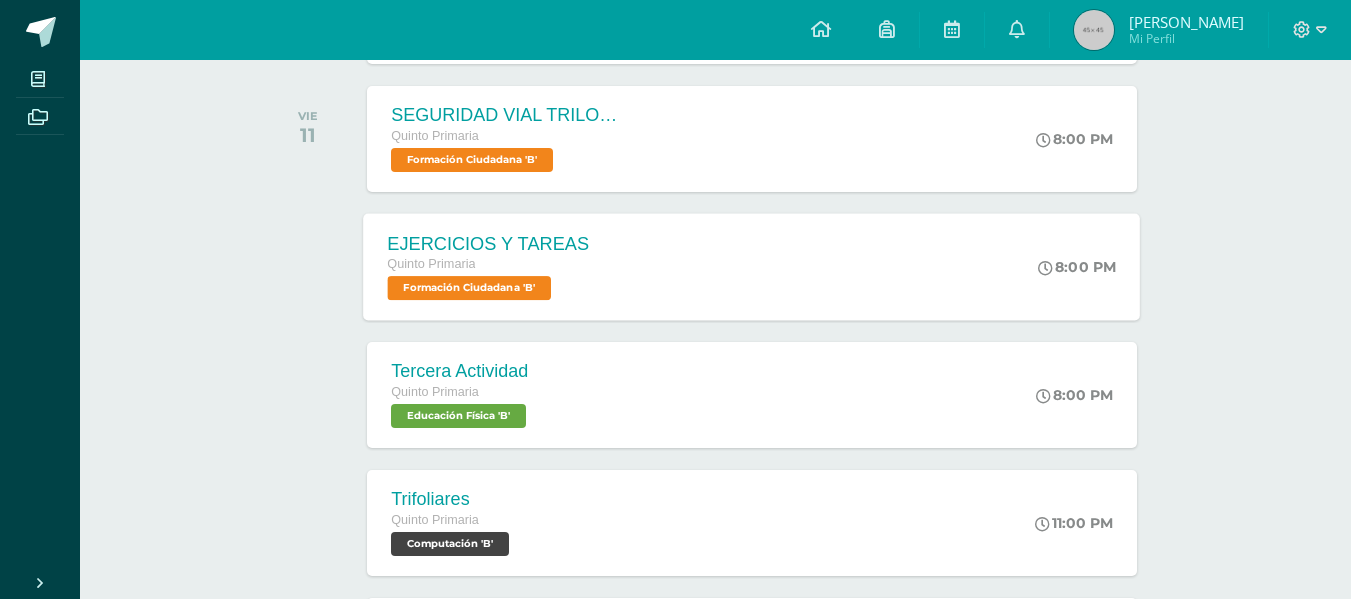scroll, scrollTop: 600, scrollLeft: 0, axis: vertical 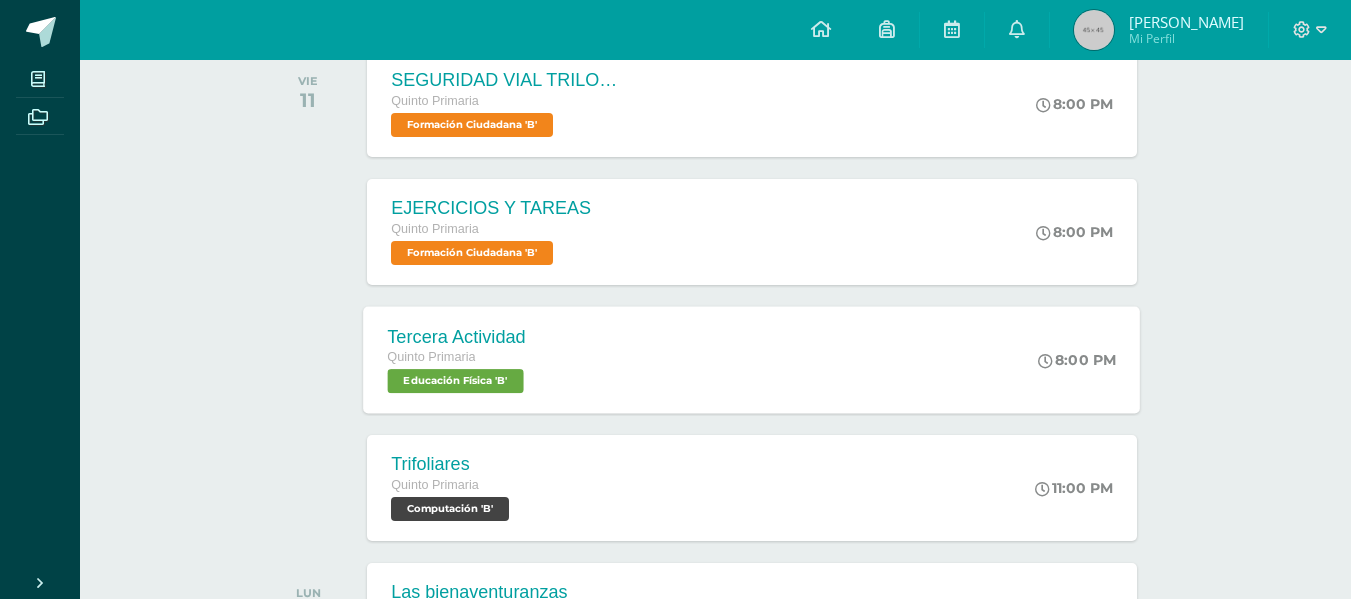 click on "Educación Física 'B'" at bounding box center (456, 381) 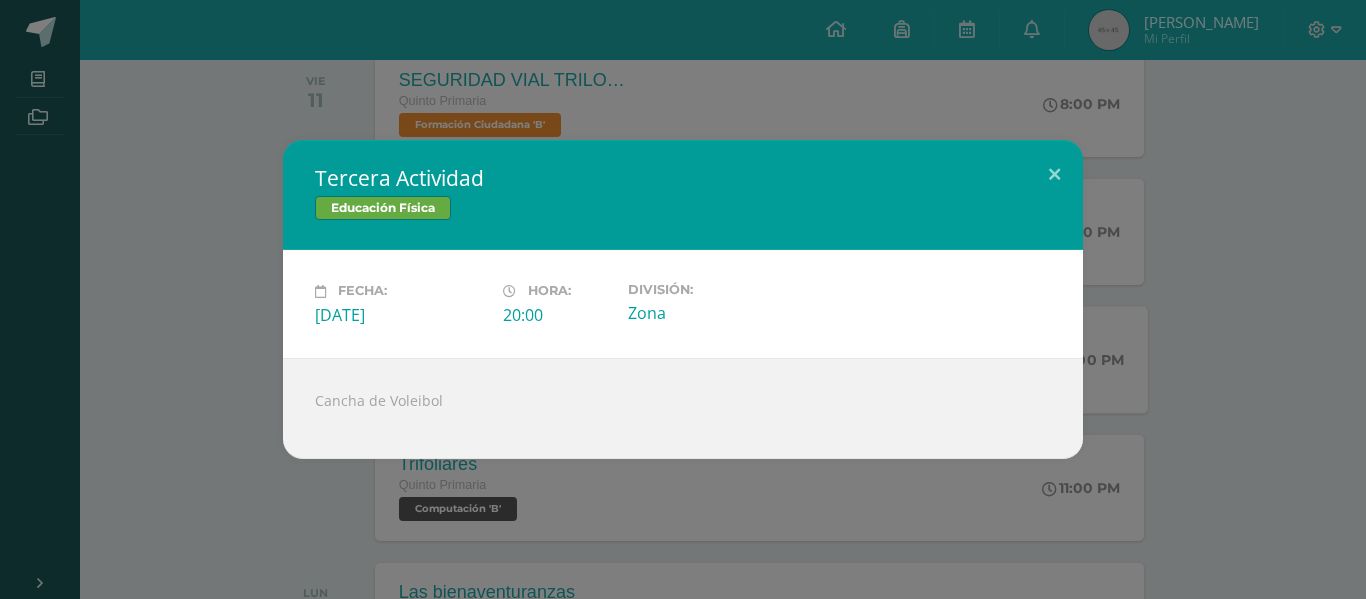 click on "Cancha de Voleibol" at bounding box center (683, 408) 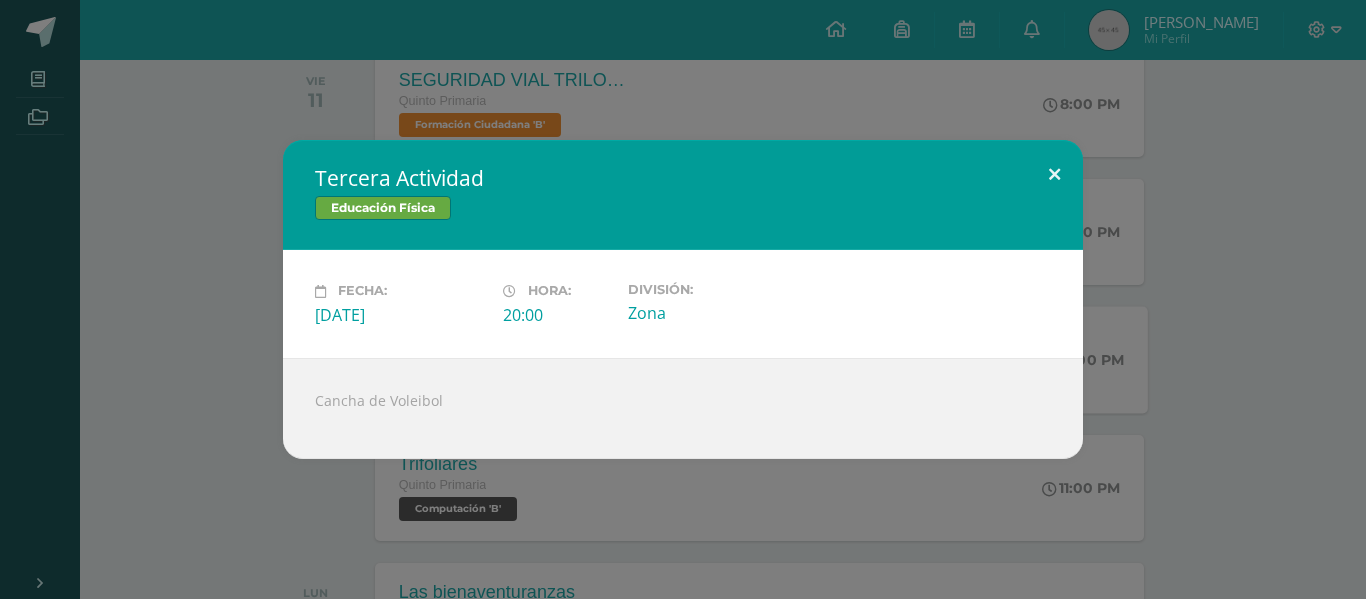 click at bounding box center (1054, 174) 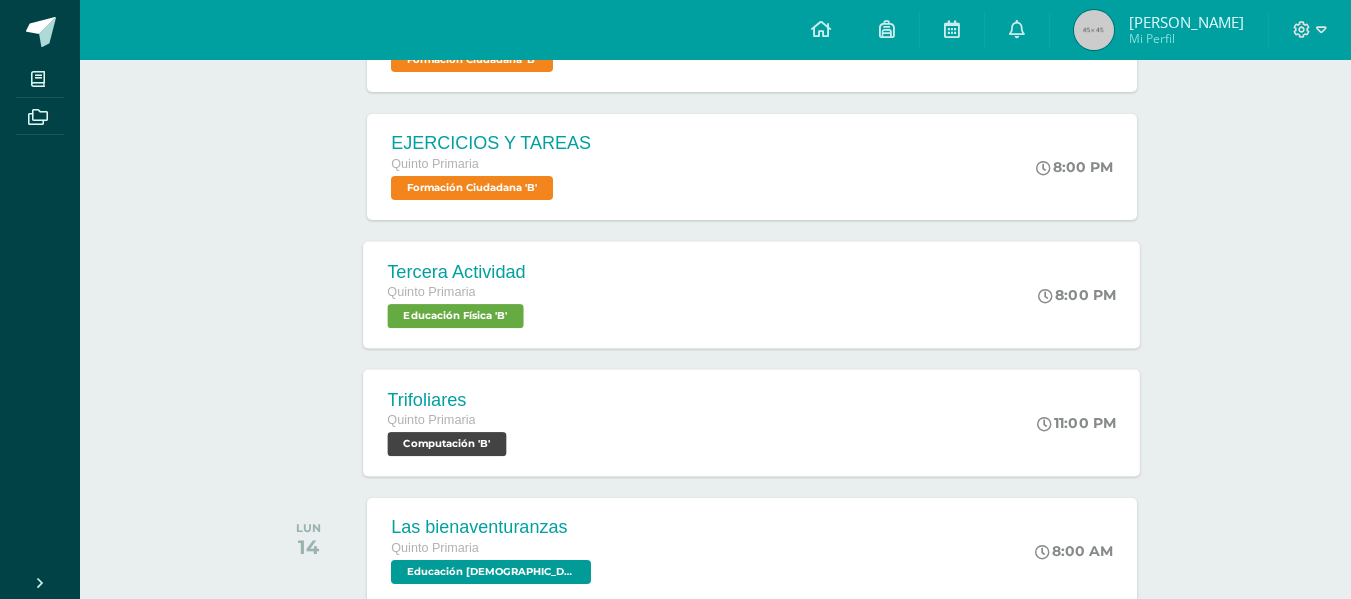 scroll, scrollTop: 700, scrollLeft: 0, axis: vertical 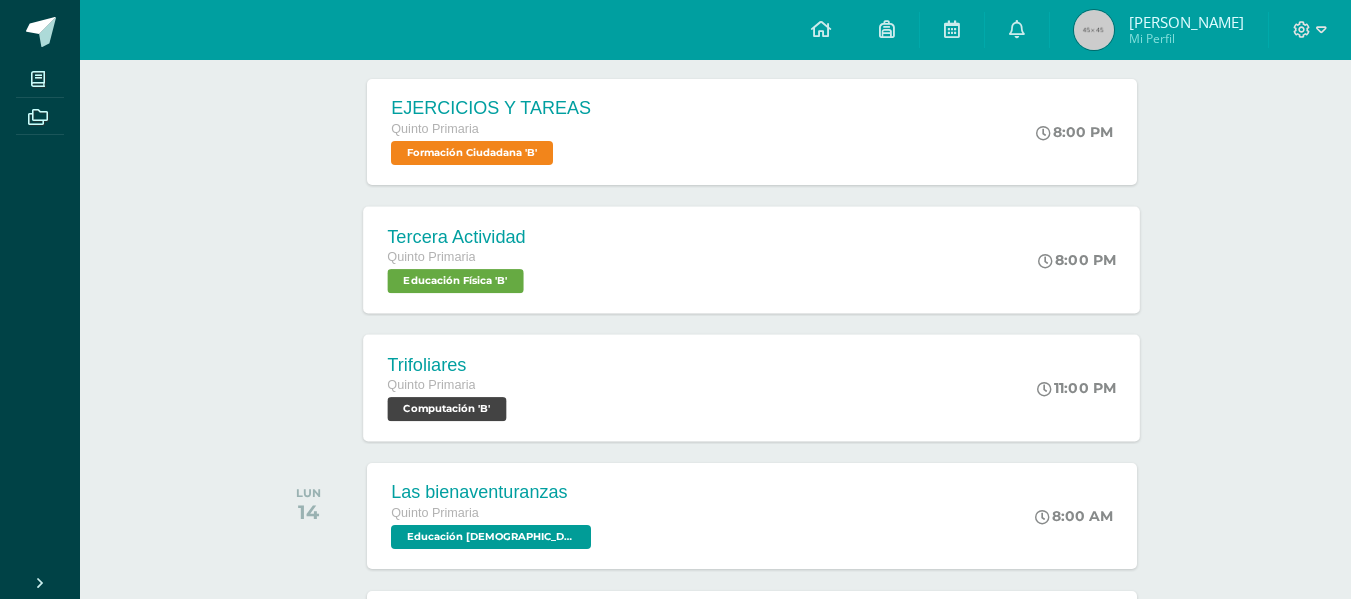 click on "Computación 'B'" at bounding box center (447, 409) 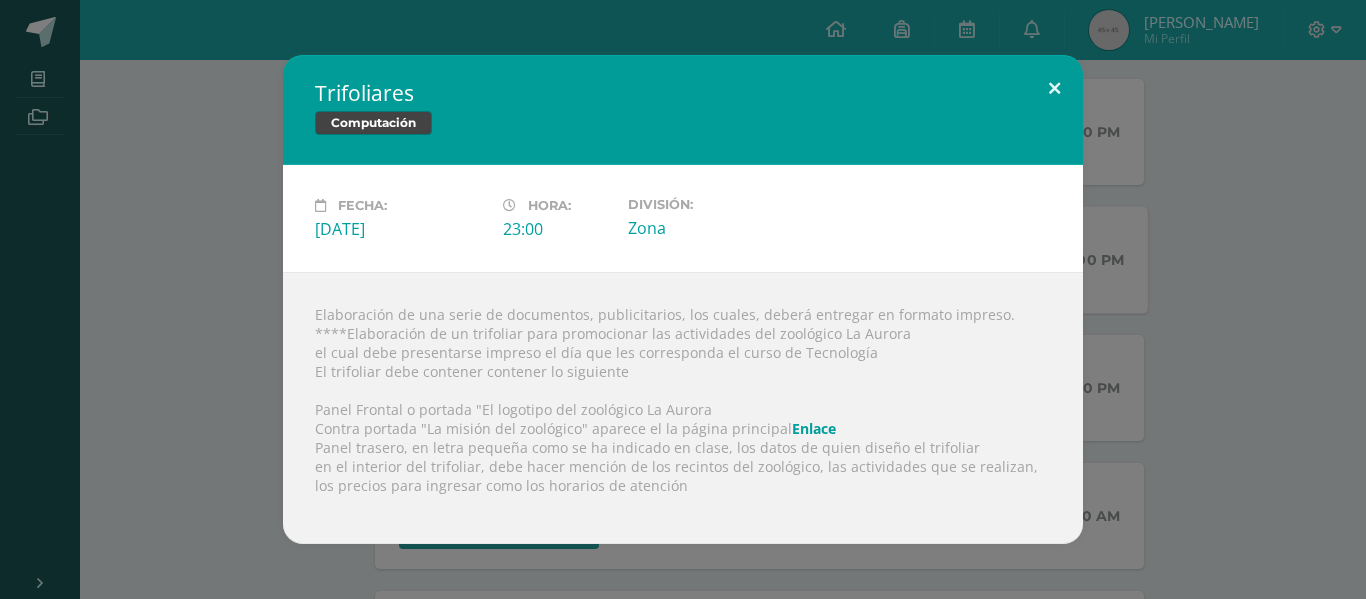 click at bounding box center [1054, 89] 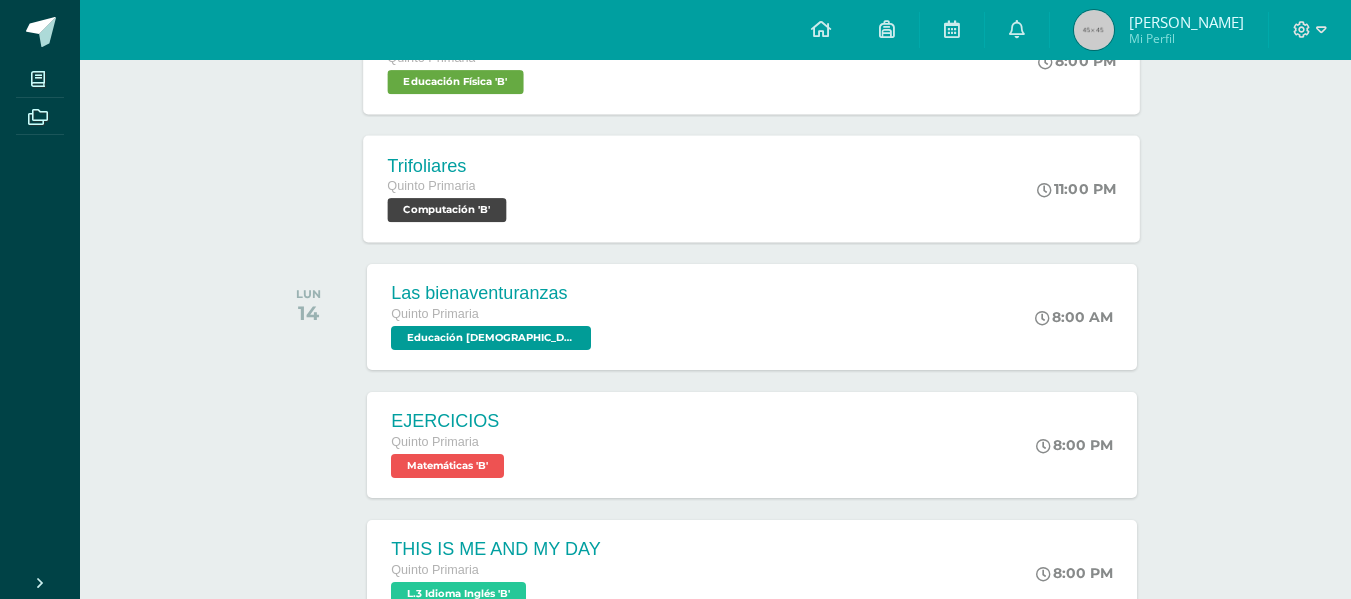 scroll, scrollTop: 900, scrollLeft: 0, axis: vertical 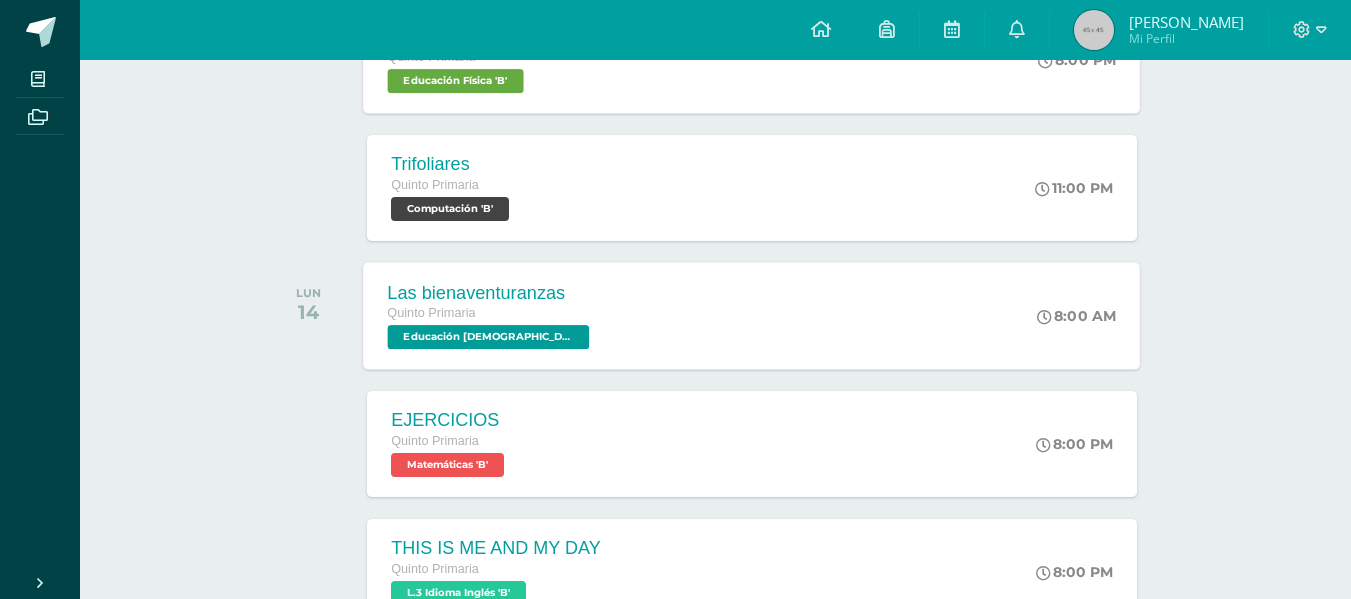 click on "Educación Cristiana 'B'" at bounding box center (489, 337) 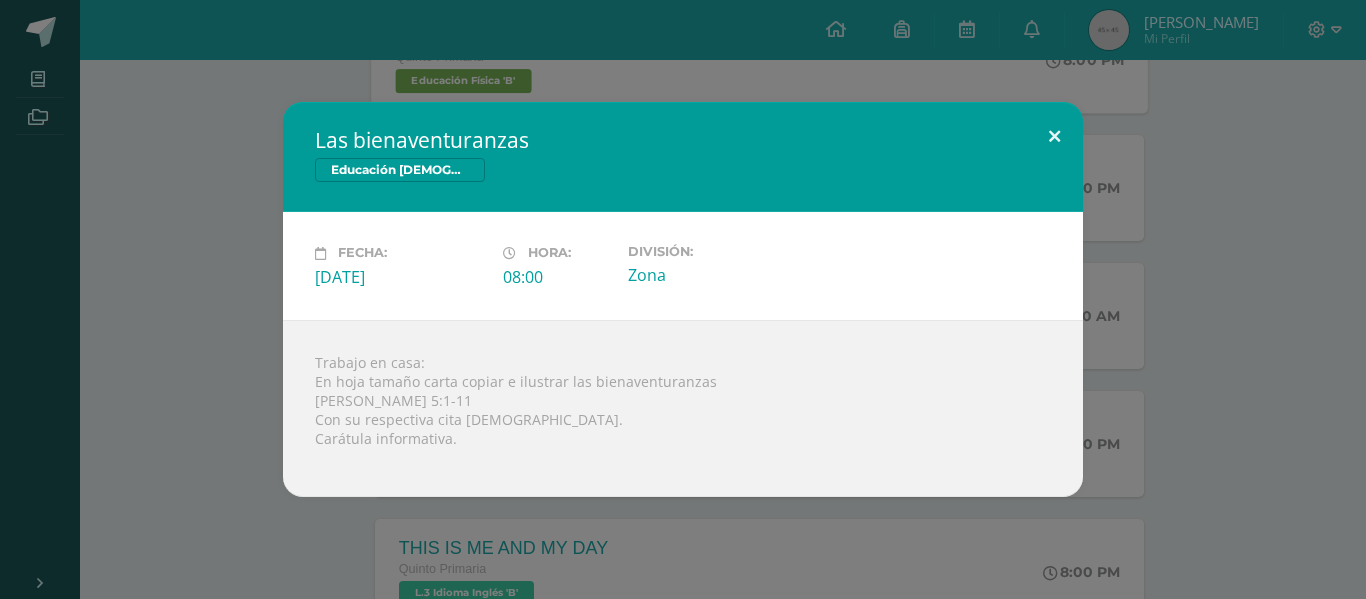click at bounding box center [1054, 136] 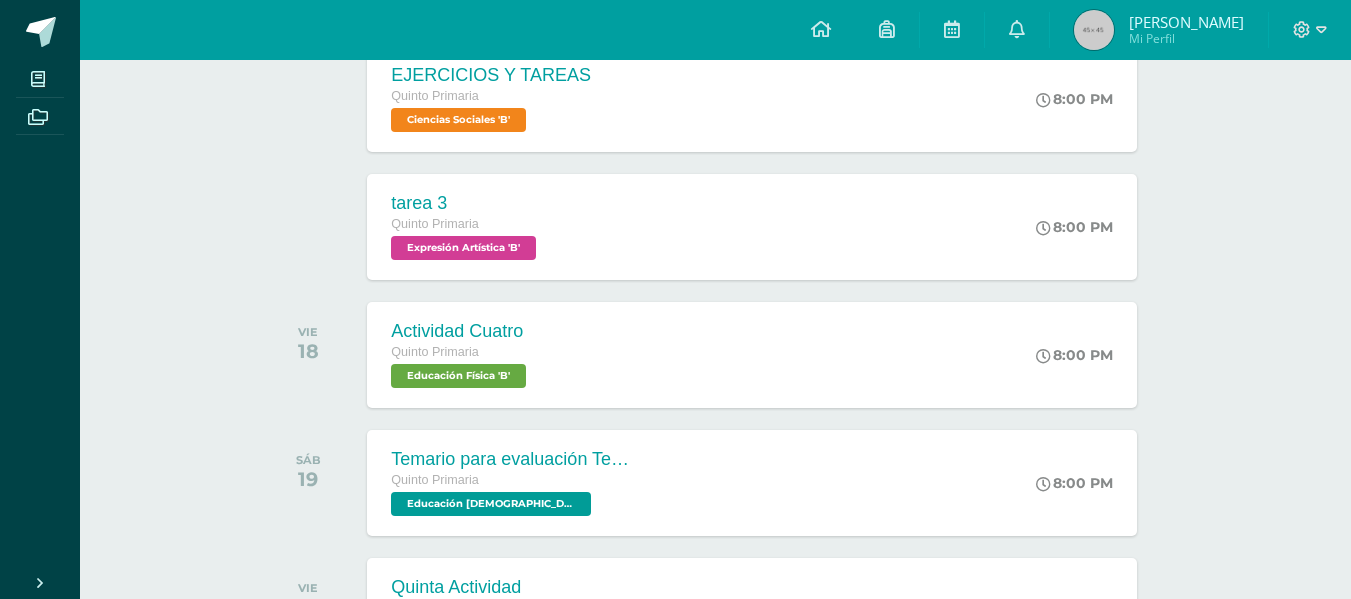 scroll, scrollTop: 1900, scrollLeft: 0, axis: vertical 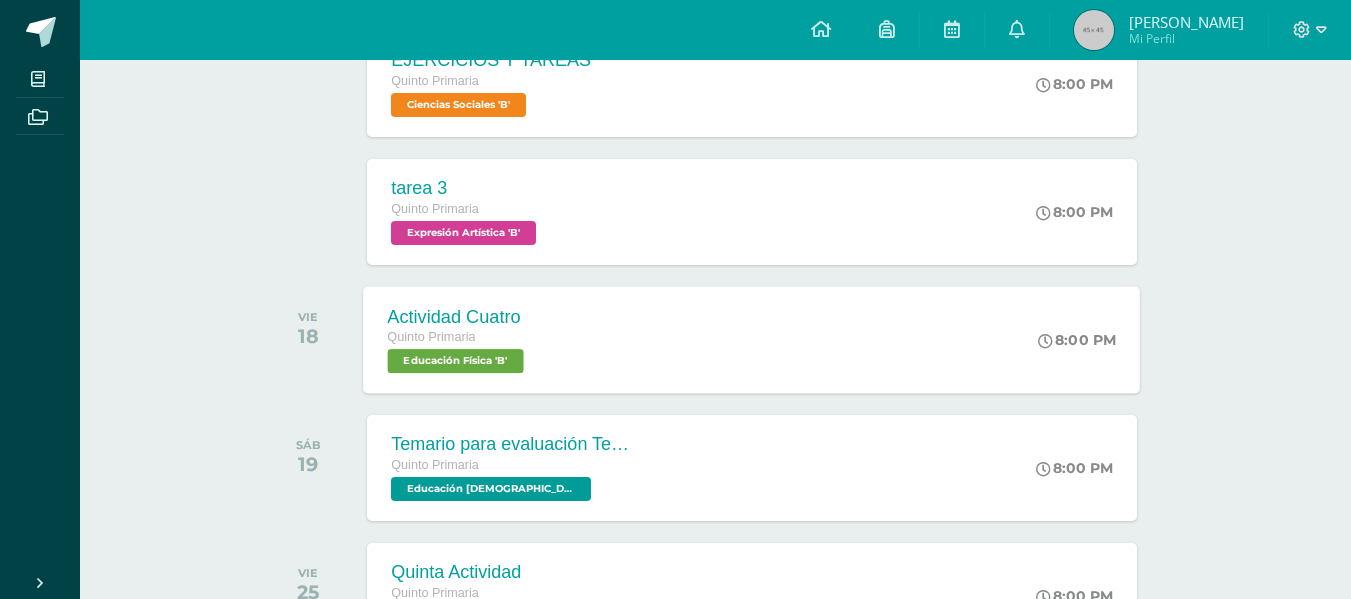 click on "Educación Física 'B'" at bounding box center [456, 361] 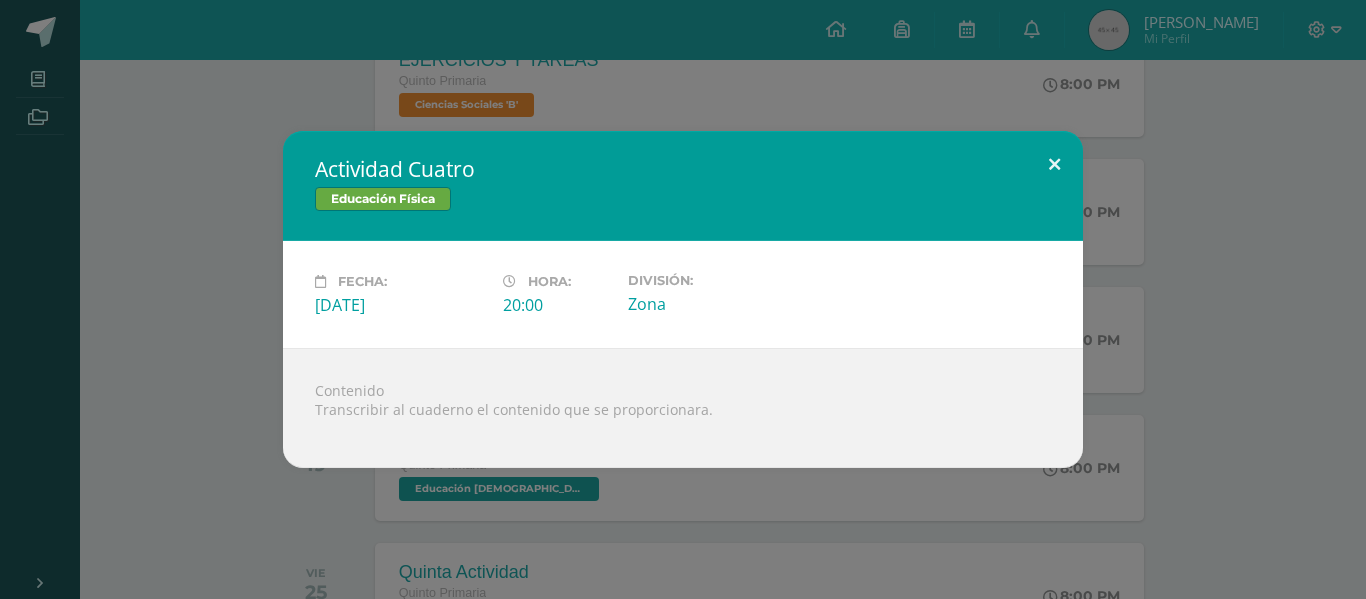 drag, startPoint x: 1055, startPoint y: 164, endPoint x: 1044, endPoint y: 170, distance: 12.529964 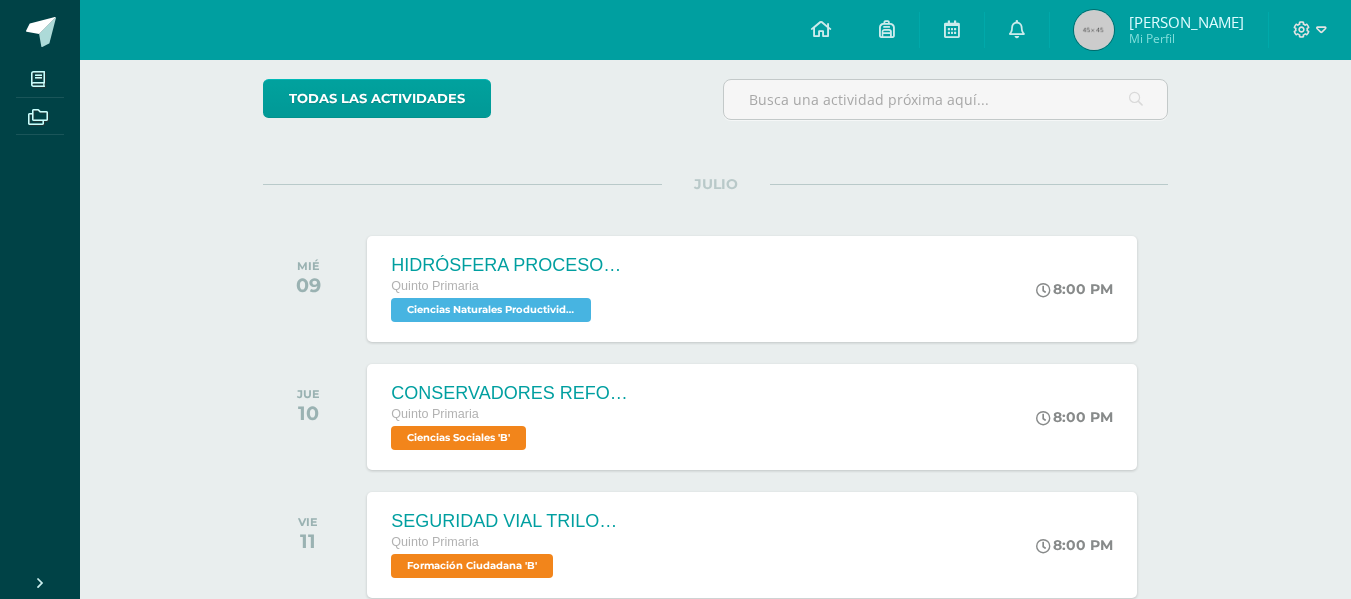 scroll, scrollTop: 0, scrollLeft: 0, axis: both 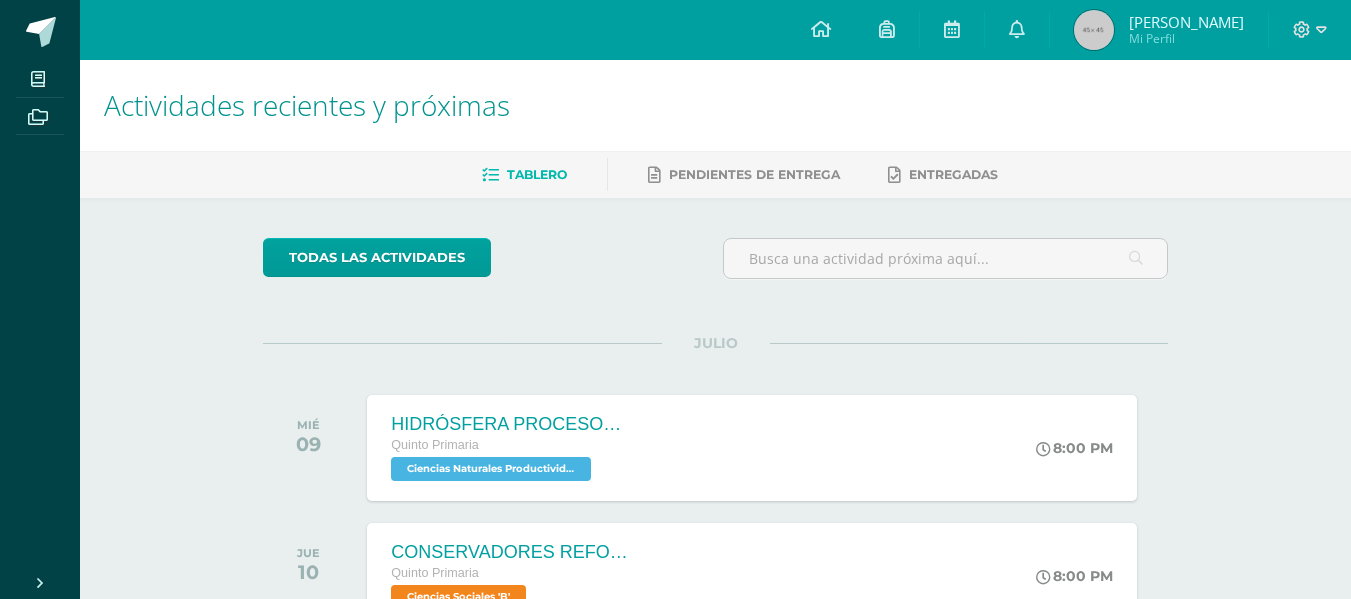 click on "Actividades recientes y próximas
Tablero
Pendientes de entrega
Entregadas
todas las Actividades
No tienes actividades
Échale un vistazo a los demás períodos o  sal y disfruta del sol
JULIO
MIÉ
09
HIDRÓSFERA  PROCESOS EXÓGENOS
Quinto Primaria
Ciencias Naturales Productividad y Desarrollo 'B'" at bounding box center [715, 1361] 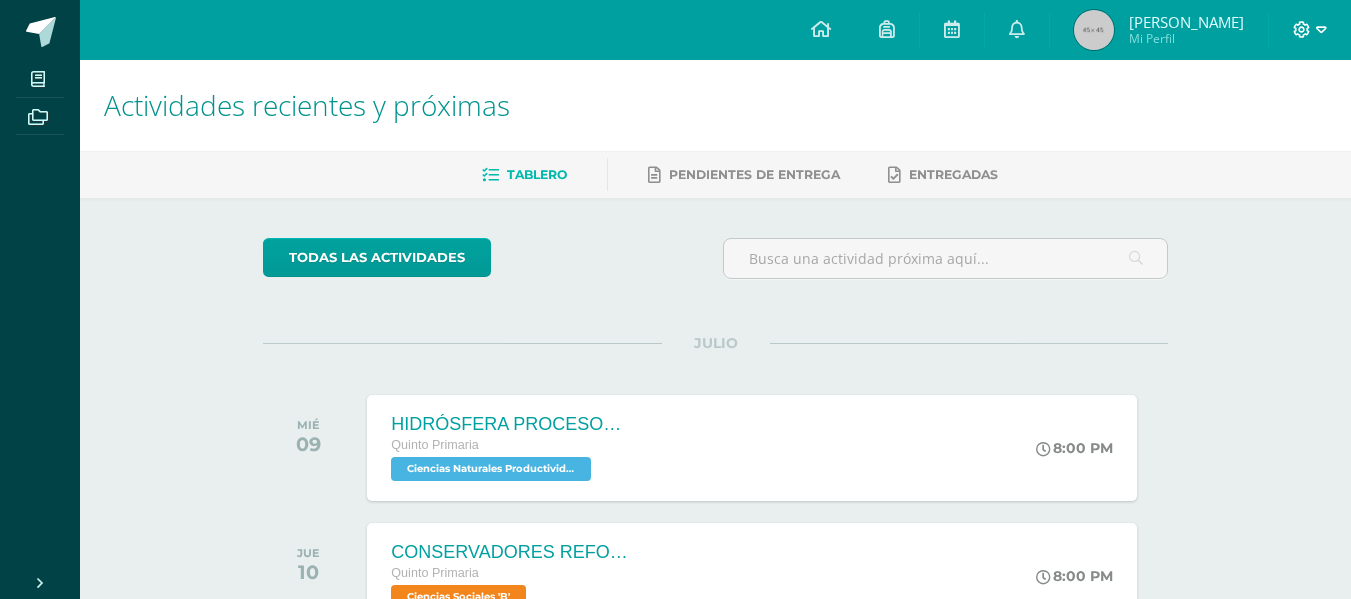 click 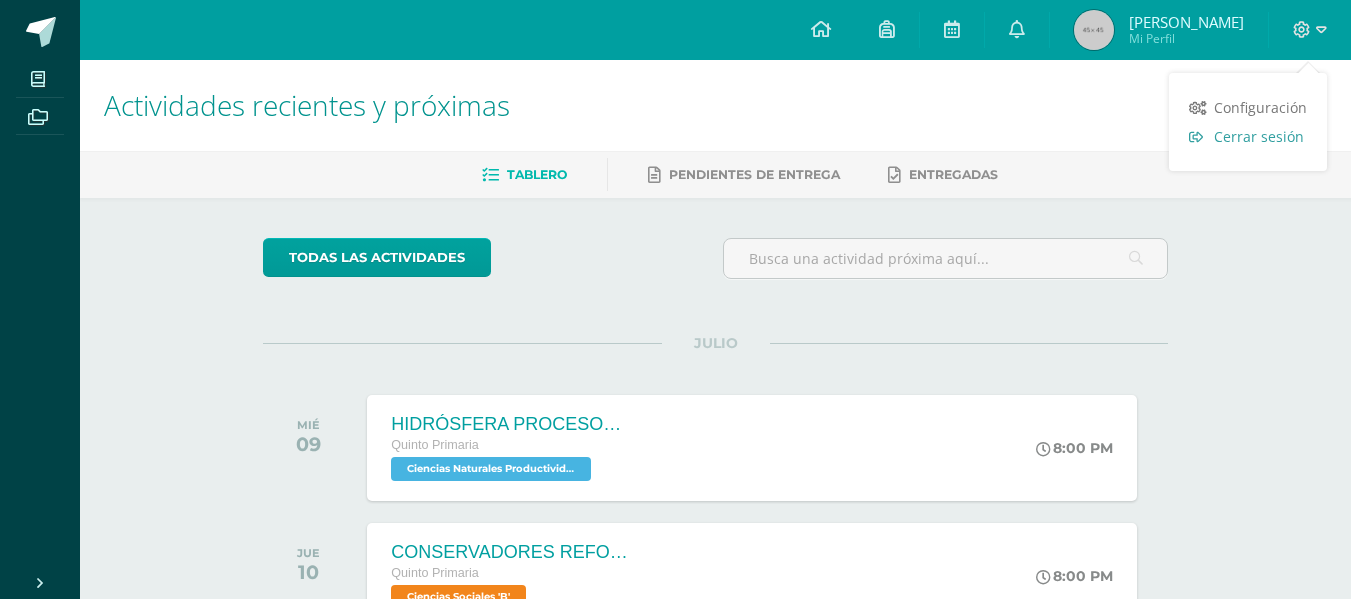 click on "Cerrar sesión" at bounding box center (1259, 136) 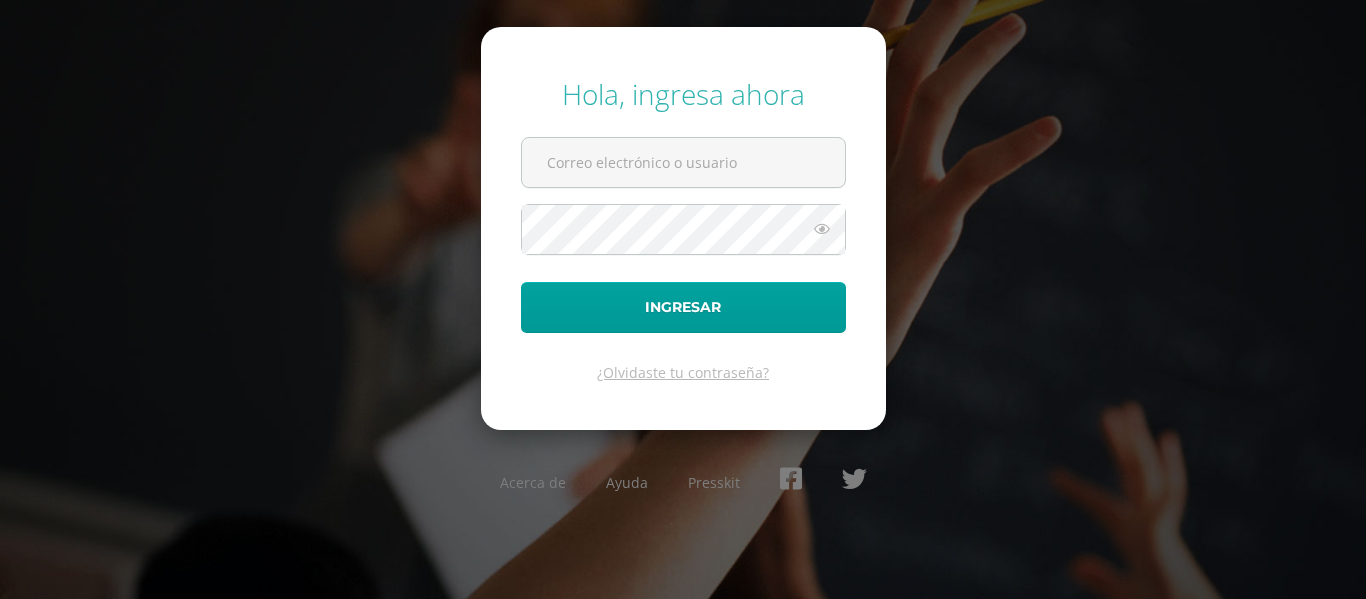 scroll, scrollTop: 0, scrollLeft: 0, axis: both 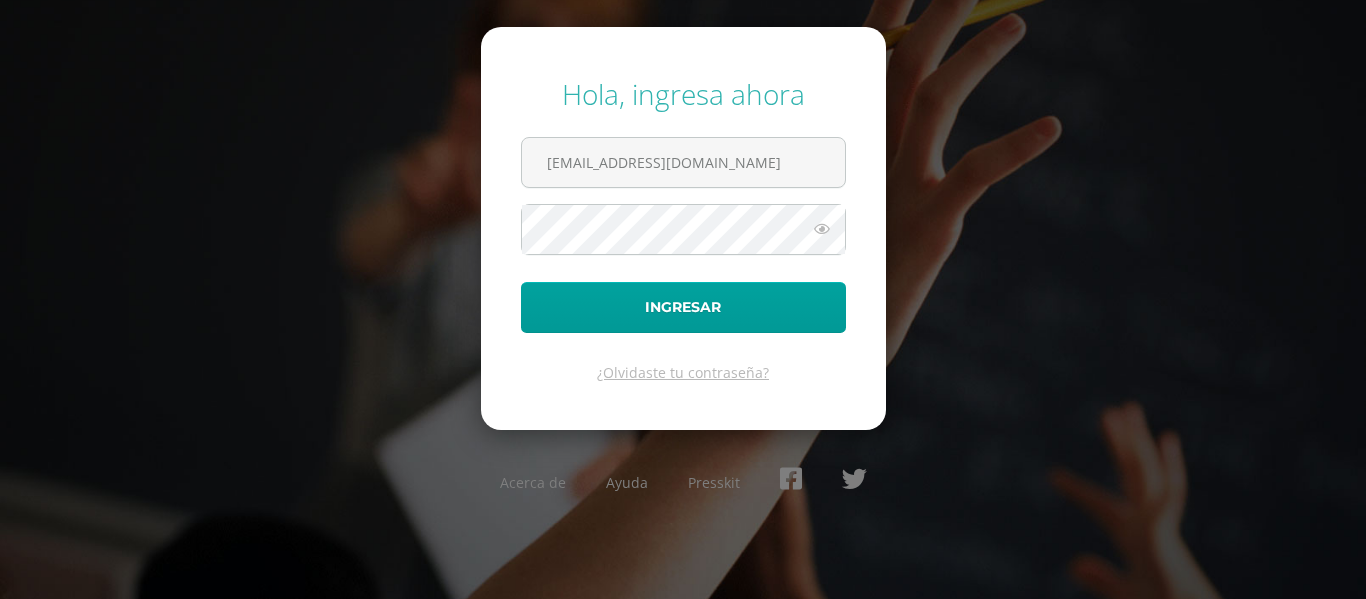 click on "Hola, ingresa ahora  [EMAIL_ADDRESS][DOMAIN_NAME] Ingresar ¿Olvidaste tu contraseña? Acerca de Ayuda Presskit" at bounding box center [683, 299] 